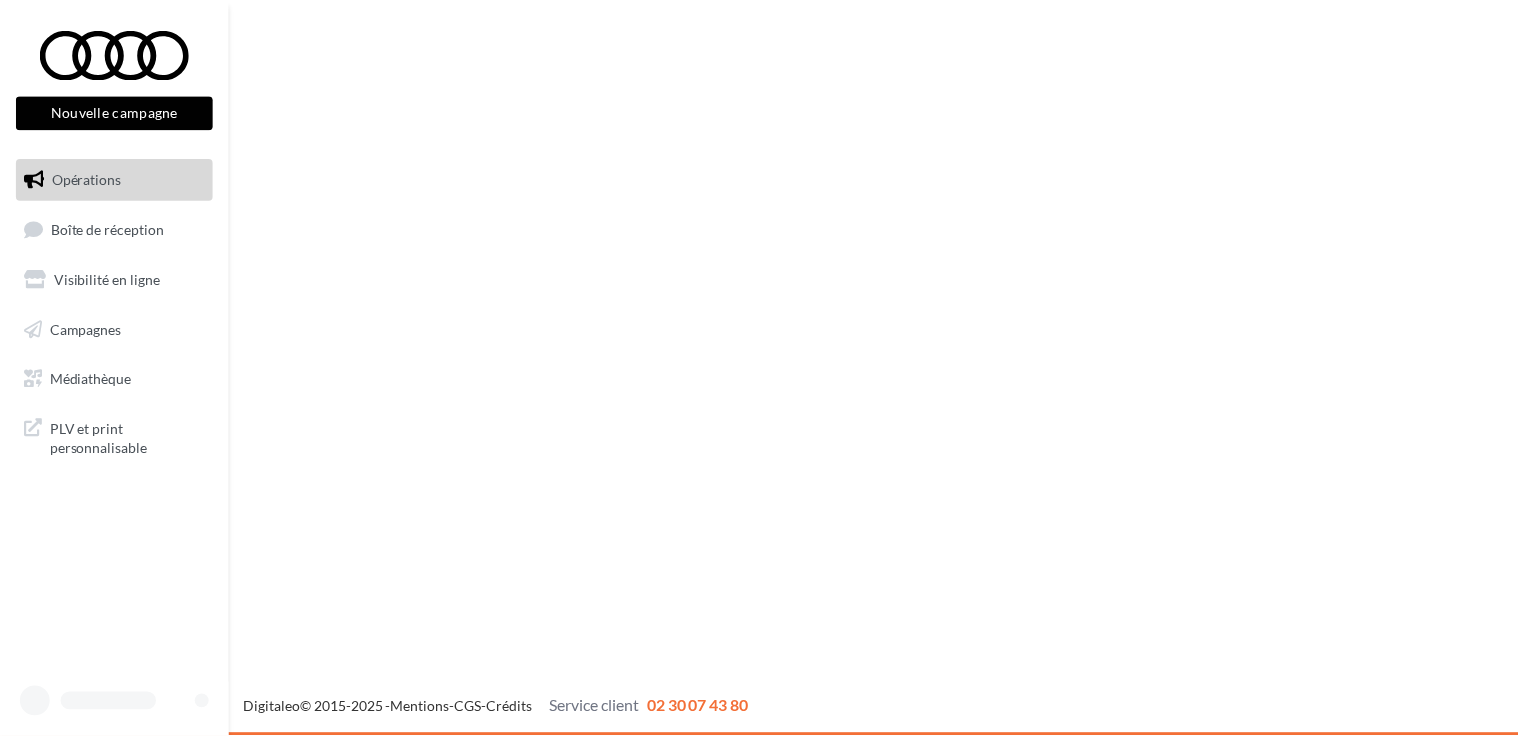 scroll, scrollTop: 0, scrollLeft: 0, axis: both 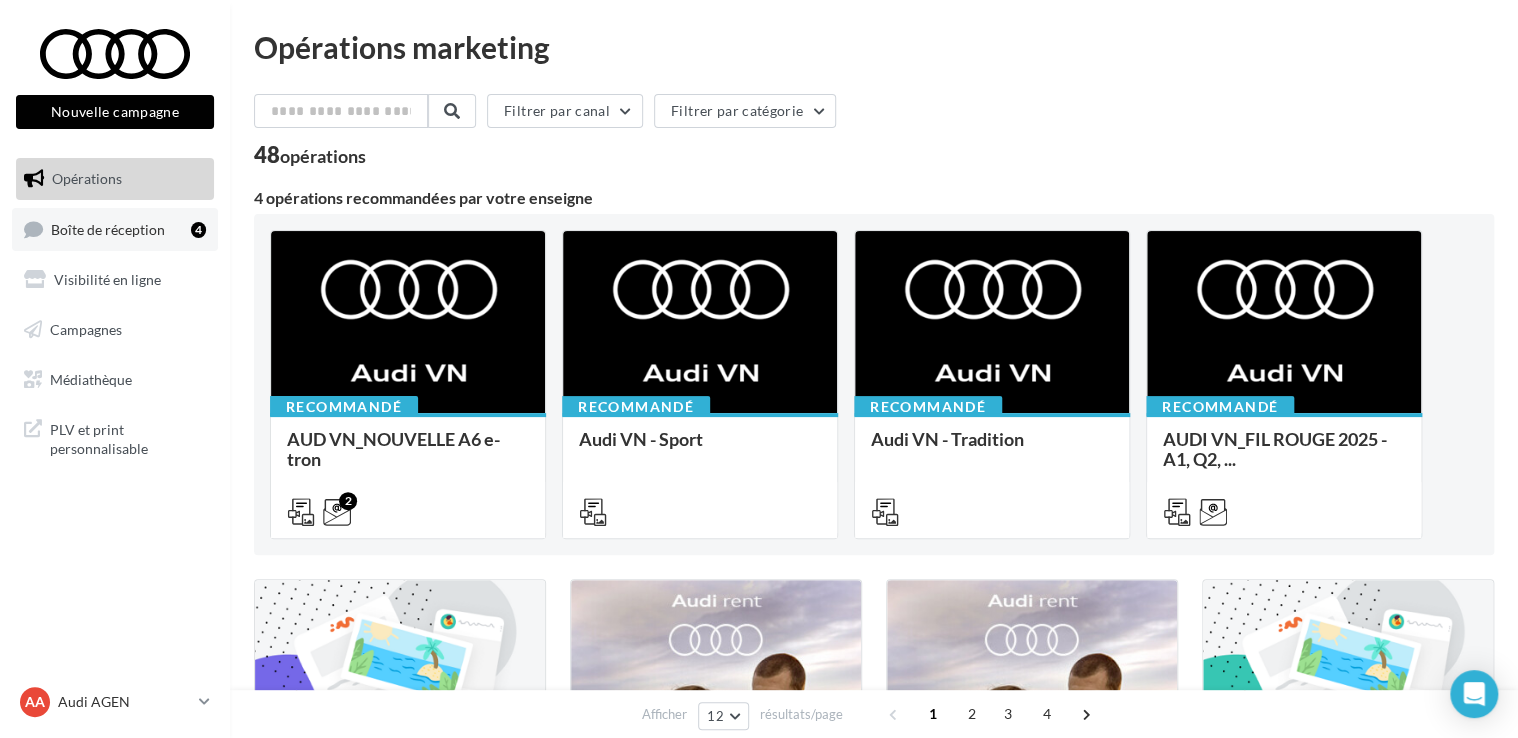 click on "Boîte de réception" at bounding box center (108, 228) 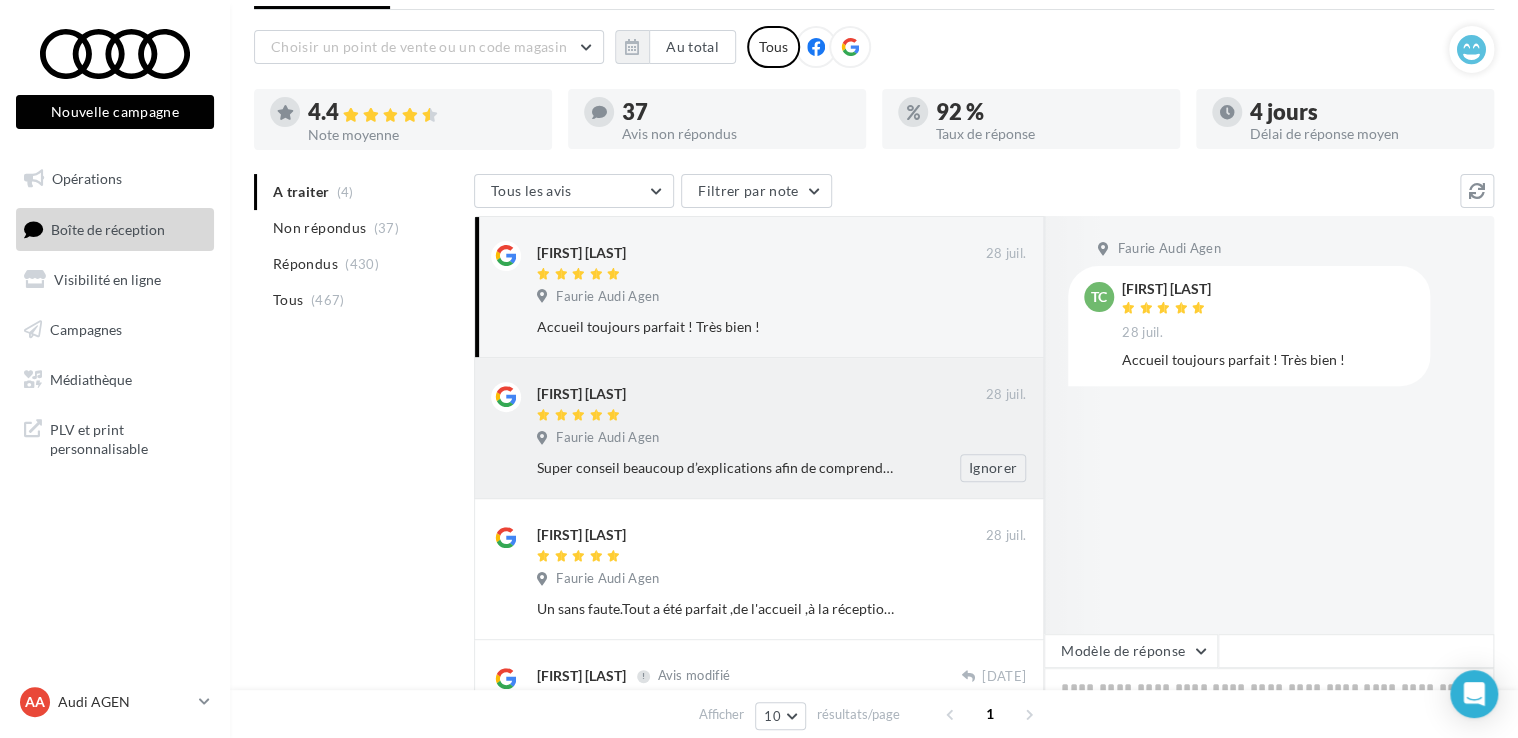 scroll, scrollTop: 200, scrollLeft: 0, axis: vertical 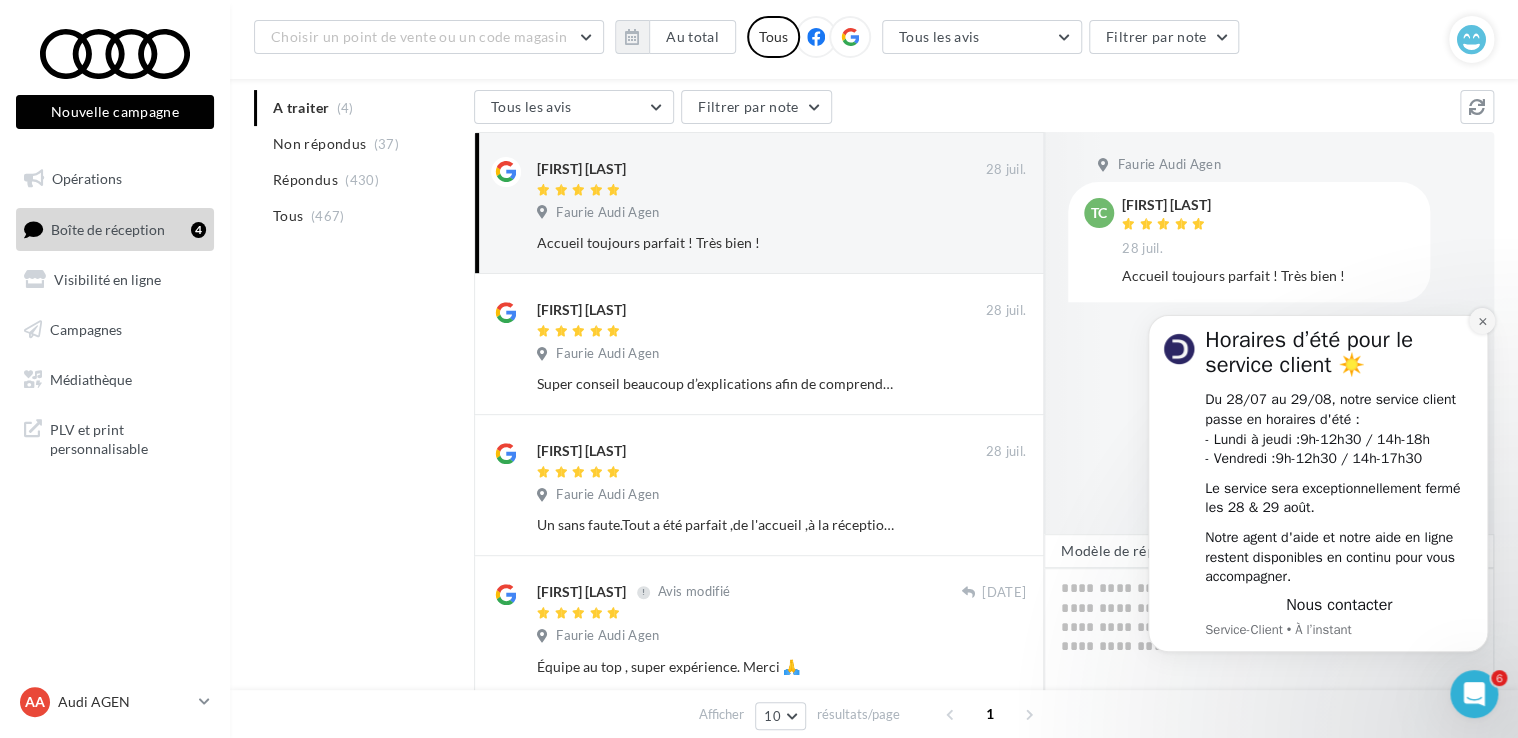 click 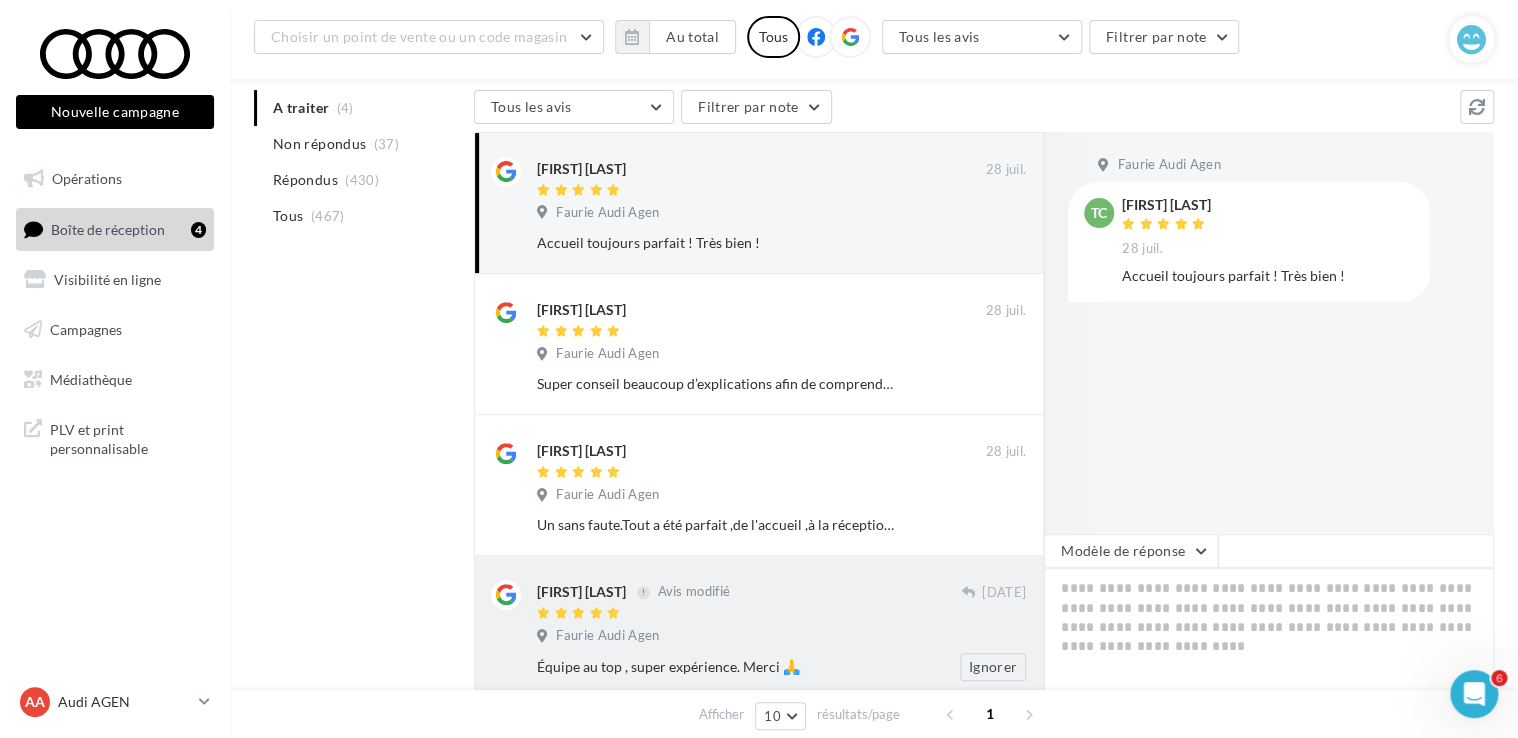click at bounding box center (749, 614) 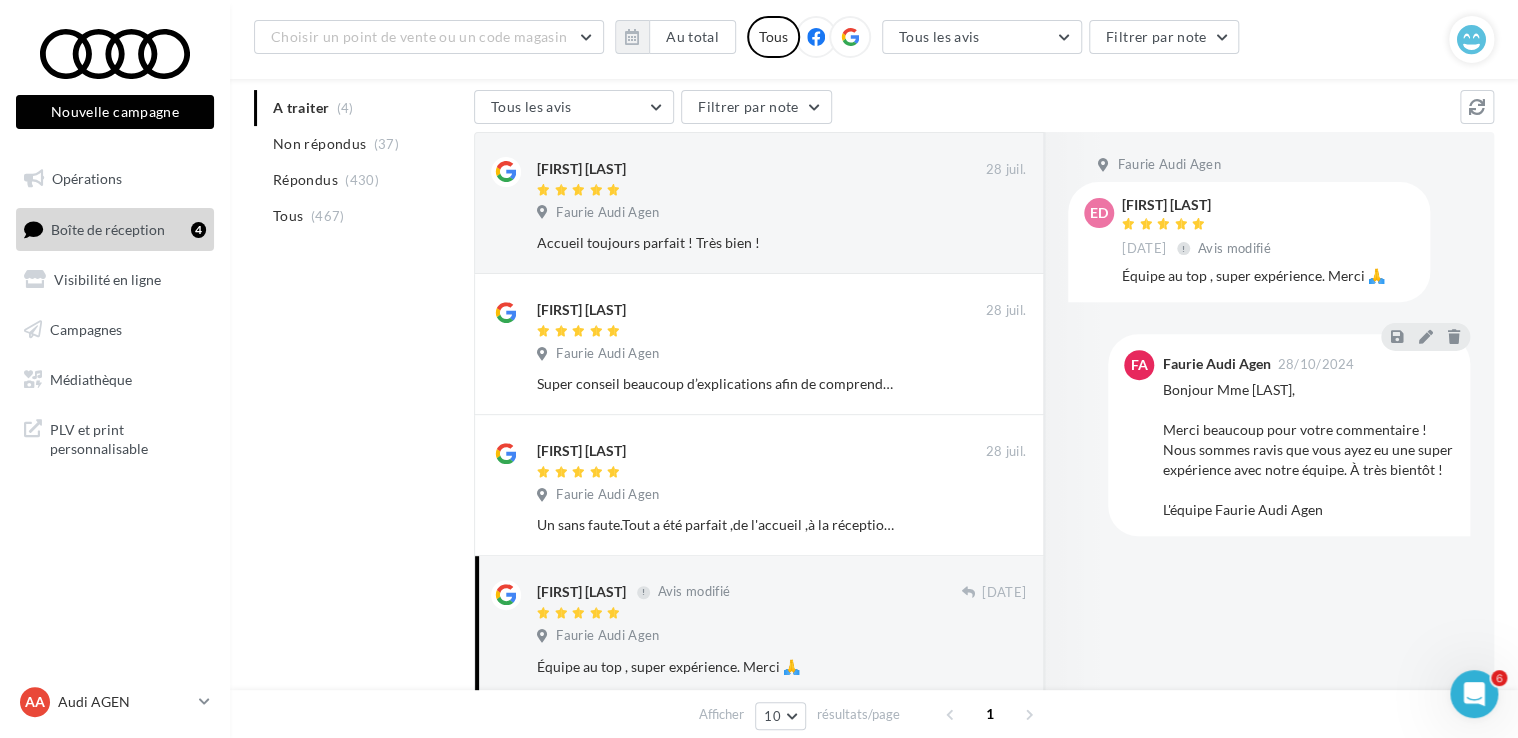 click on "Bonjour Mme [LAST],
Merci beaucoup pour votre commentaire ! Nous sommes ravis que vous ayez eu une super expérience avec notre équipe. À très bientôt !
L'équipe Faurie Audi Agen" at bounding box center [1308, 450] 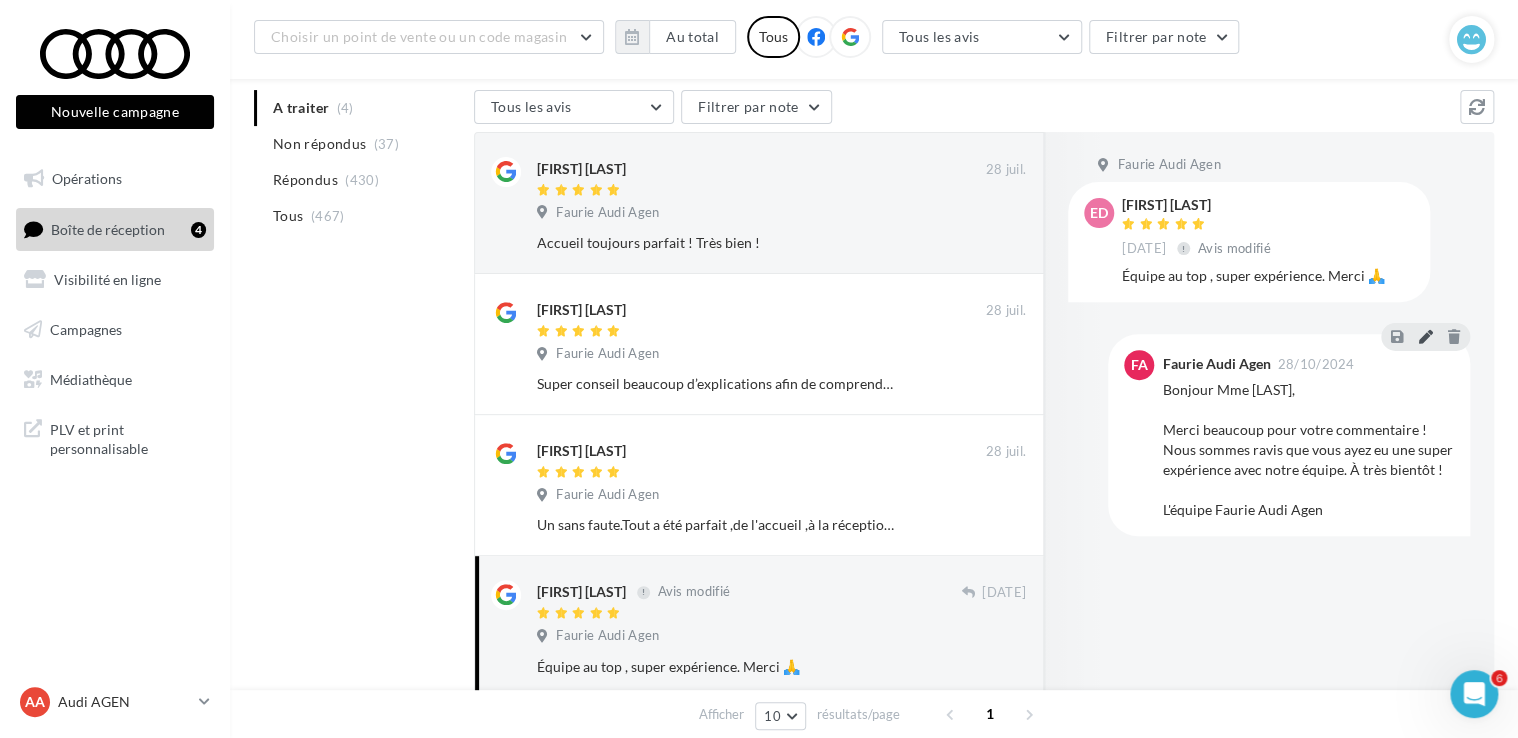 click at bounding box center (1425, 336) 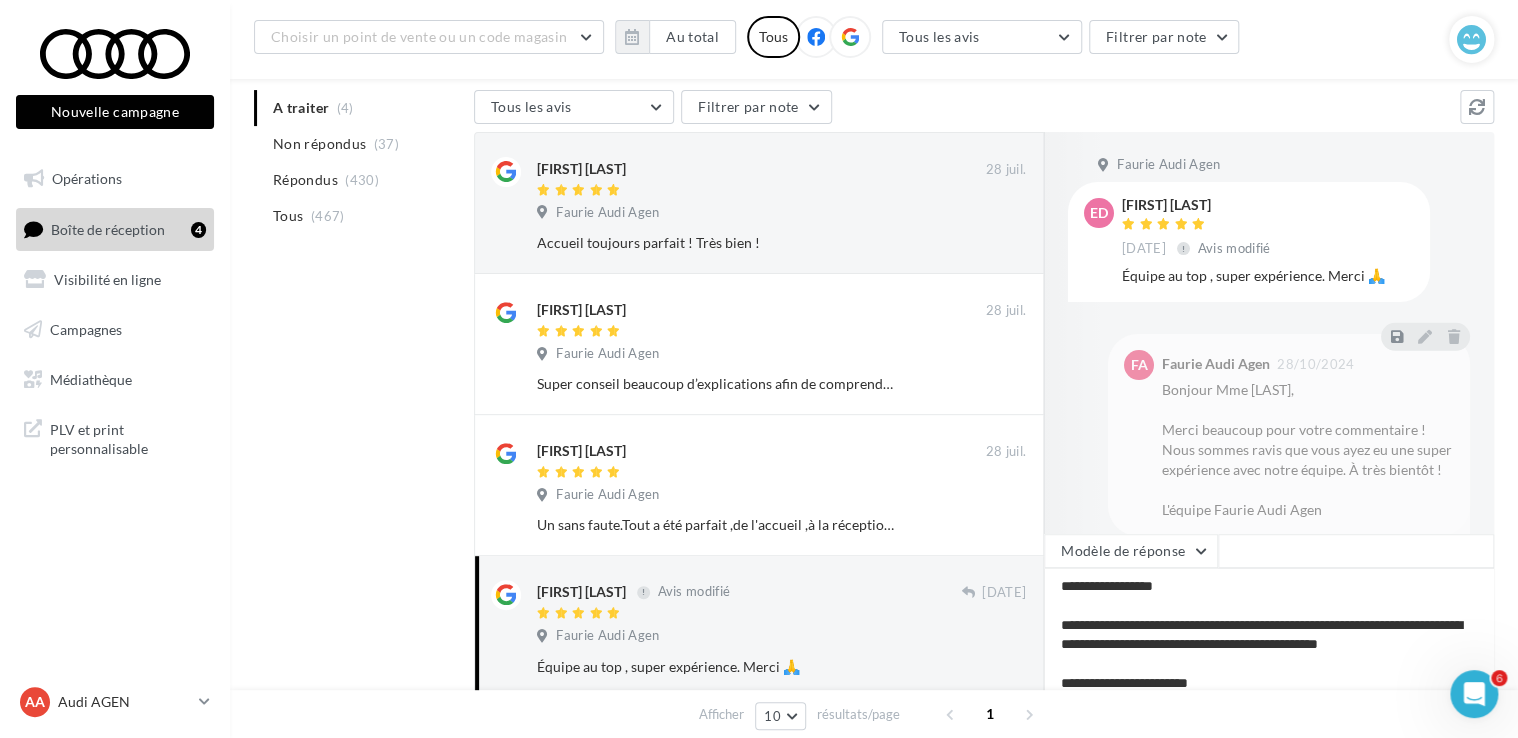 scroll, scrollTop: 29, scrollLeft: 0, axis: vertical 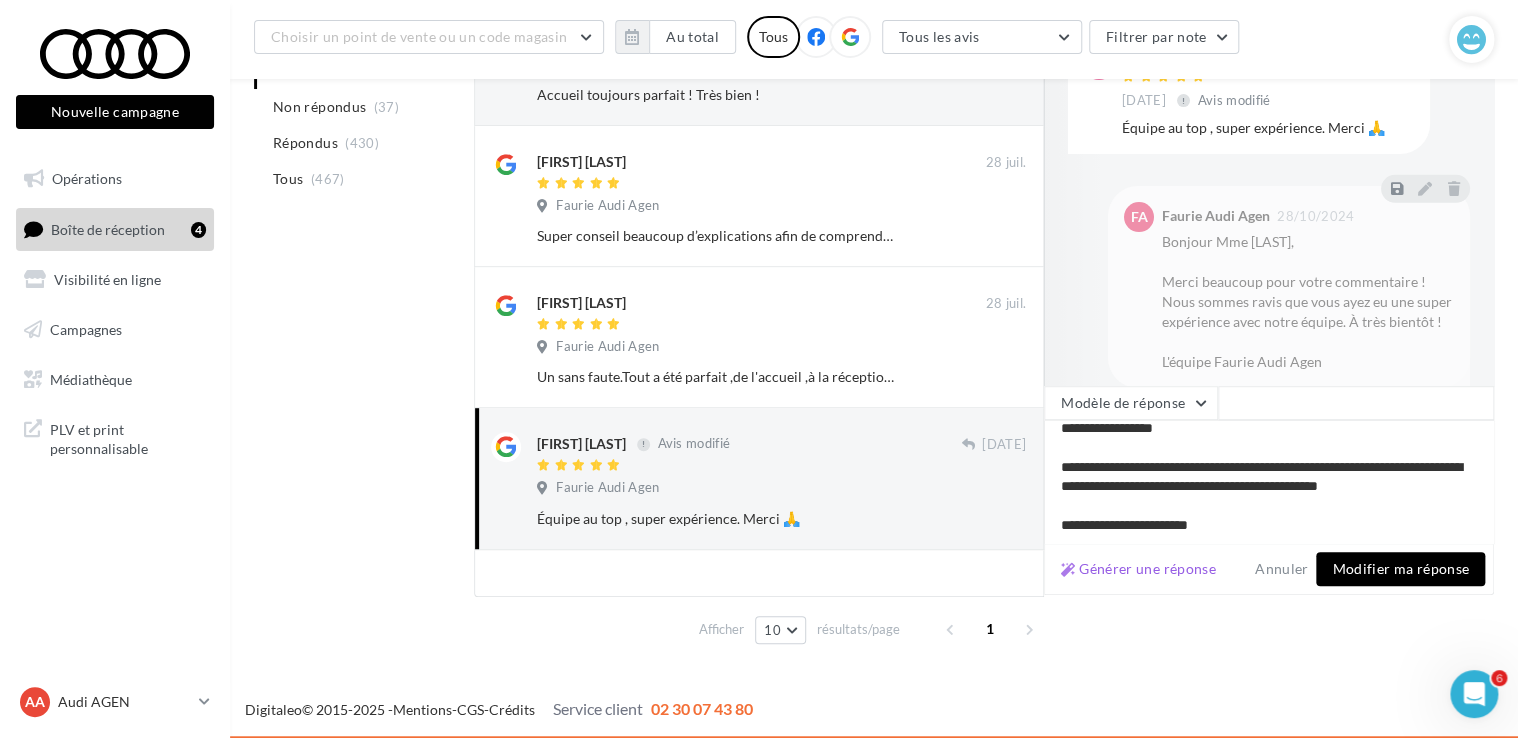 click on "Modifier ma réponse" at bounding box center [1400, 569] 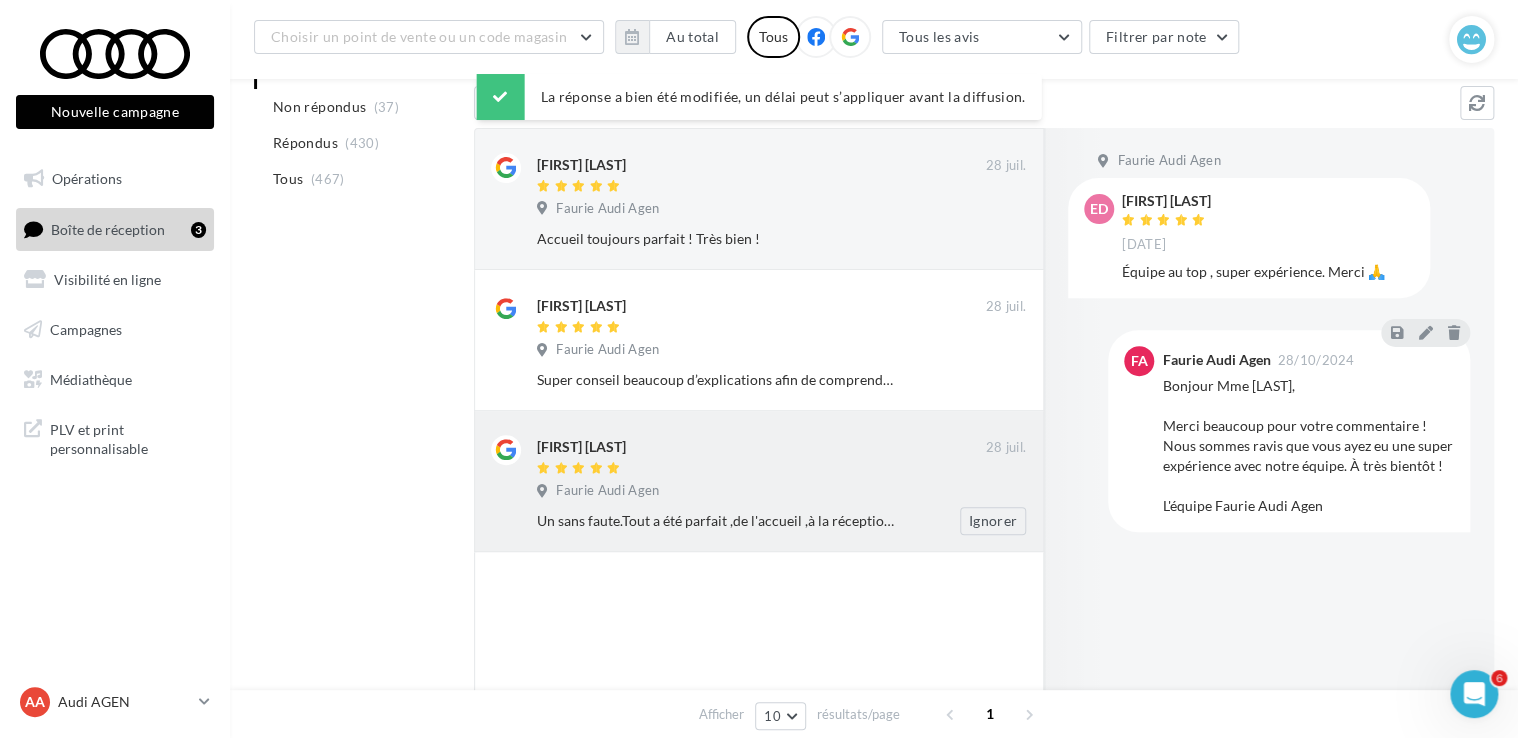 scroll, scrollTop: 146, scrollLeft: 0, axis: vertical 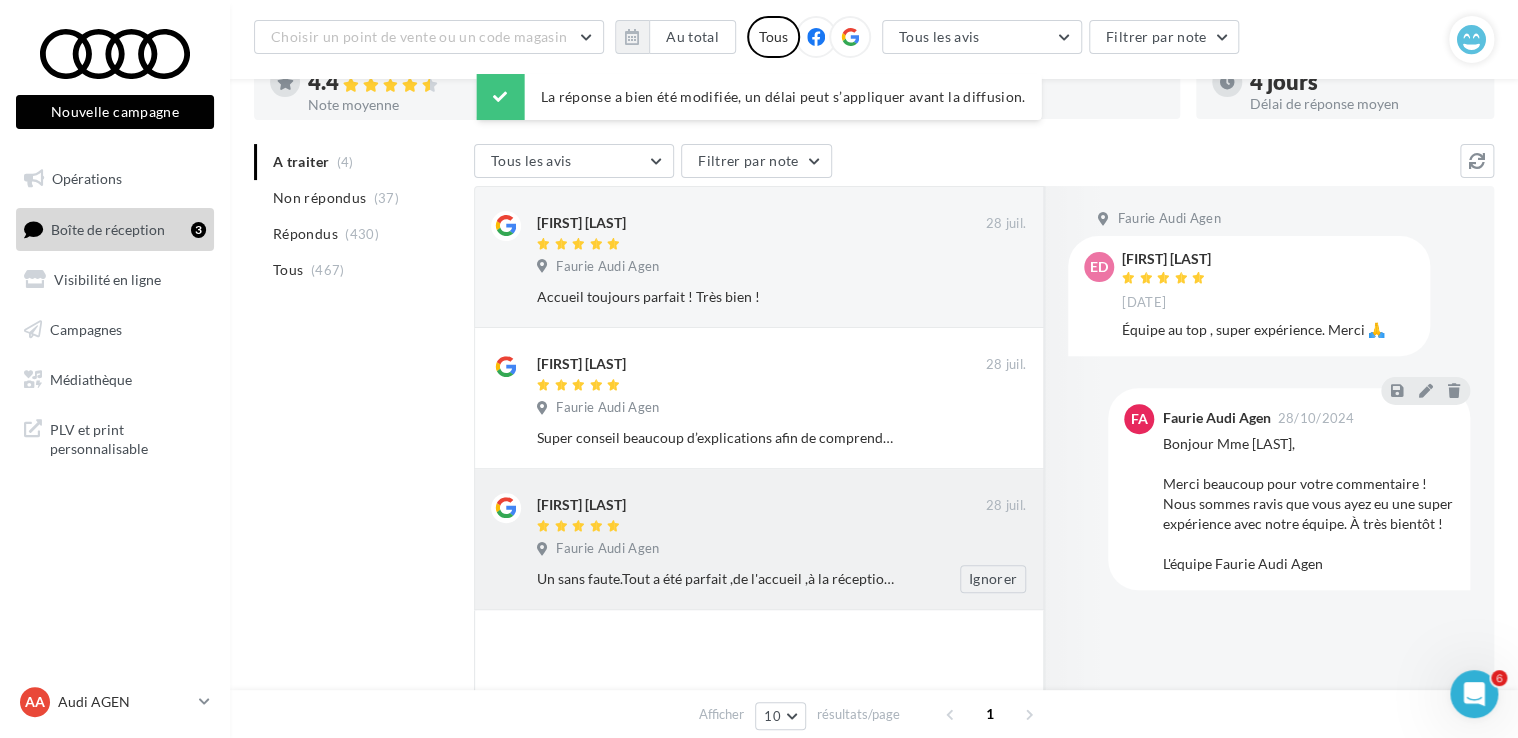 click at bounding box center (761, 527) 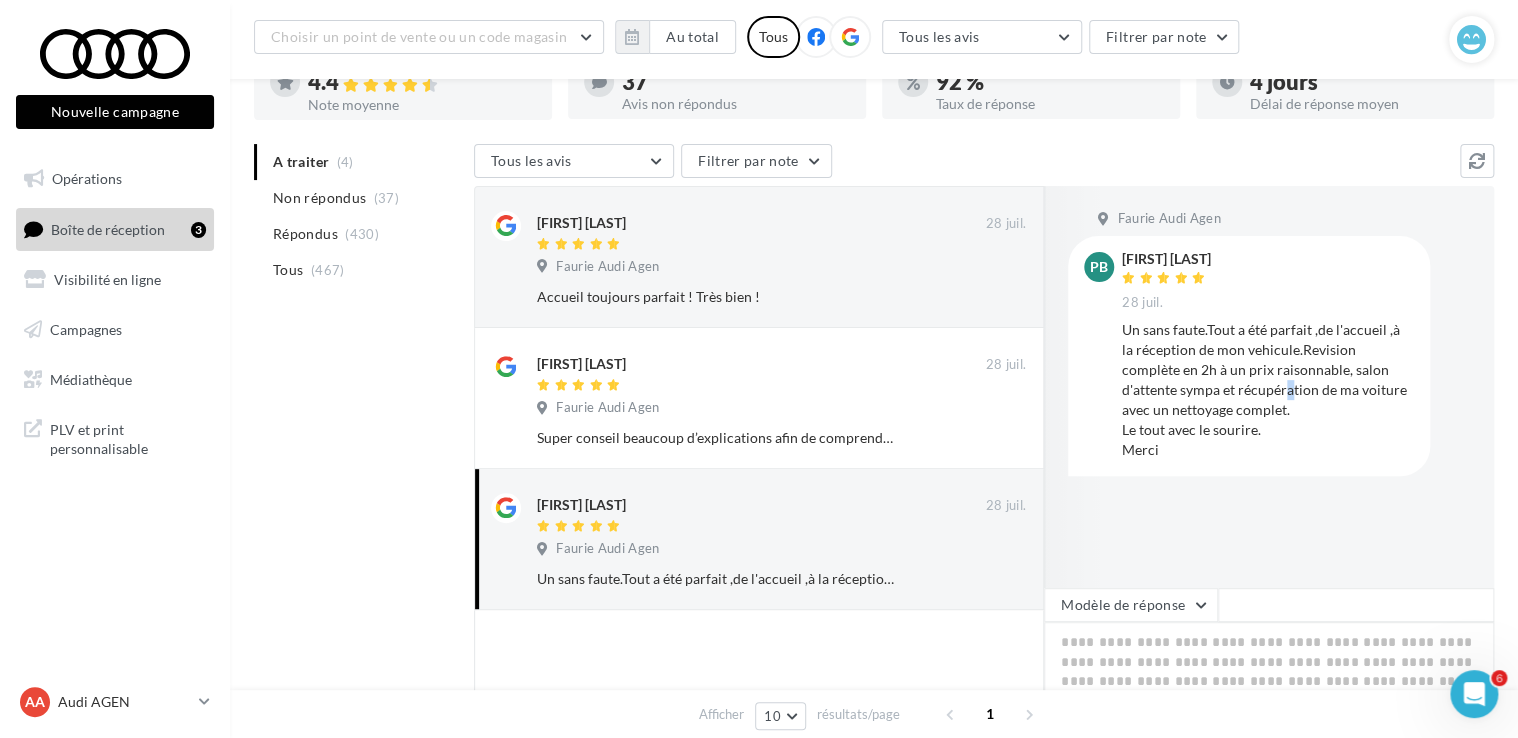 click on "Un sans faute.Tout a été parfait ,de l'accueil ,à la réception de mon vehicule.Revision complète en 2h à un prix raisonnable, salon d'attente sympa et récupération de ma voiture avec un nettoyage complet.
Le tout avec le sourire.
Merci" at bounding box center (1268, 390) 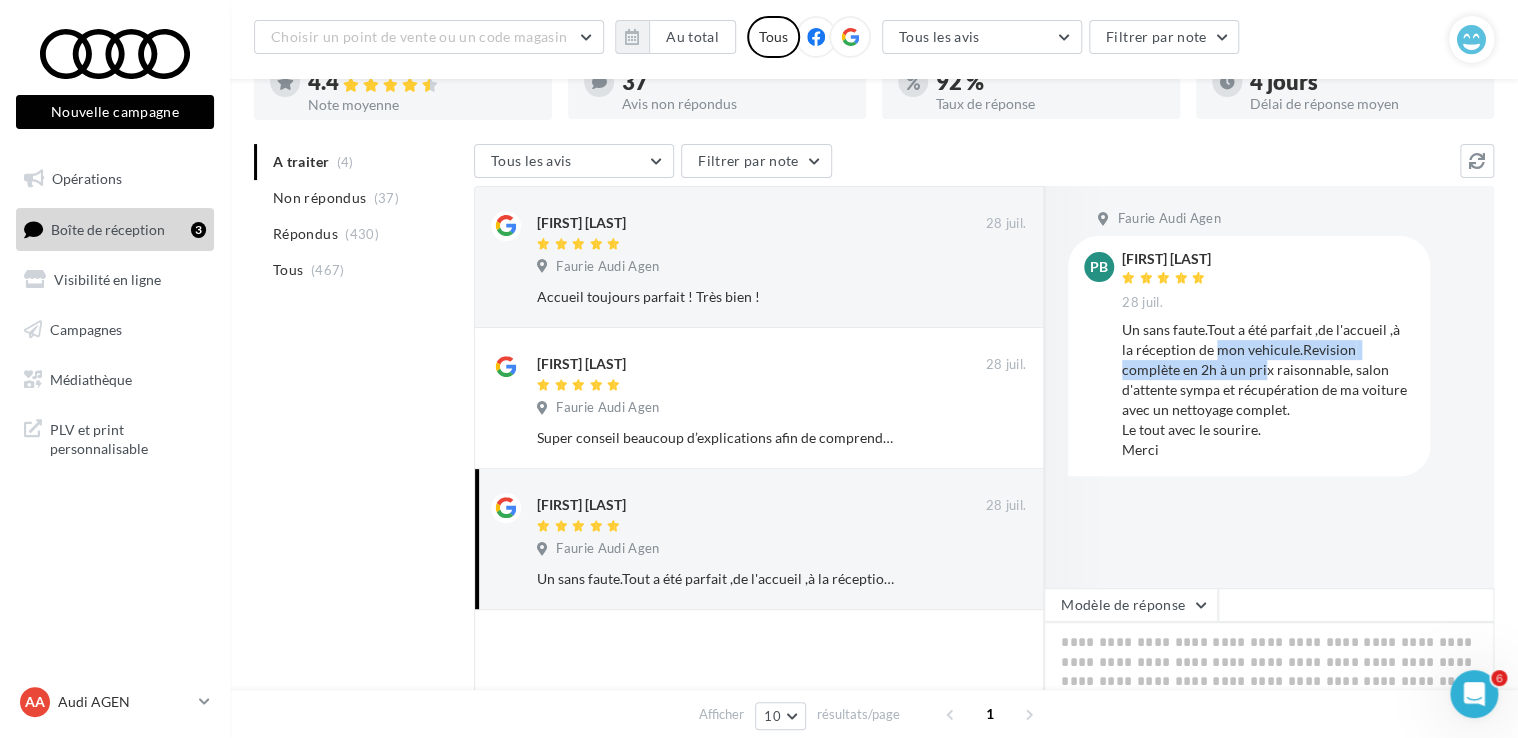 drag, startPoint x: 1231, startPoint y: 387, endPoint x: 1201, endPoint y: 360, distance: 40.36087 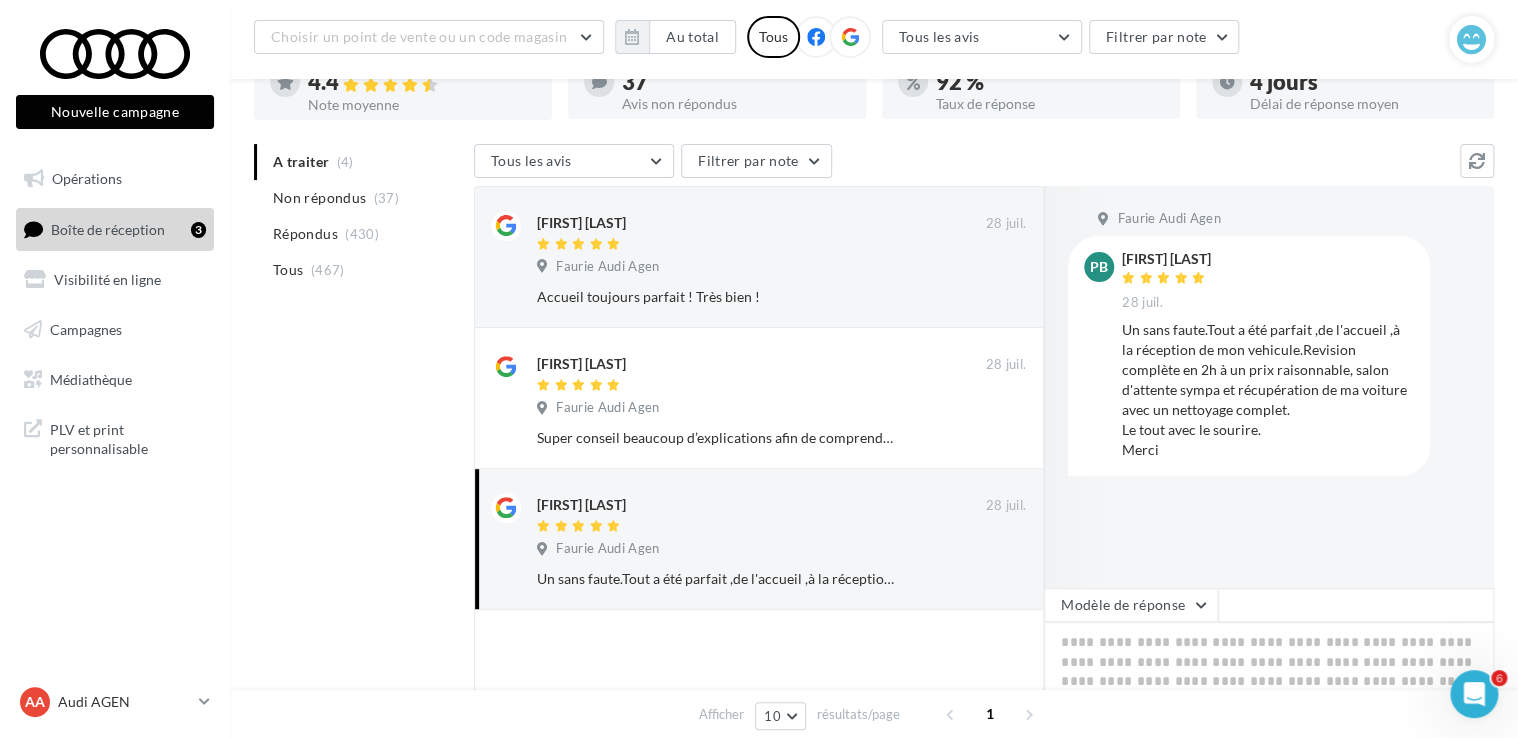 drag, startPoint x: 1201, startPoint y: 360, endPoint x: 1325, endPoint y: 410, distance: 133.70116 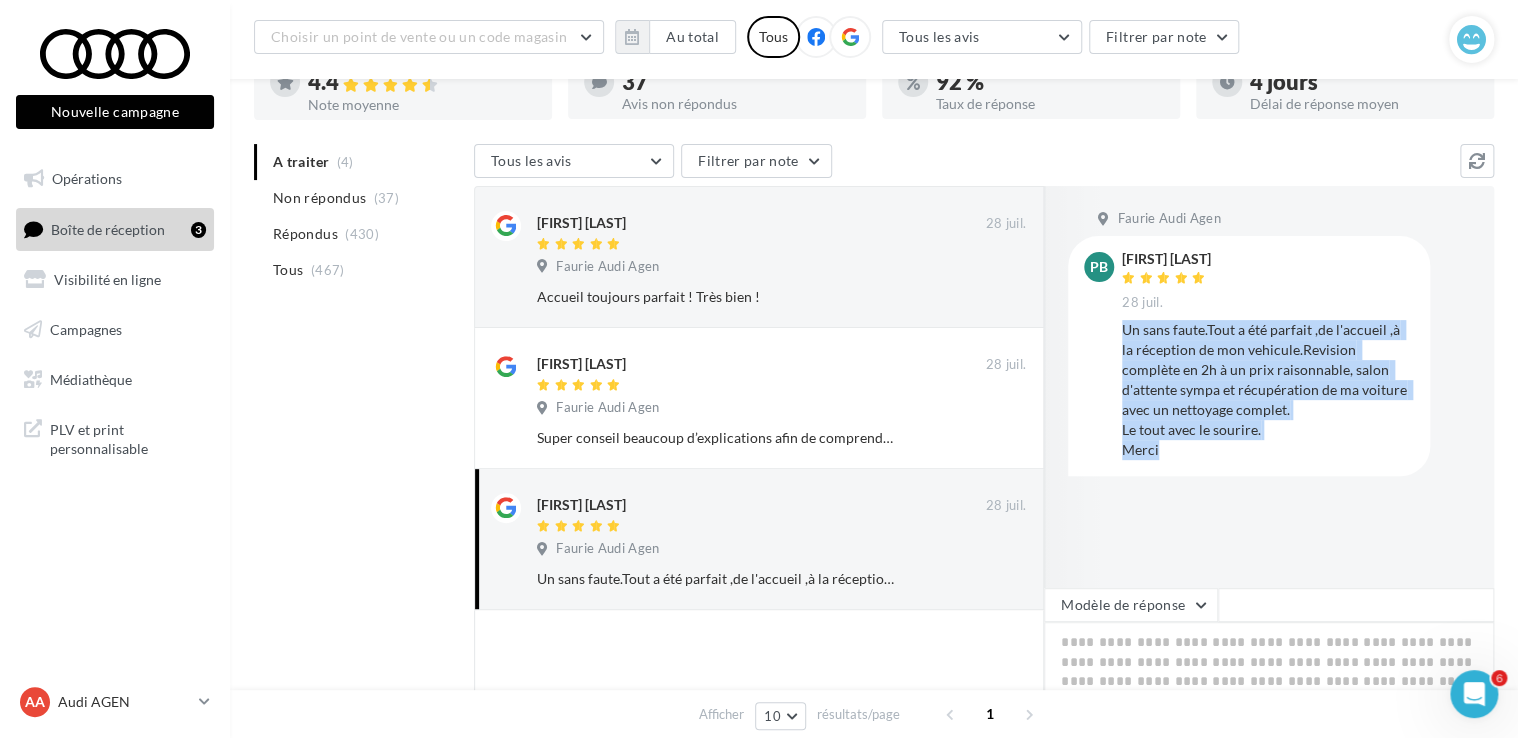 drag, startPoint x: 1125, startPoint y: 328, endPoint x: 1294, endPoint y: 450, distance: 208.43465 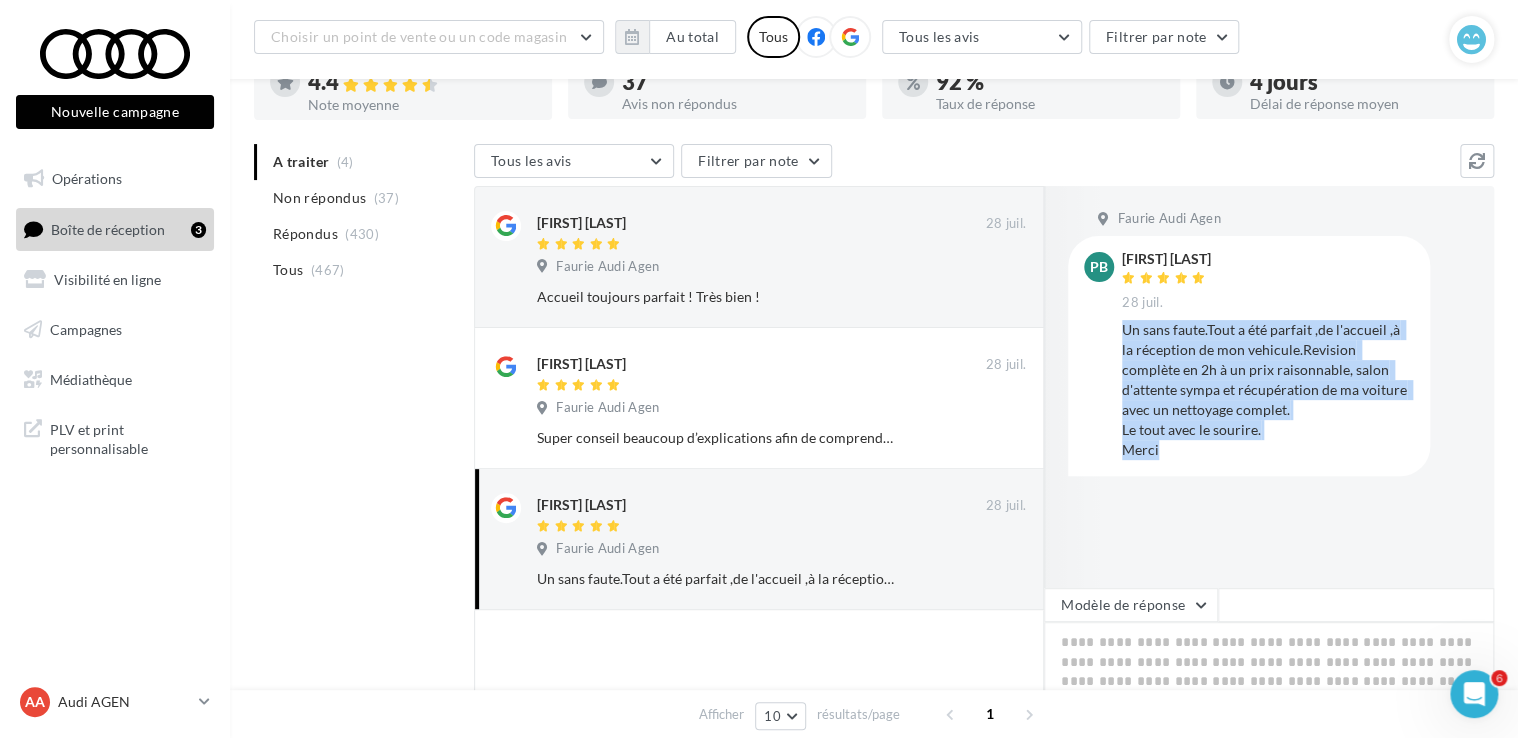 click on "Un sans faute.Tout a été parfait ,de l'accueil ,à la réception de mon vehicule.Revision complète en 2h à un prix raisonnable, salon d'attente sympa et récupération de ma voiture avec un nettoyage complet.
Le tout avec le sourire.
Merci" at bounding box center (1268, 390) 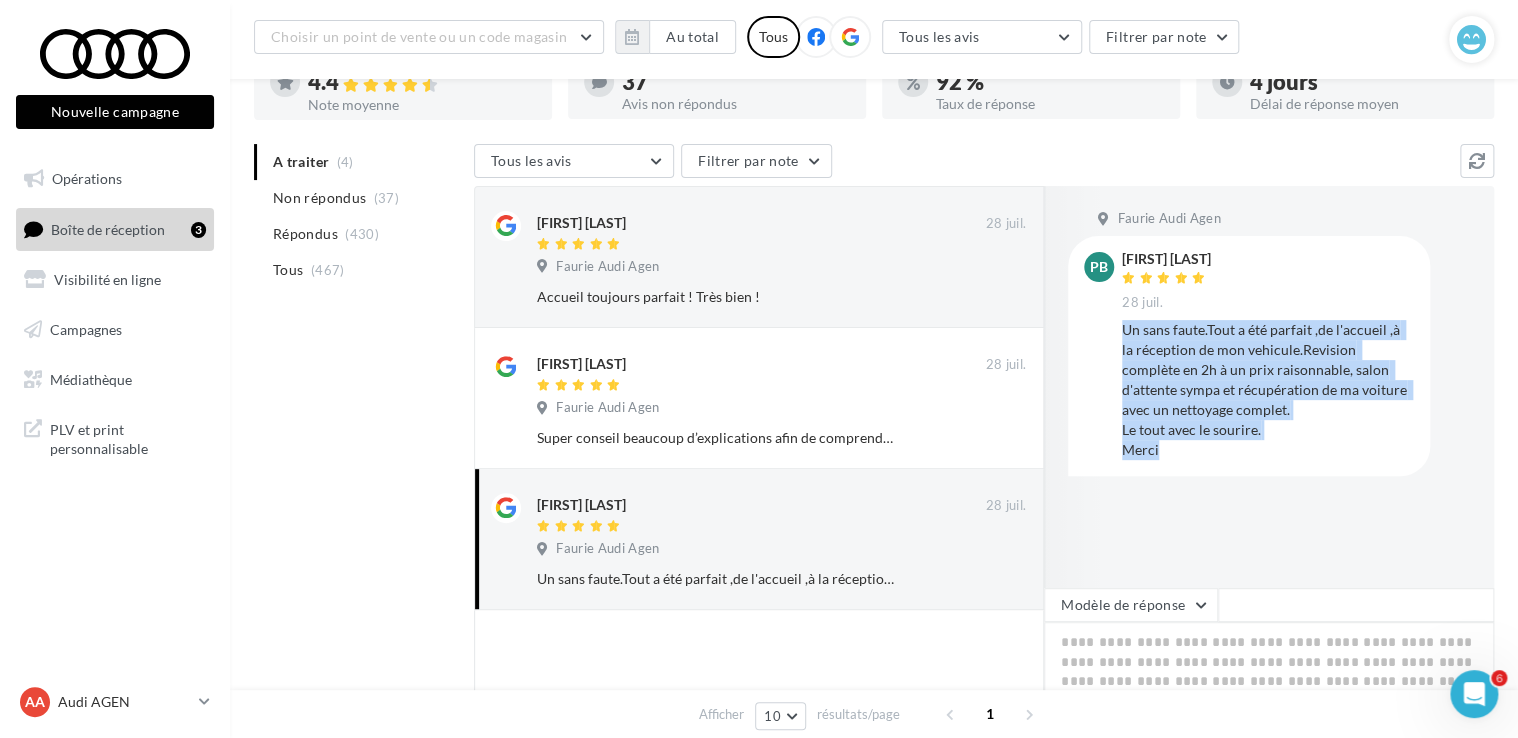 copy on "Un sans faute.Tout a été parfait ,de l'accueil ,à la réception de mon vehicule.Revision complète en 2h à un prix raisonnable, salon d'attente sympa et récupération de ma voiture avec un nettoyage complet.
Le tout avec le sourire.
Merci" 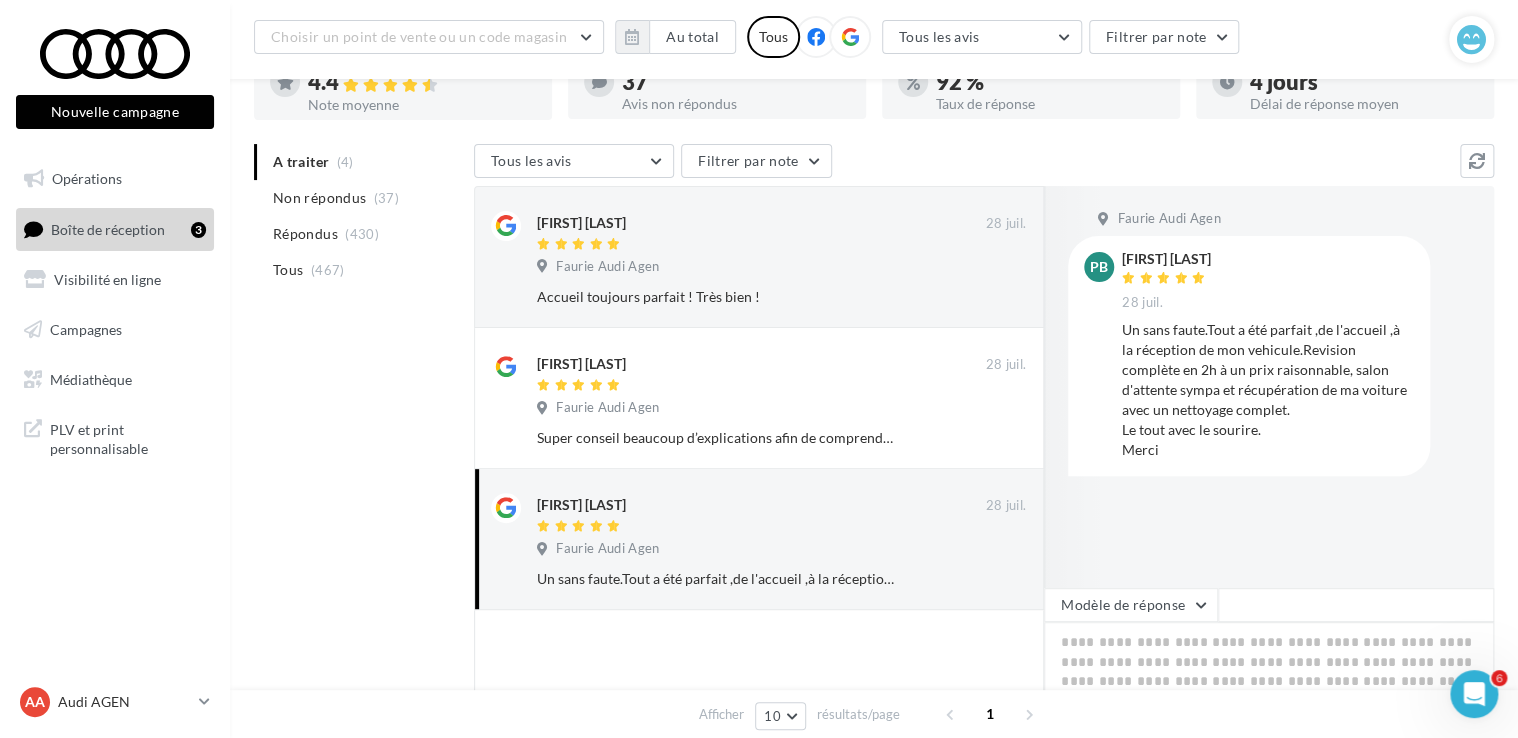 click at bounding box center (1108, 387) 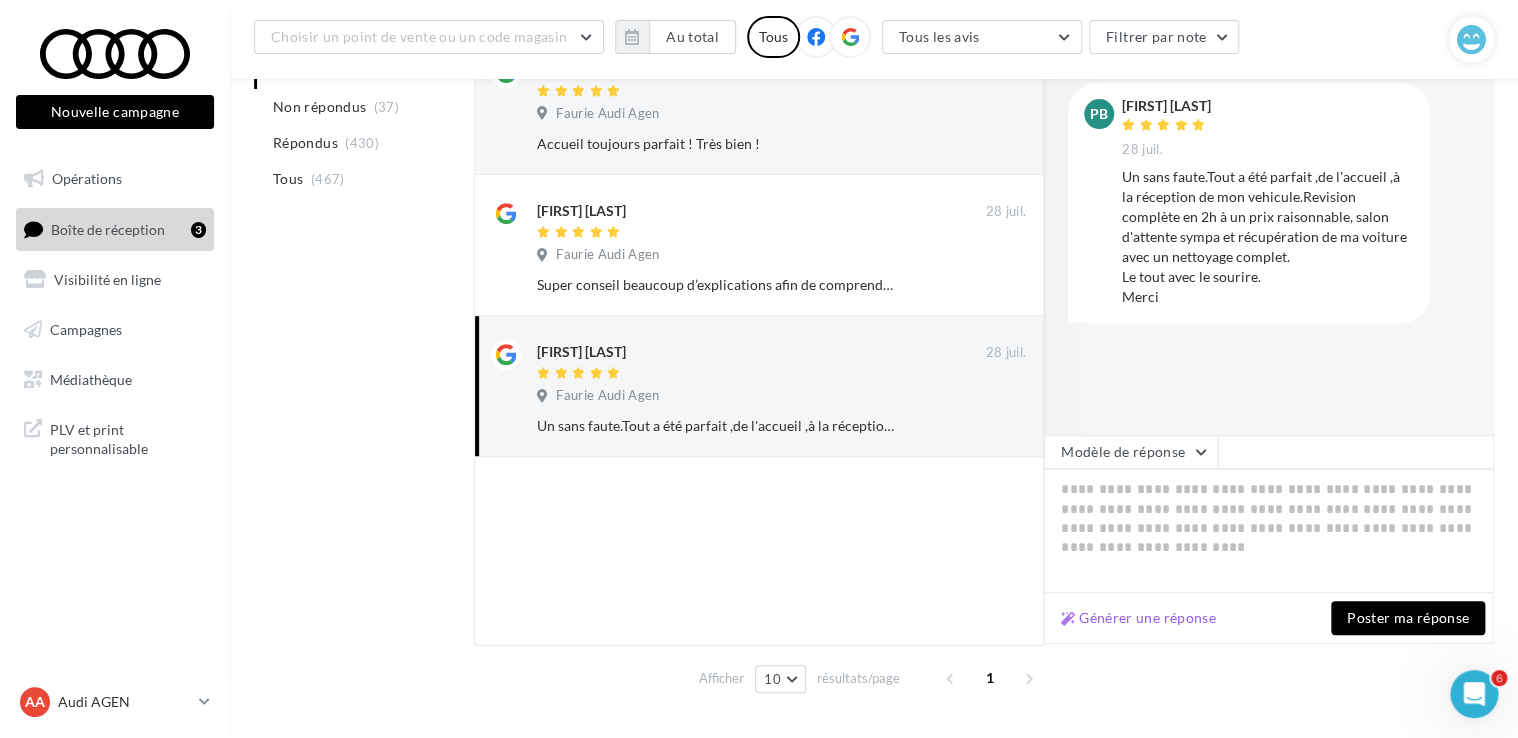 scroll, scrollTop: 346, scrollLeft: 0, axis: vertical 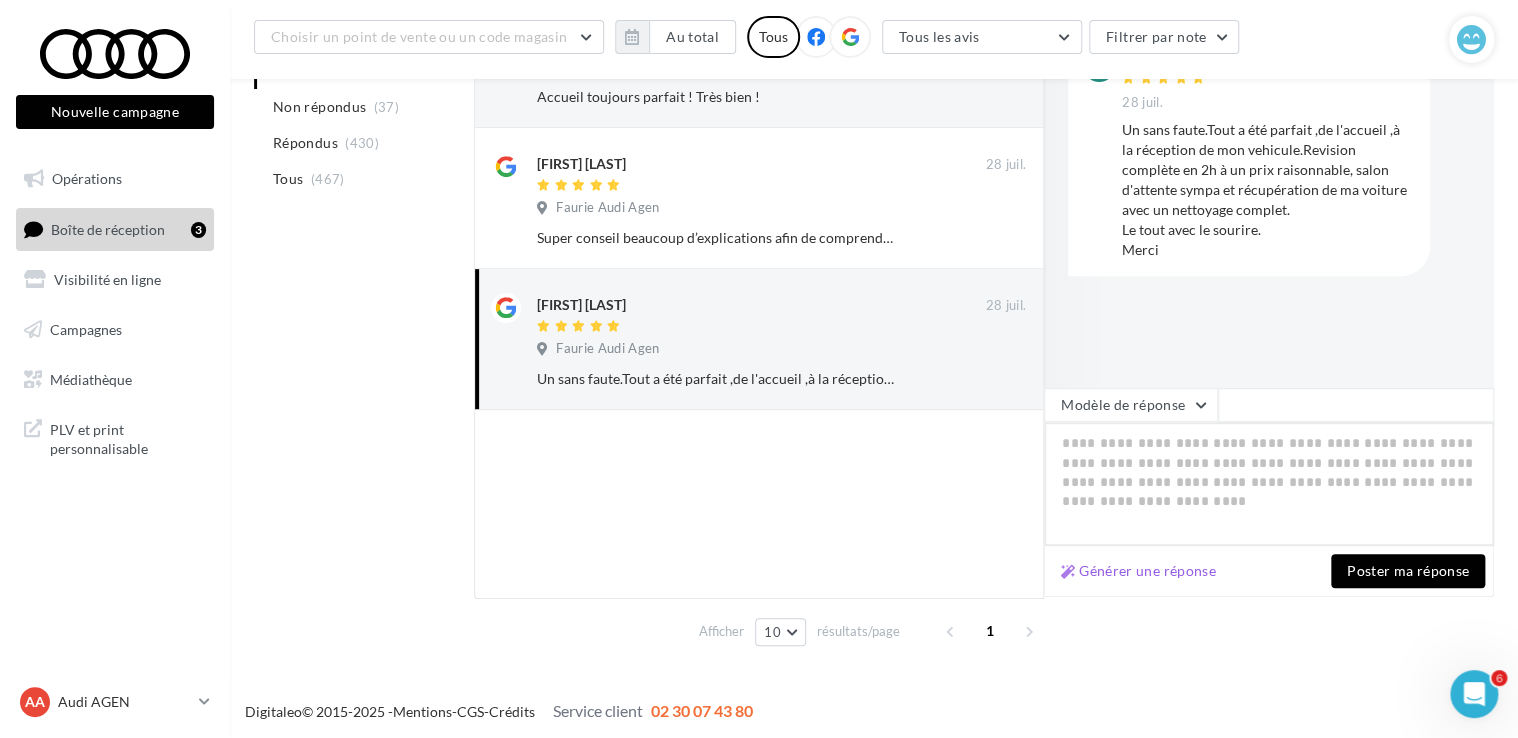 click at bounding box center (1269, 484) 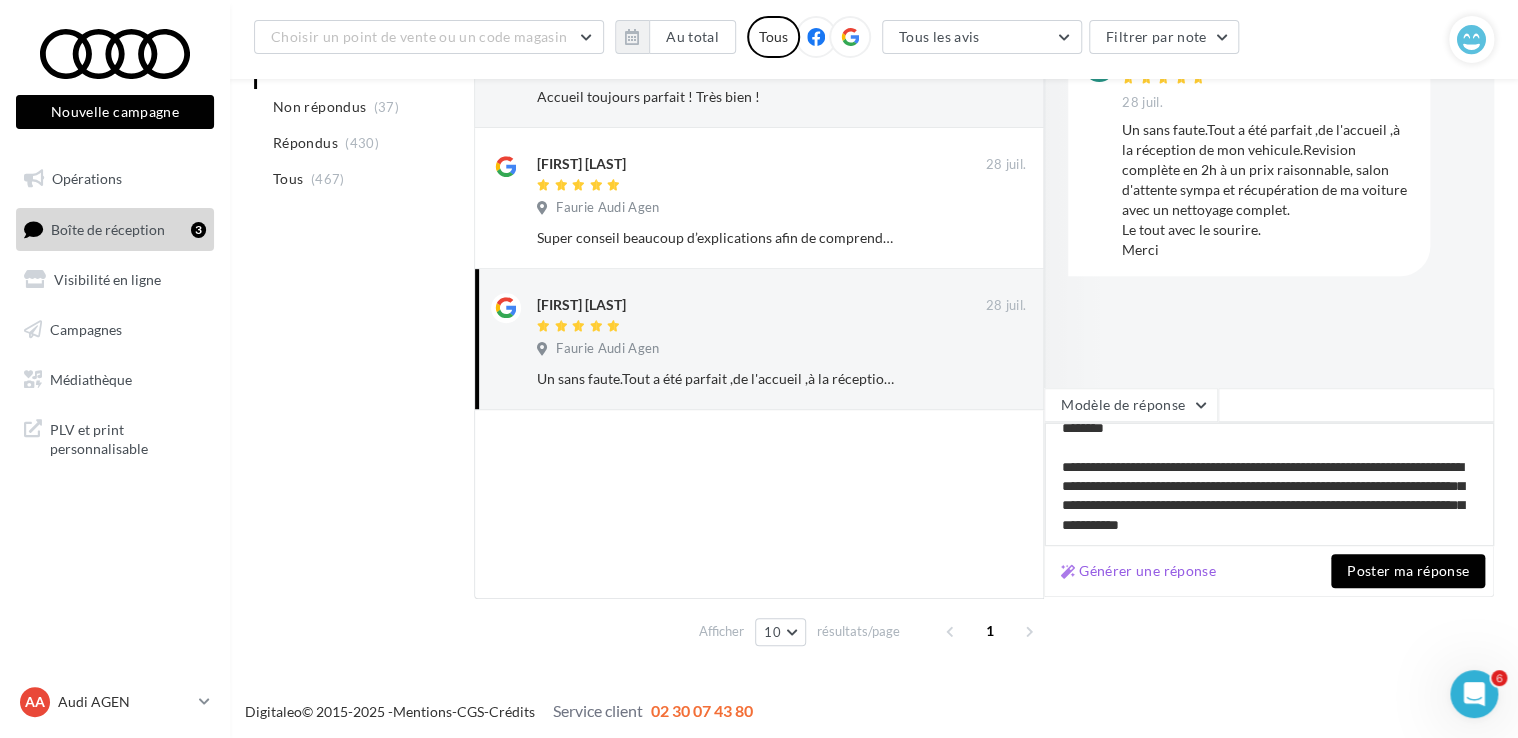 scroll, scrollTop: 0, scrollLeft: 0, axis: both 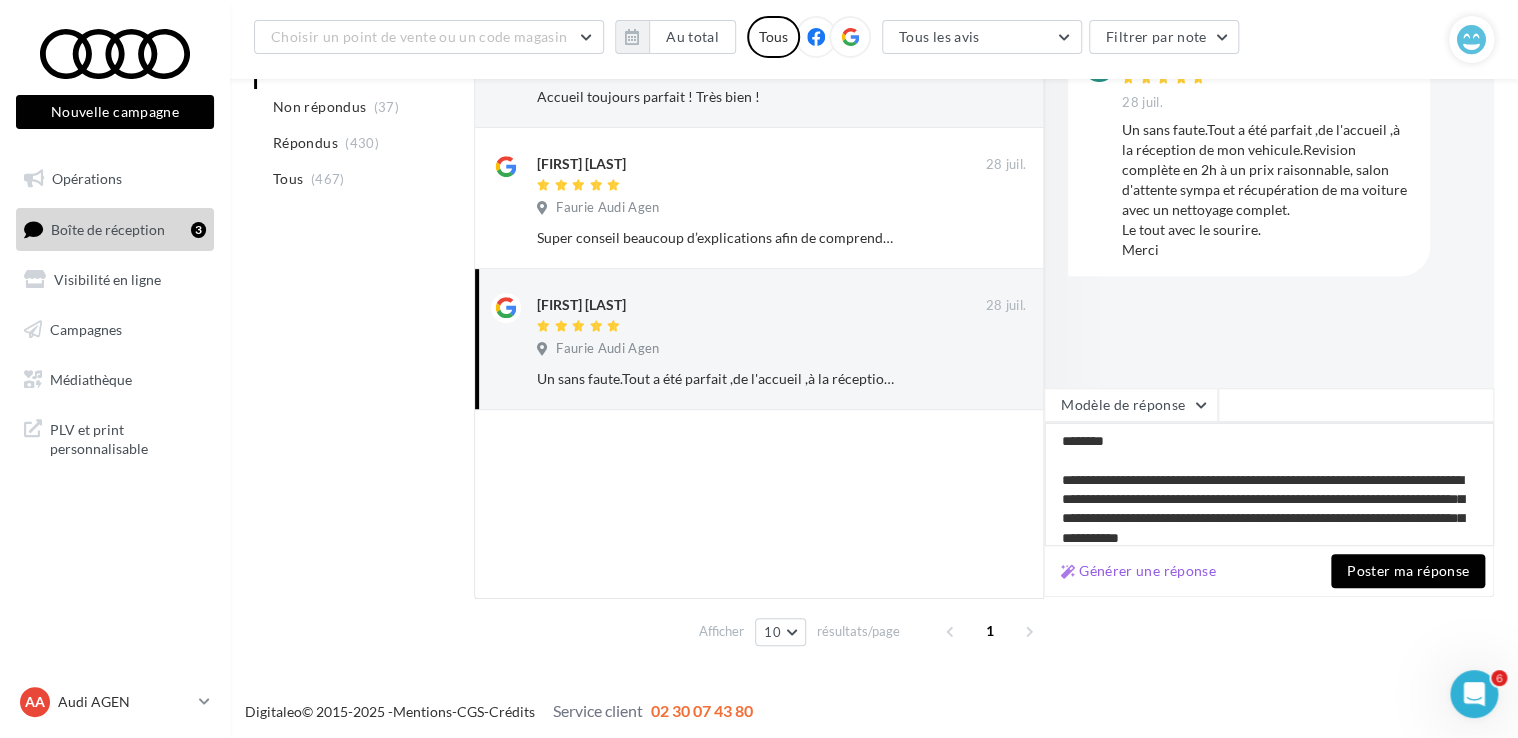 click on "**********" at bounding box center [1269, 484] 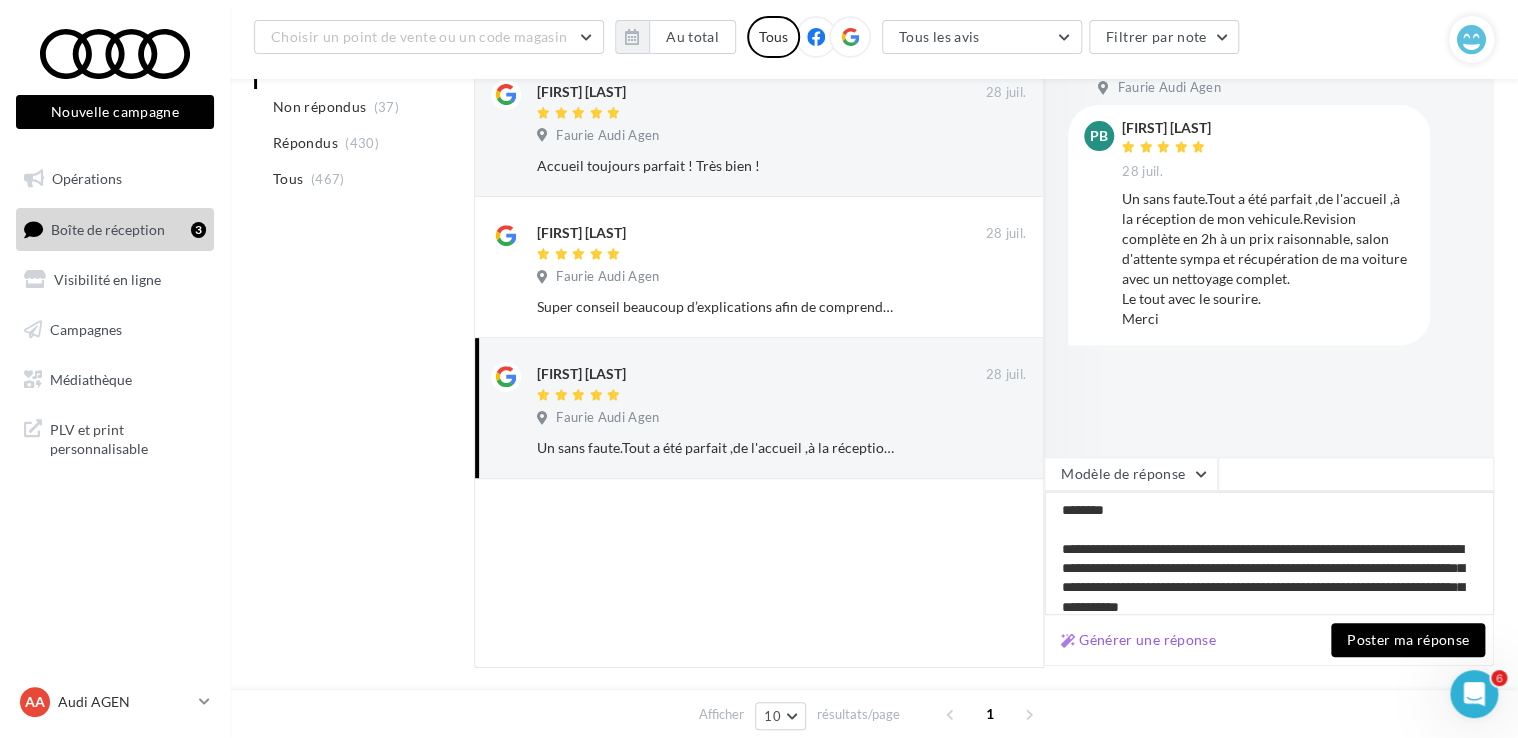 scroll, scrollTop: 246, scrollLeft: 0, axis: vertical 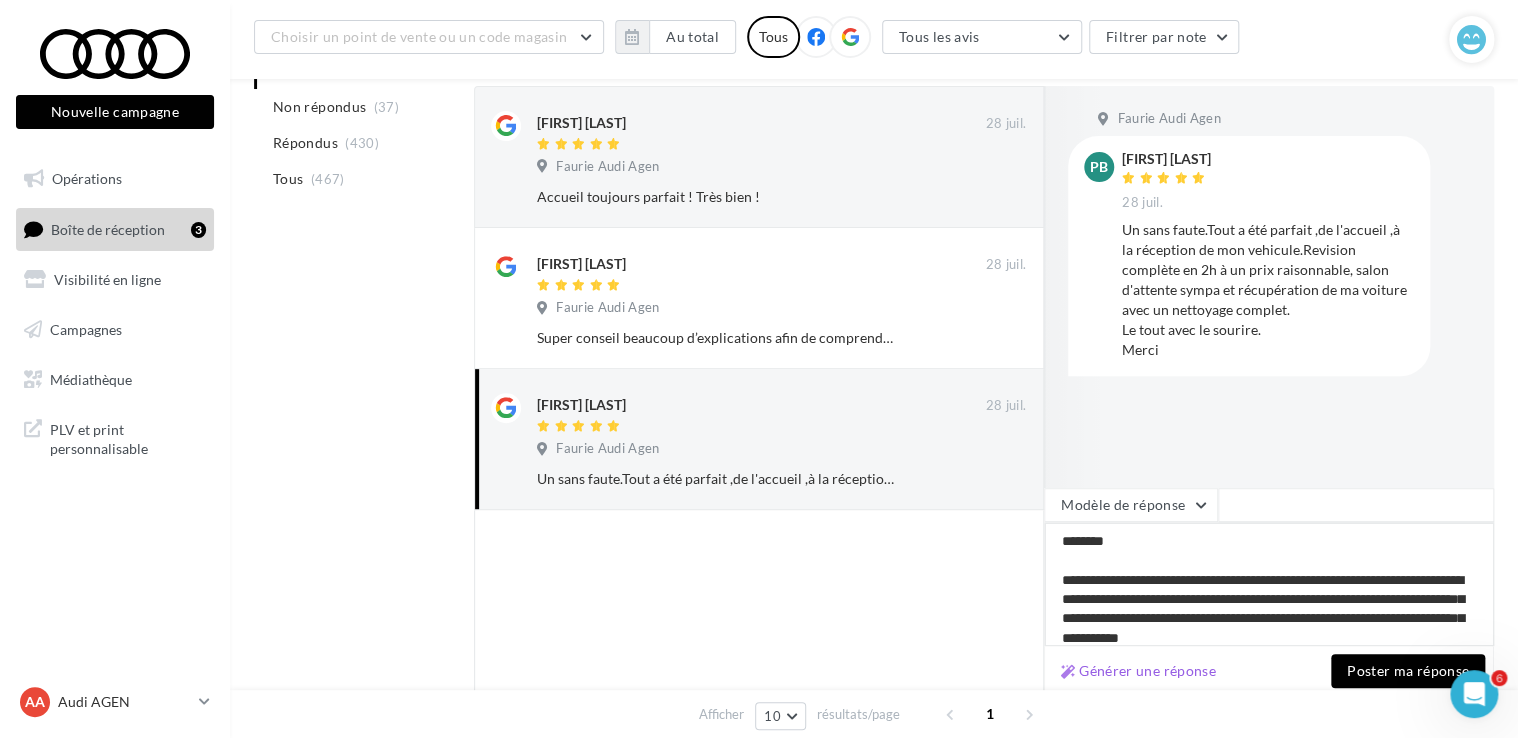 type on "**********" 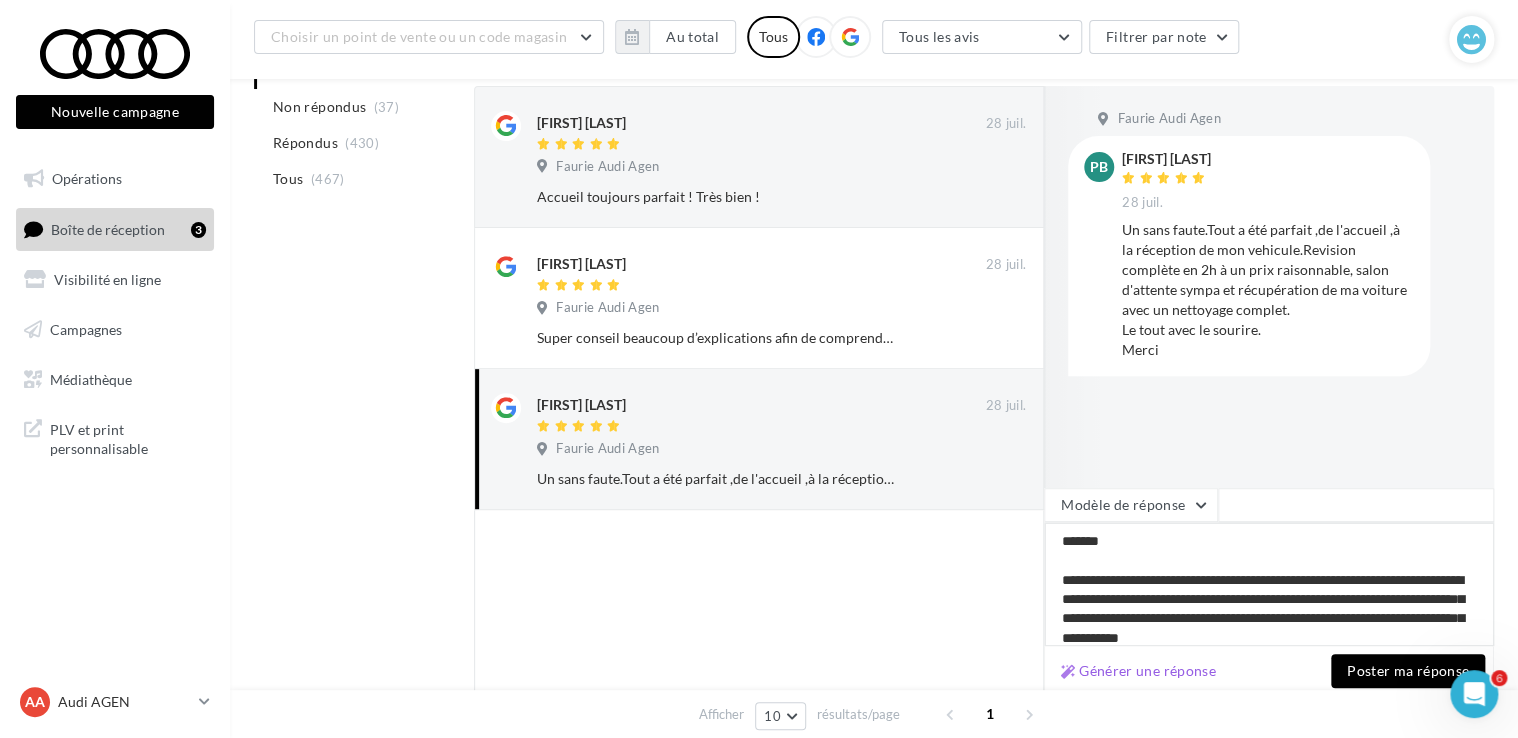 type on "**********" 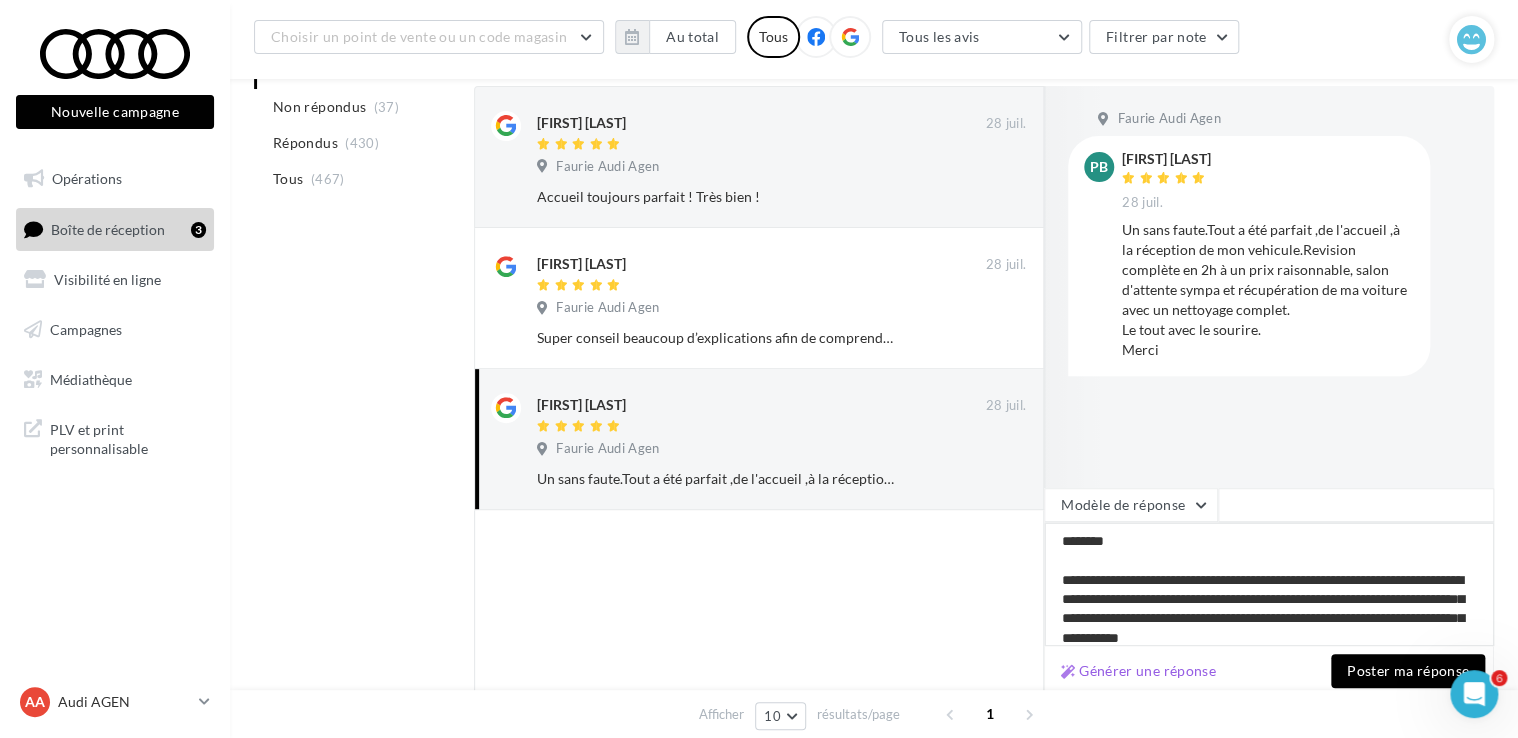 type on "**********" 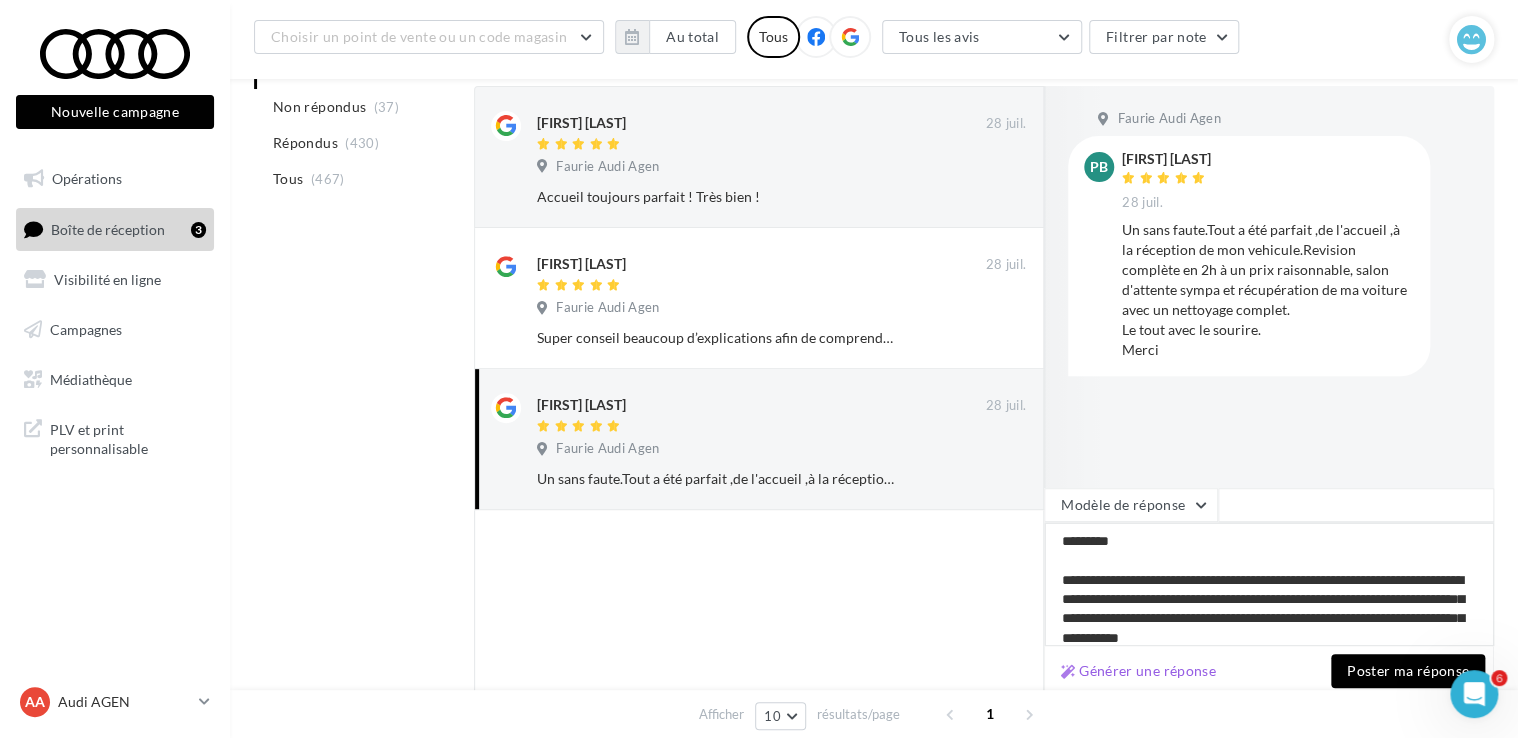 type on "**********" 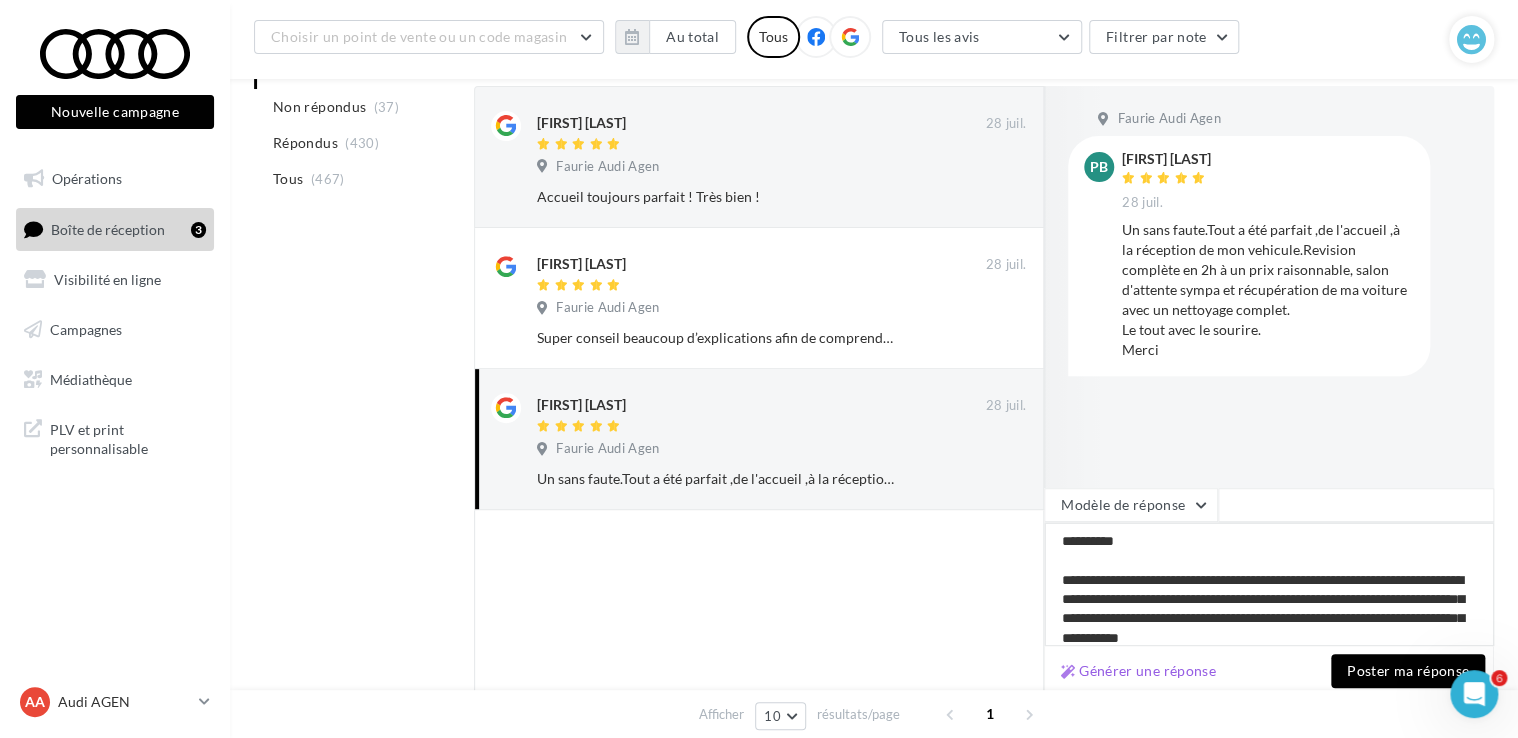 type on "**********" 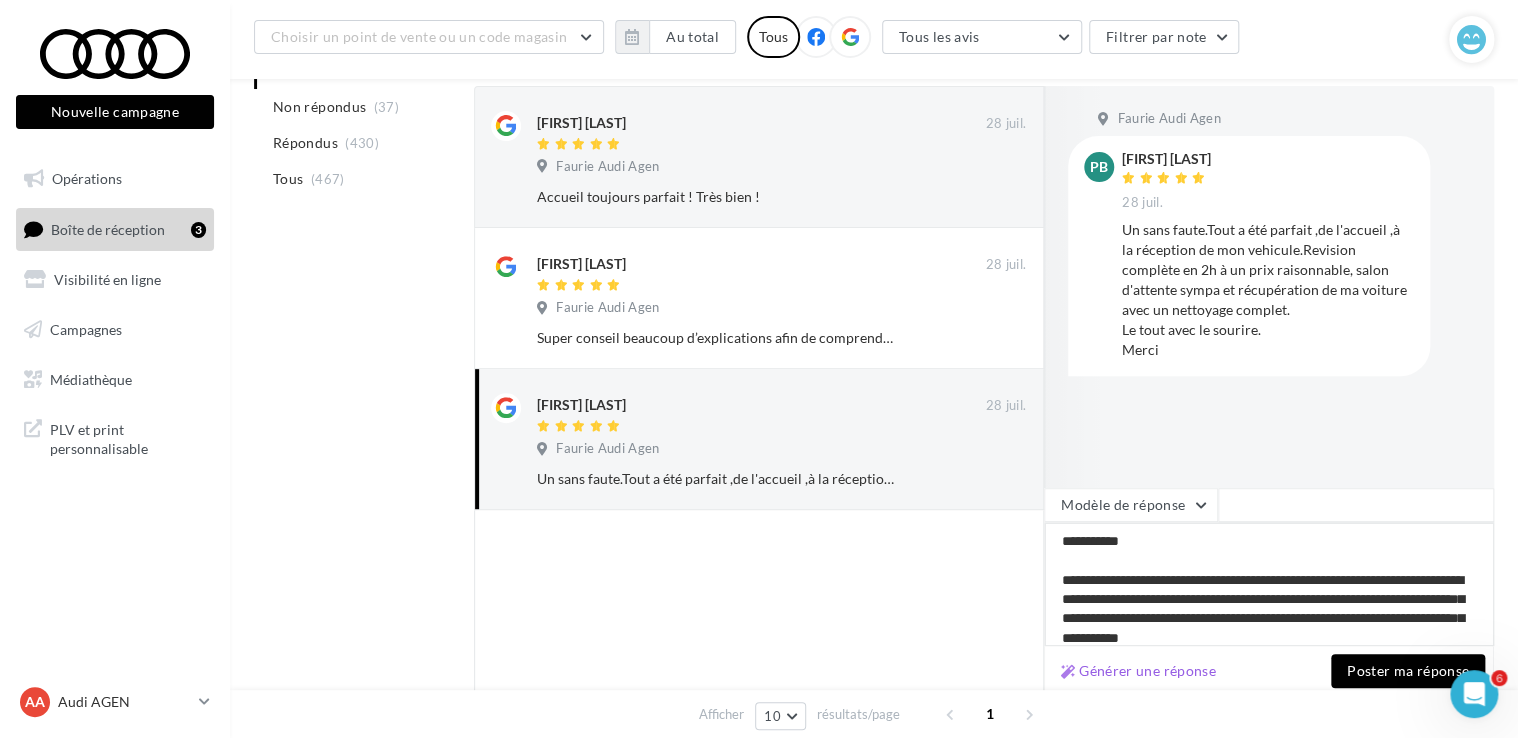 type on "**********" 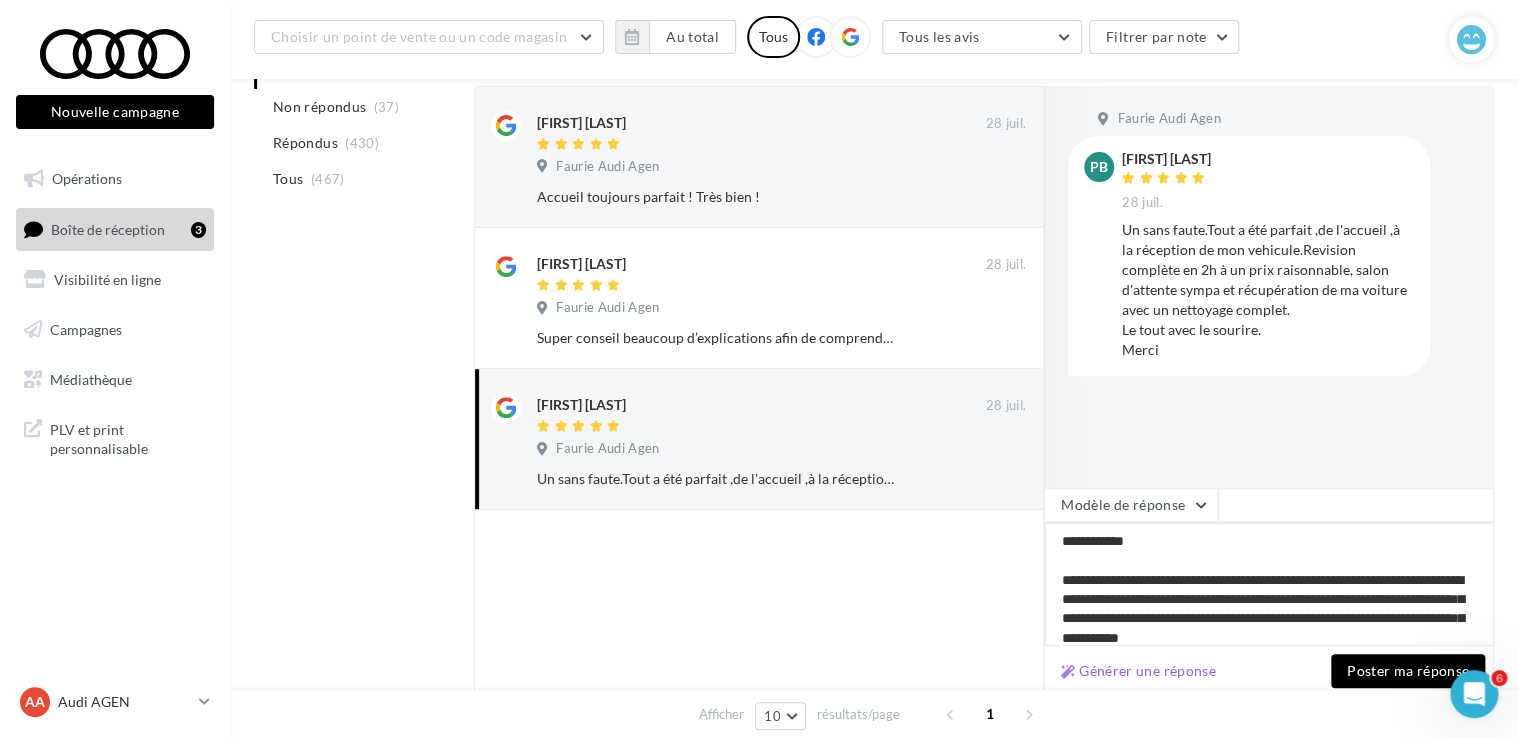 type on "**********" 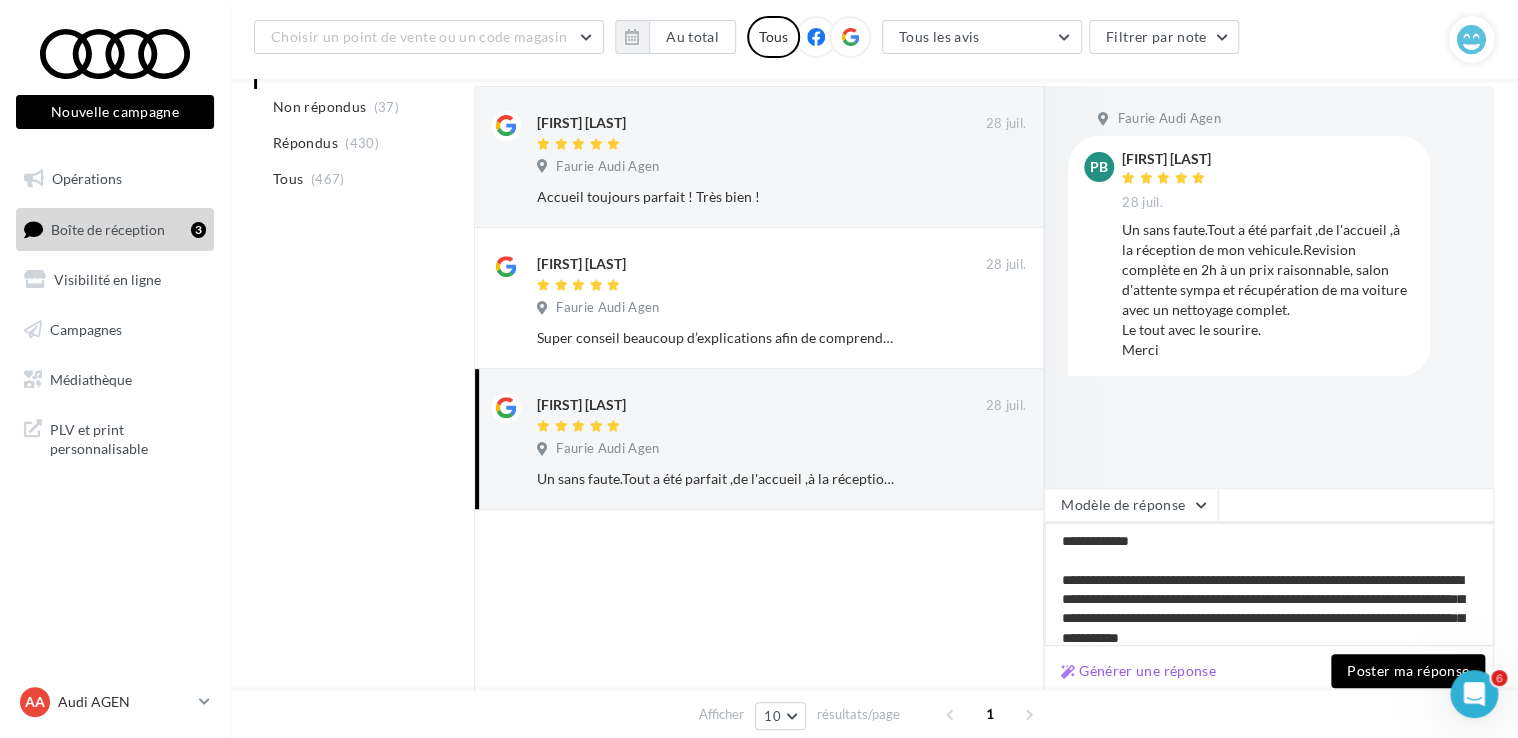 type on "**********" 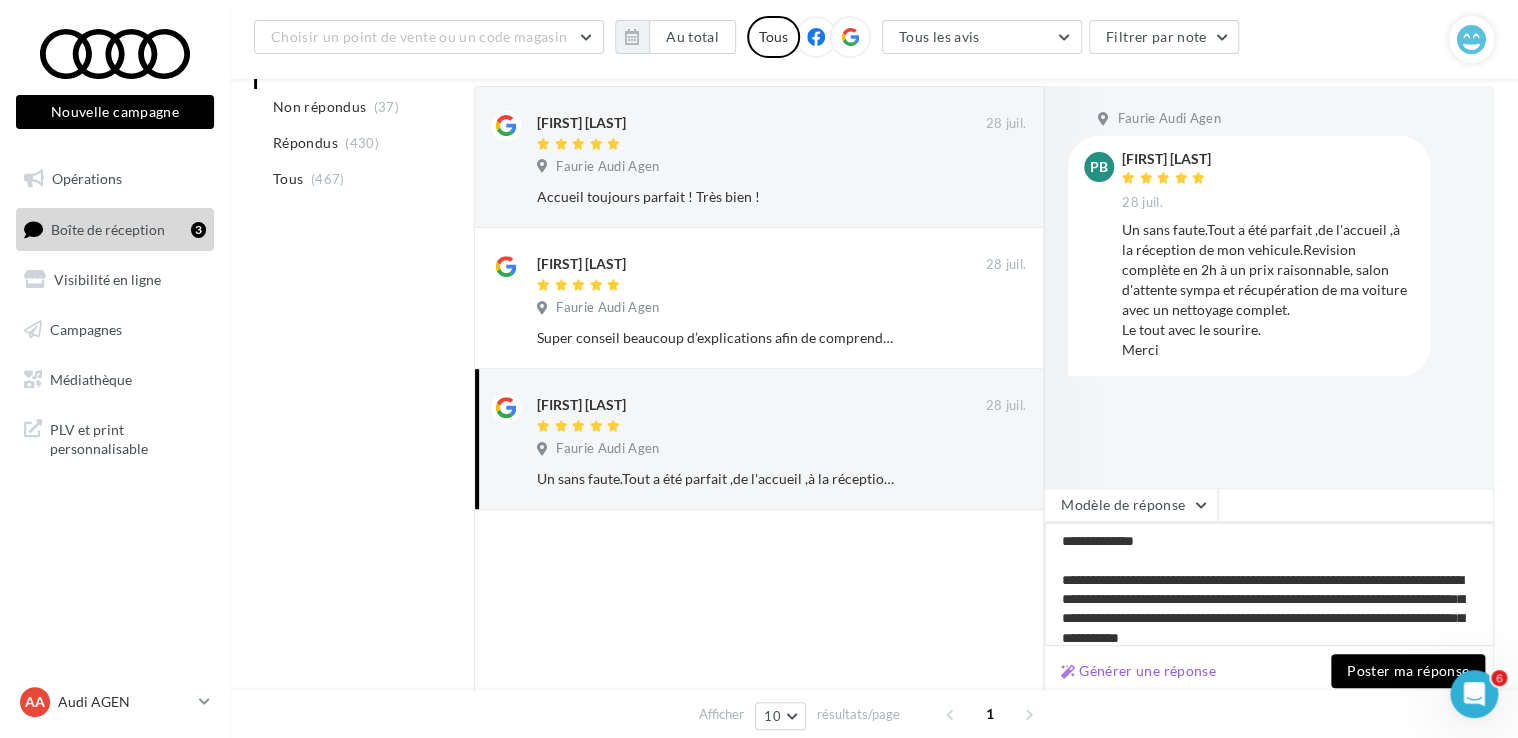 type on "**********" 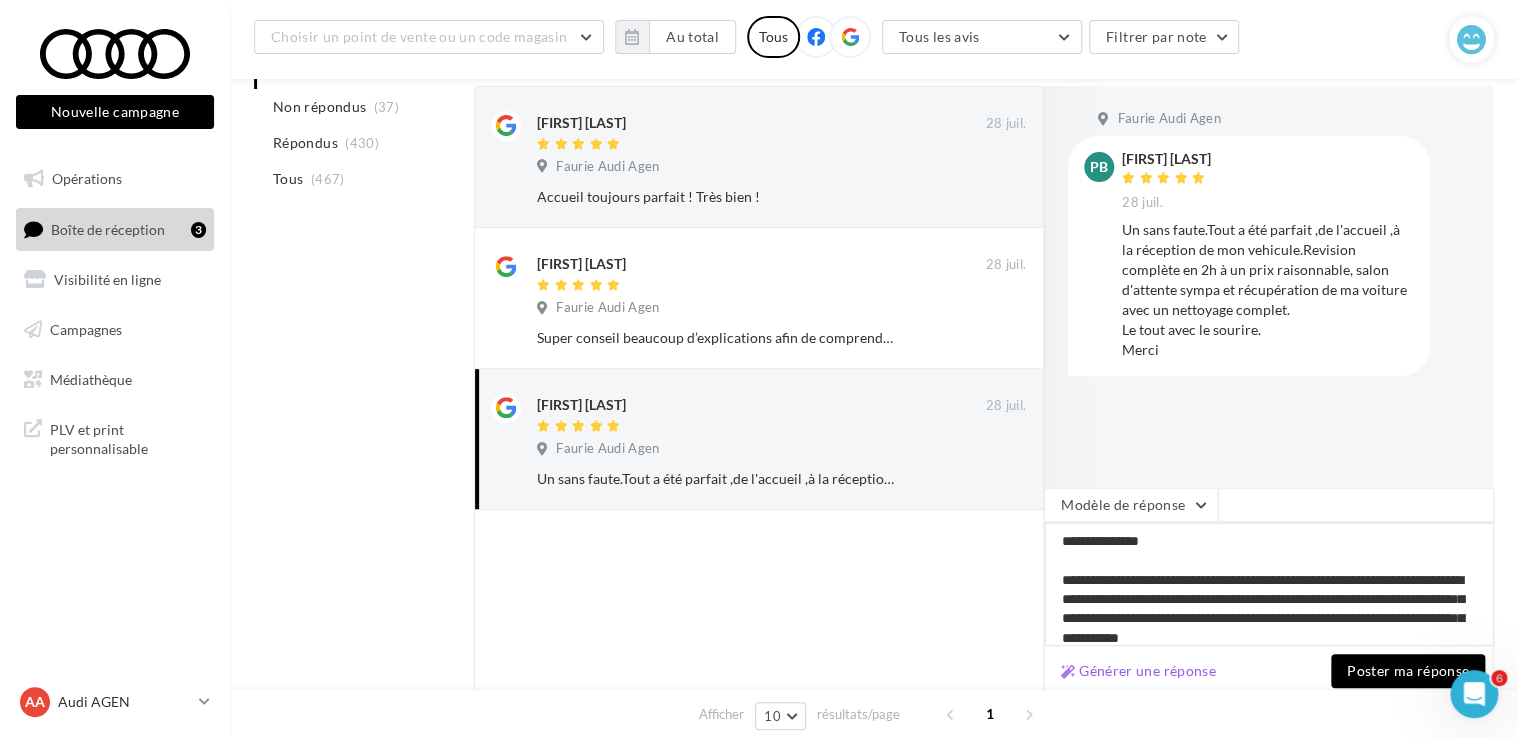 type on "**********" 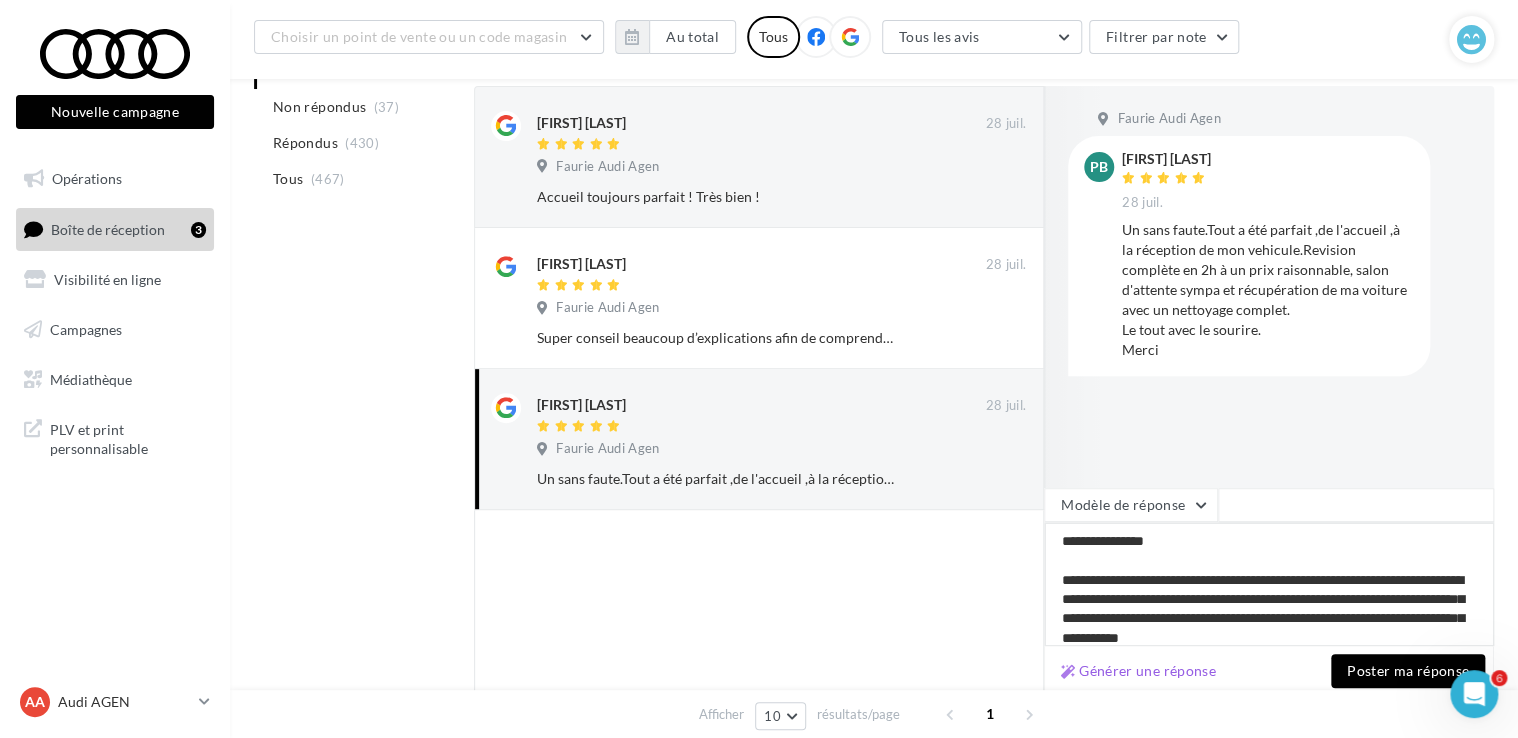 type on "**********" 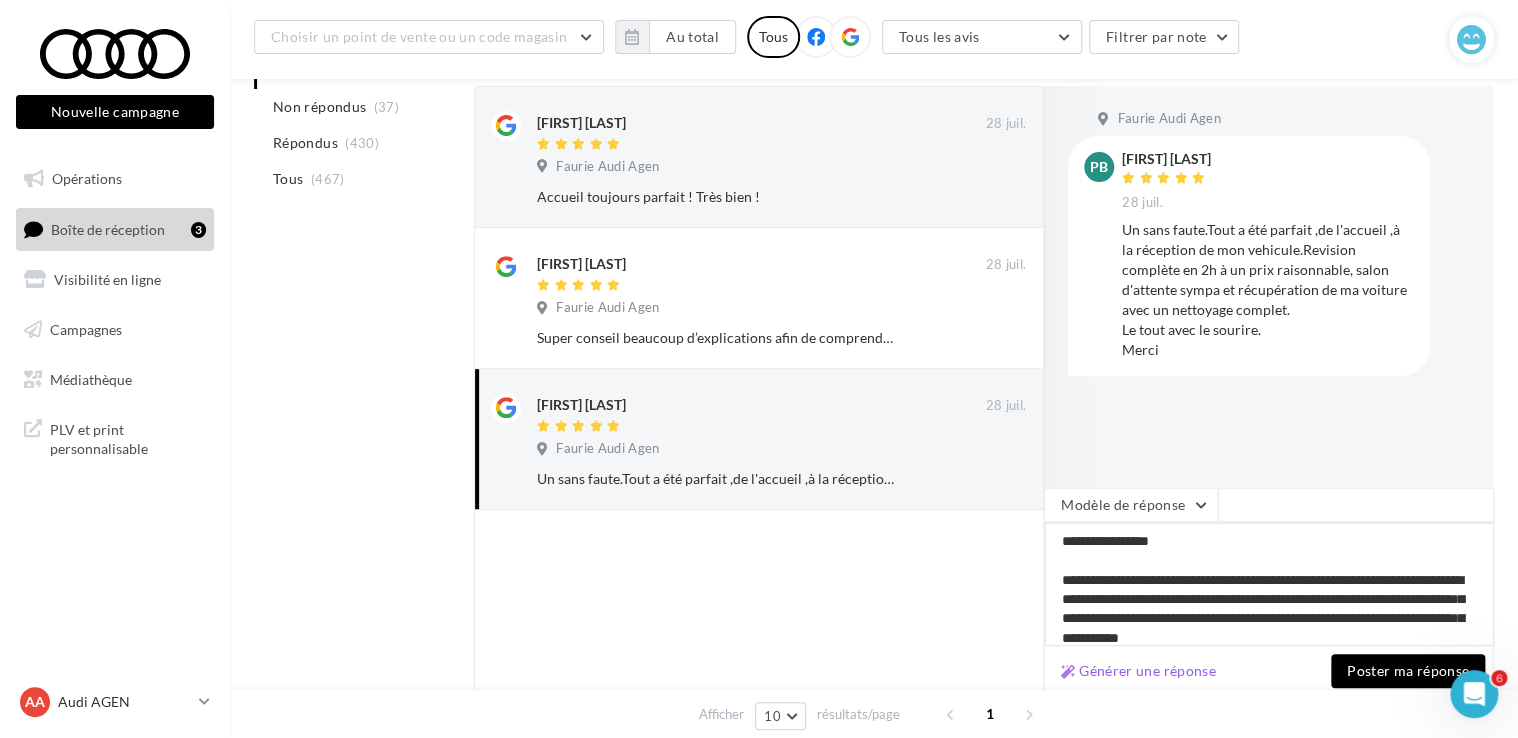 type on "**********" 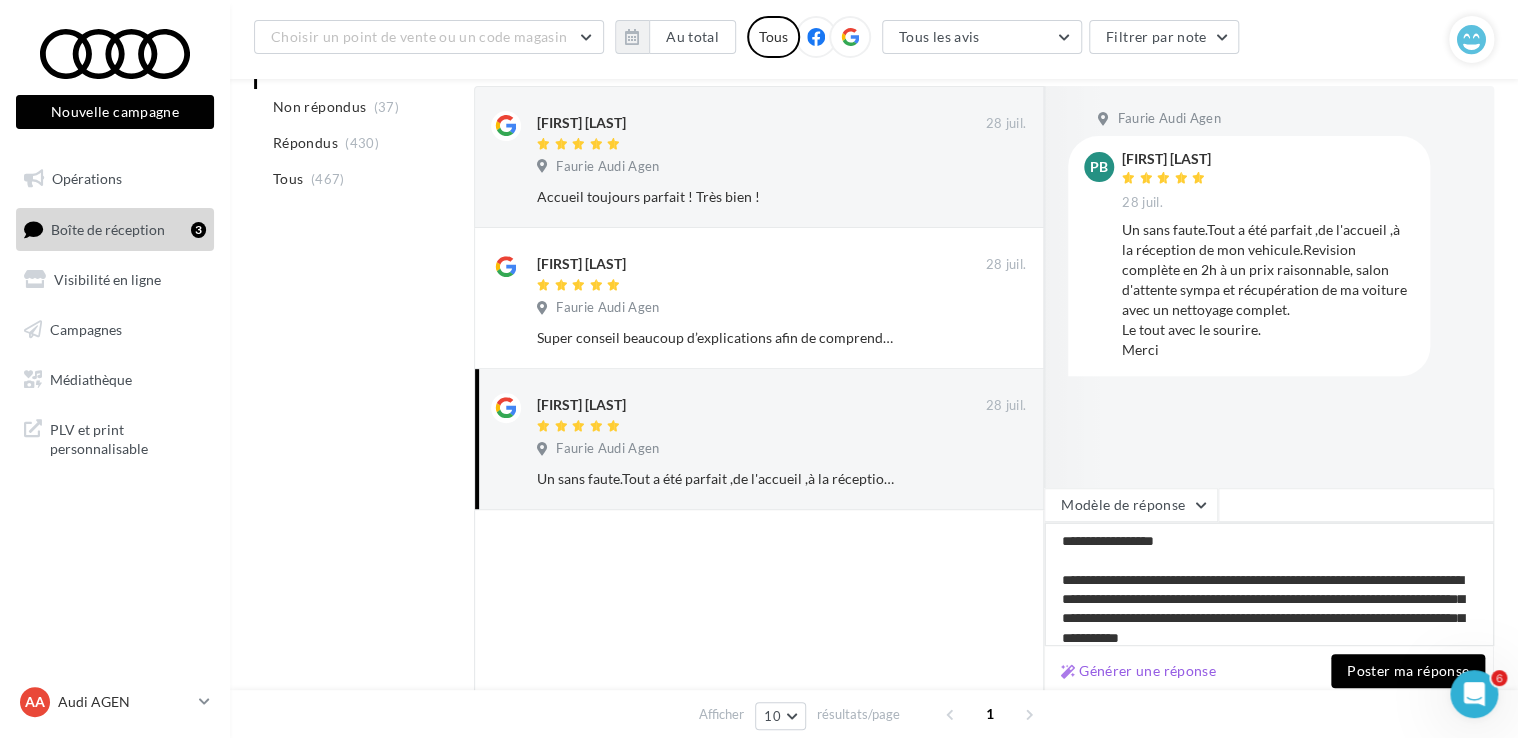 type on "**********" 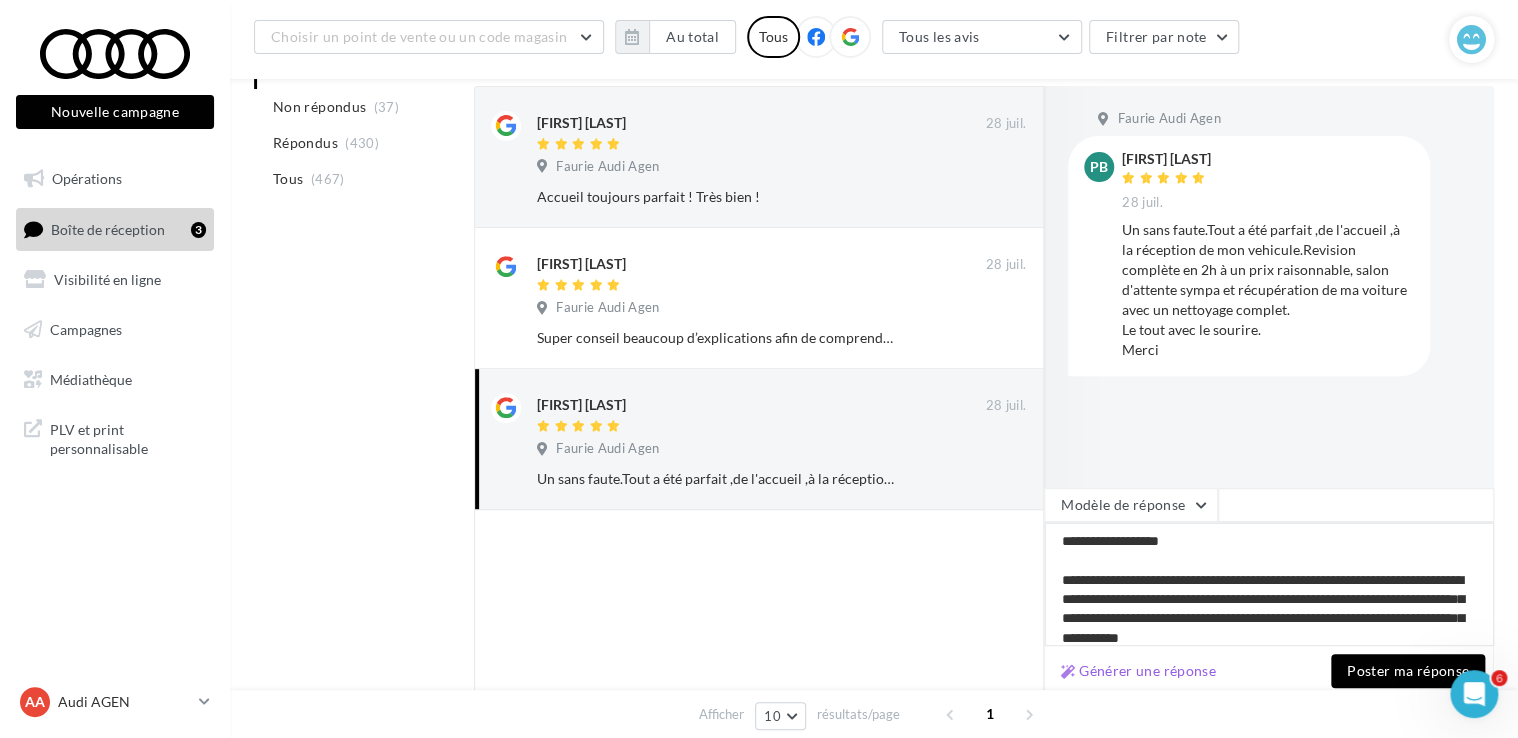 type on "**********" 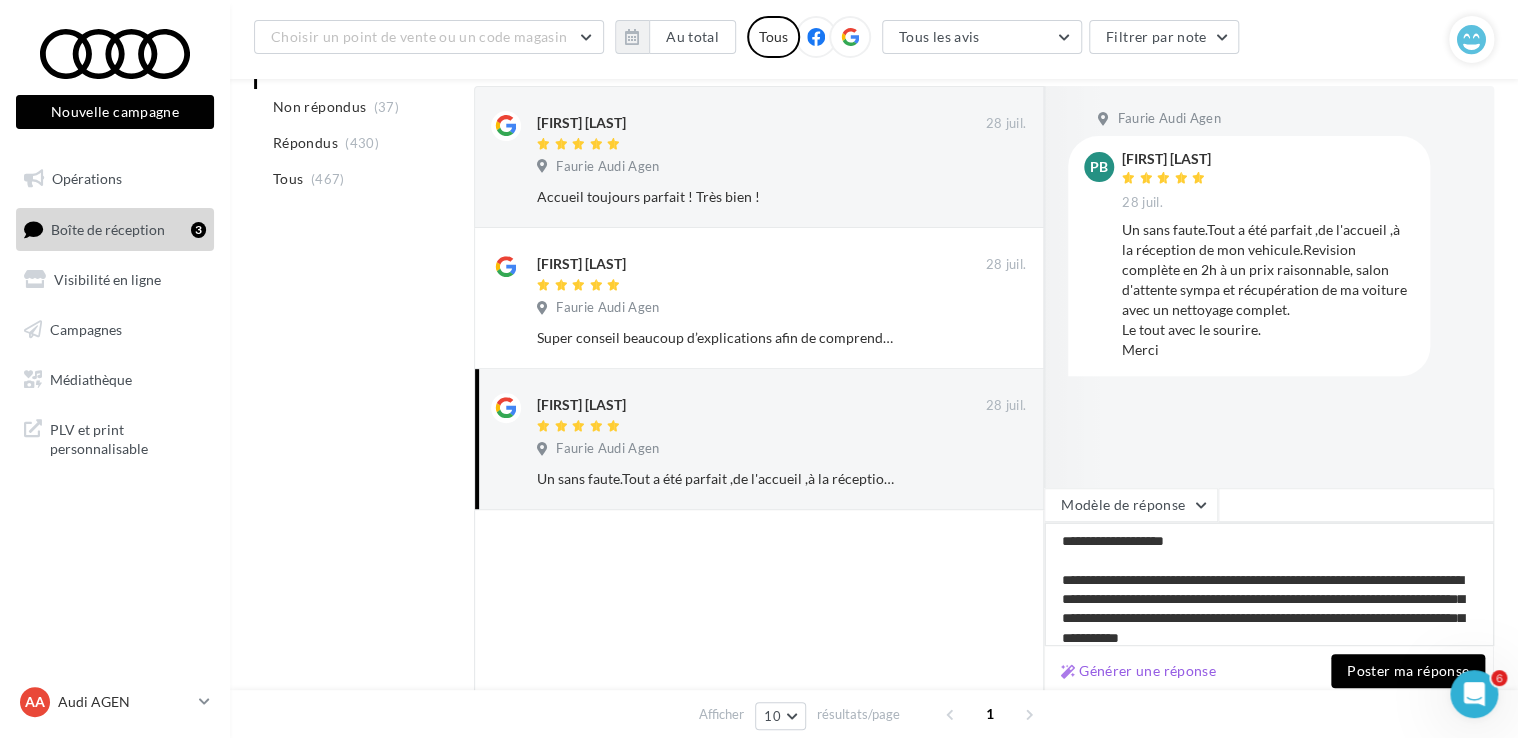 type on "**********" 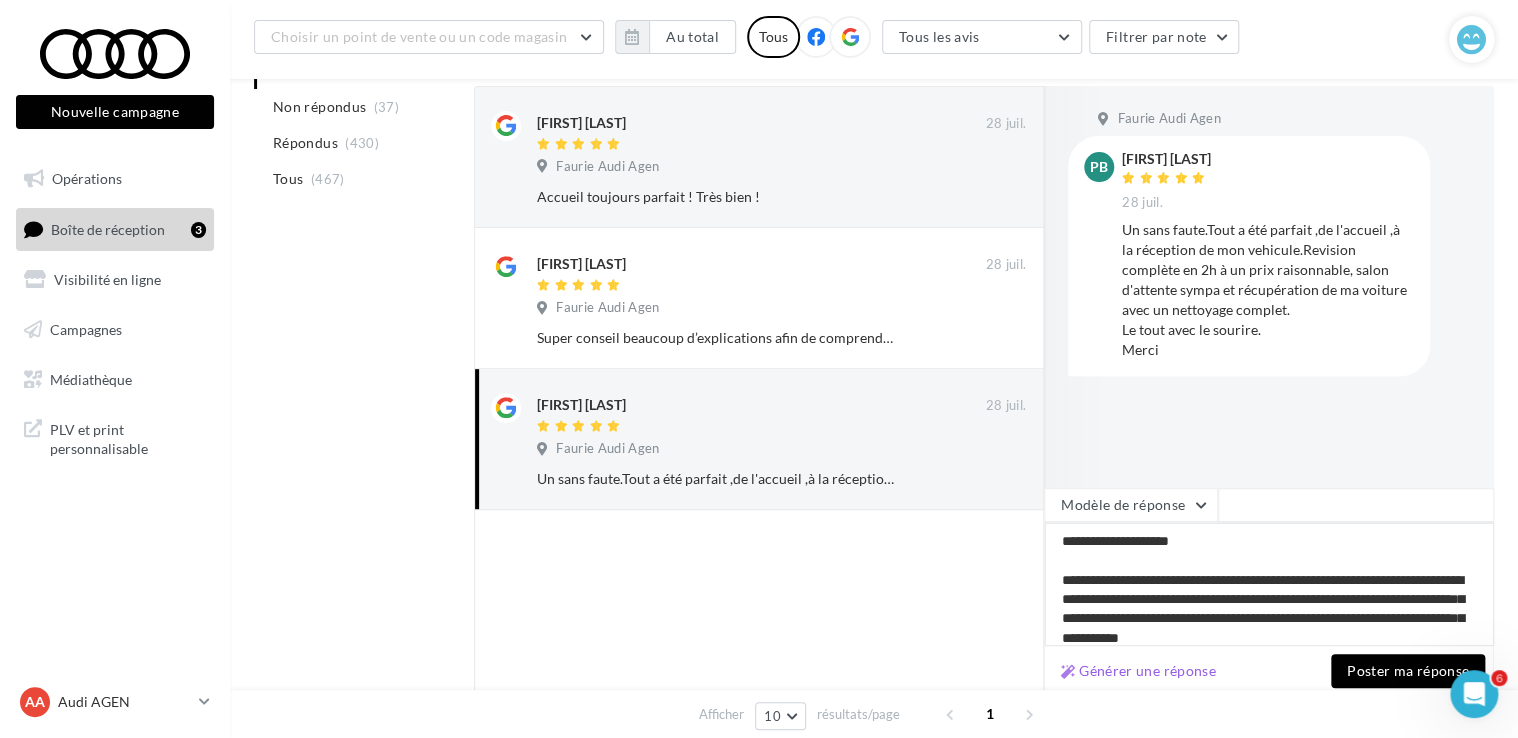 type on "**********" 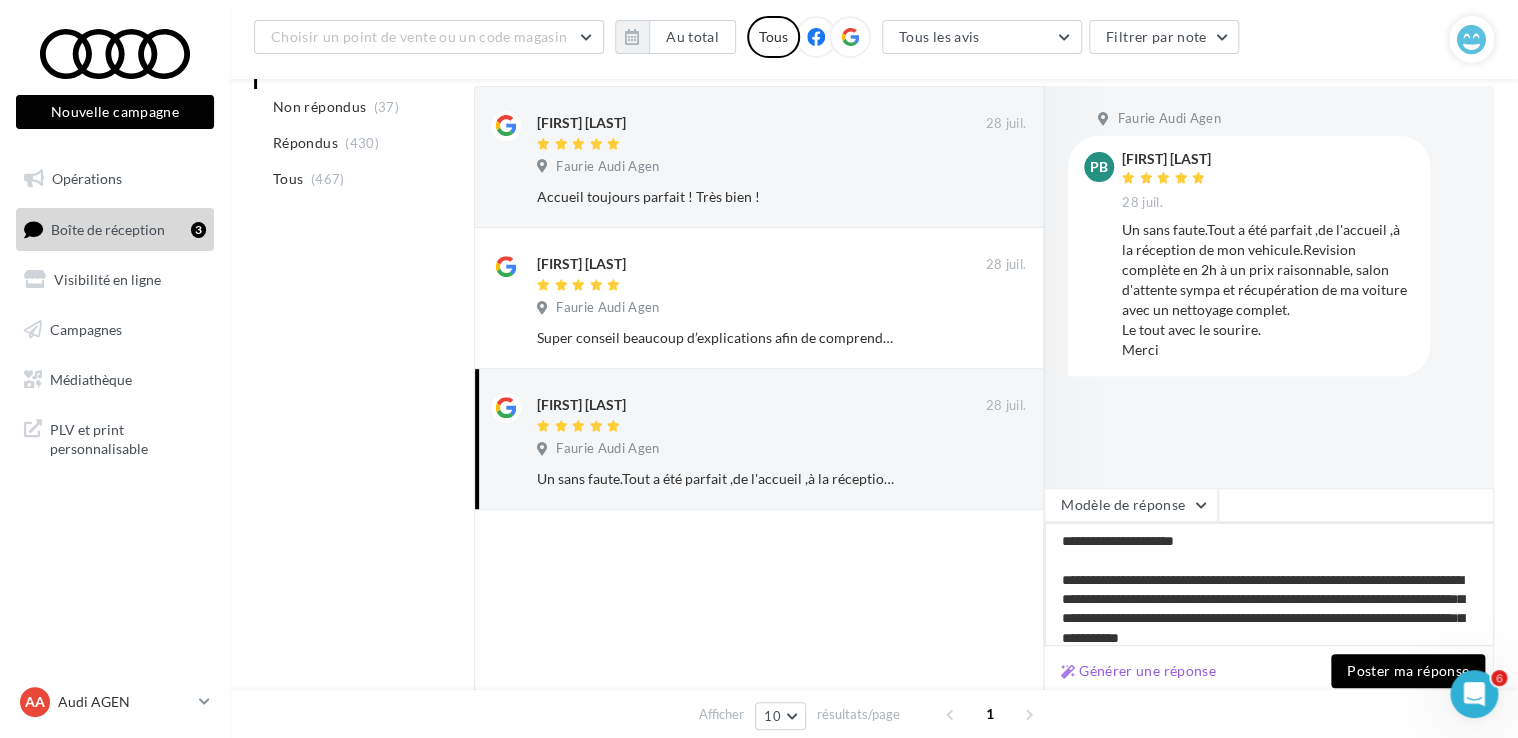 type on "**********" 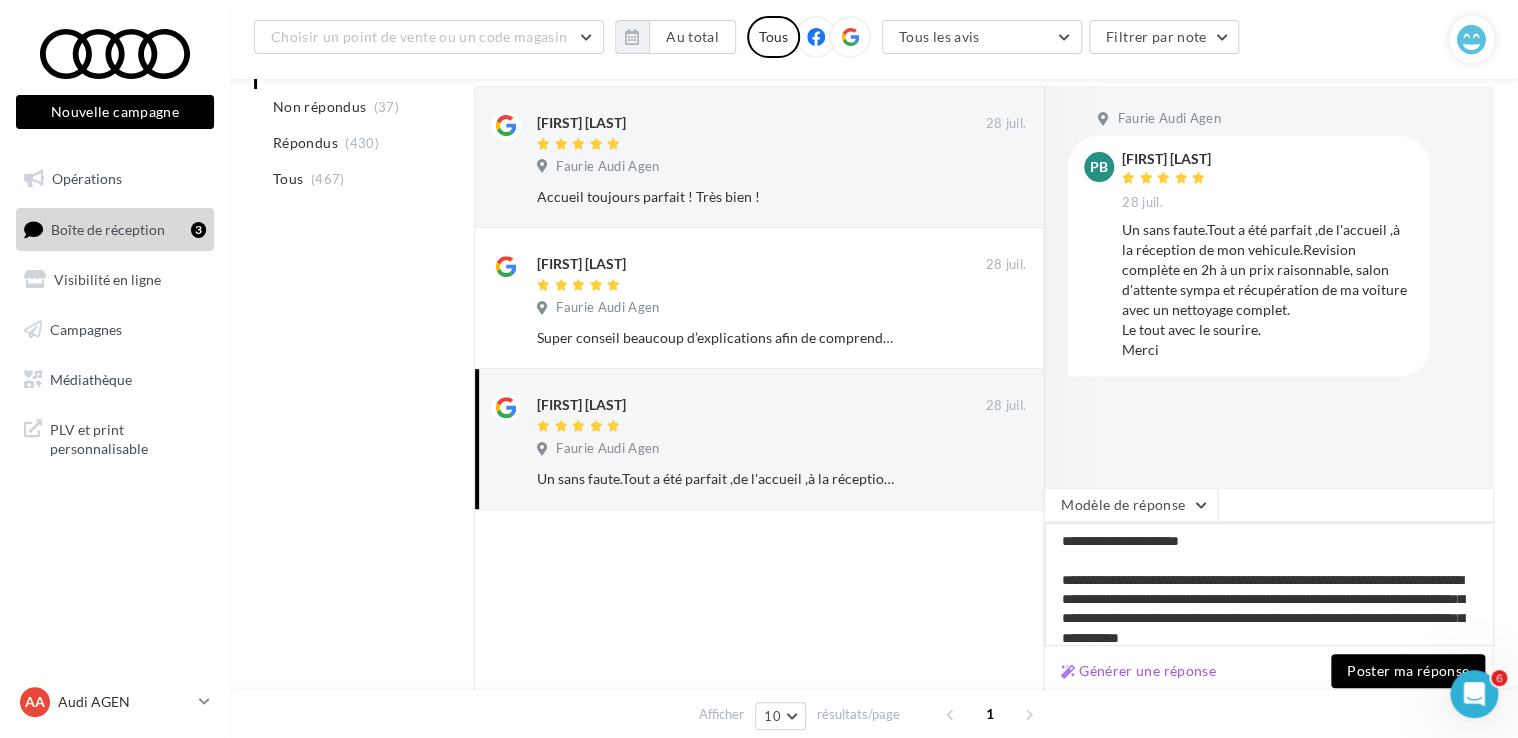 type on "**********" 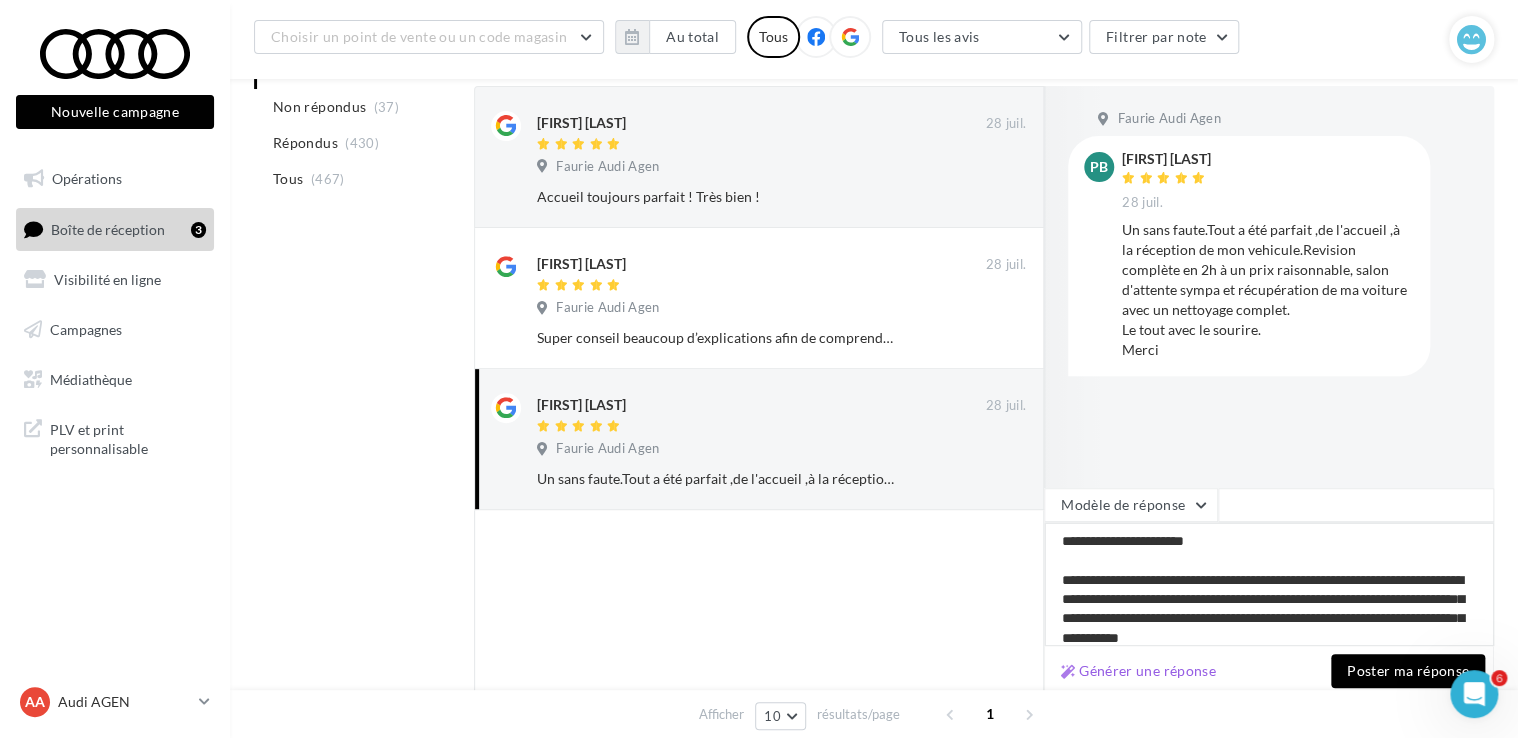 type on "**********" 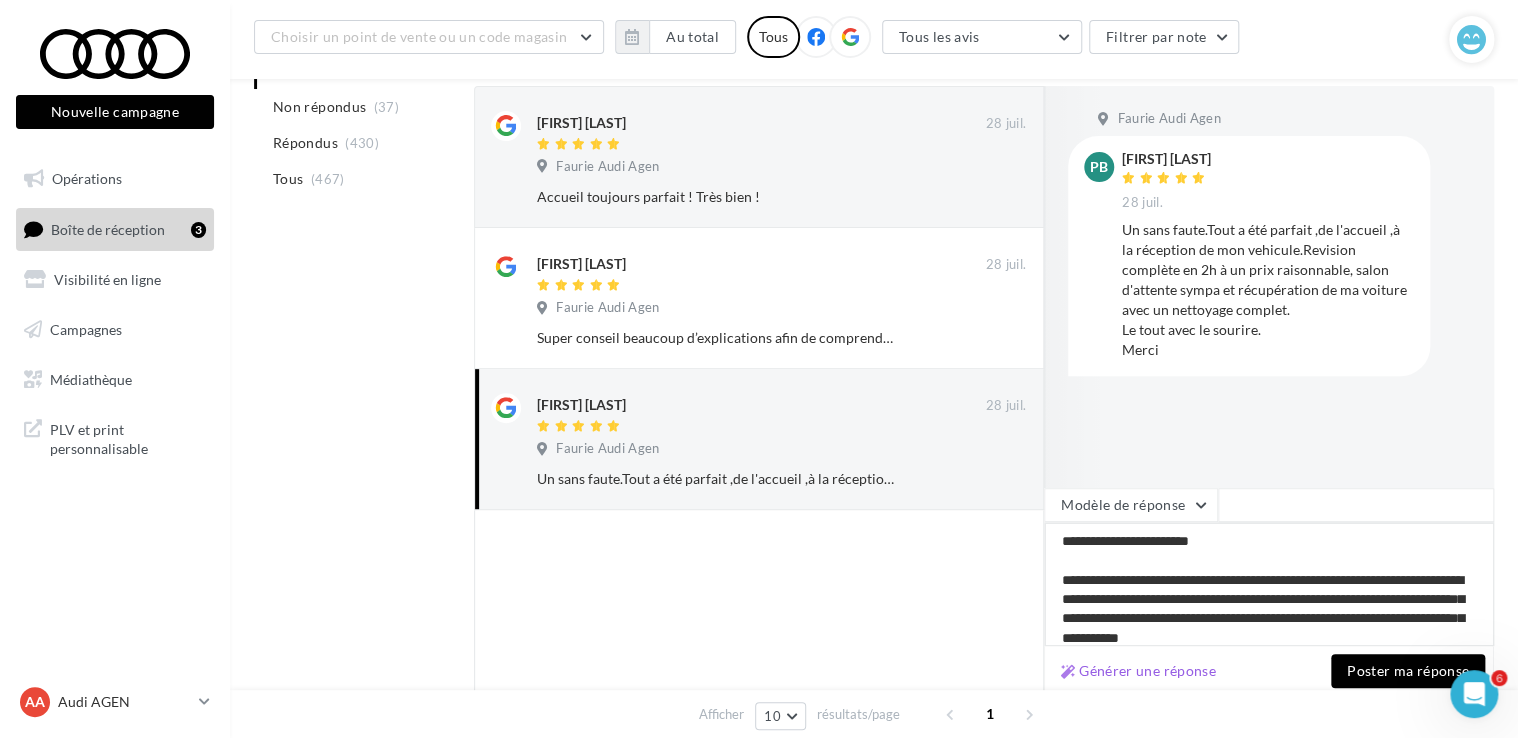 click on "**********" at bounding box center [1269, 584] 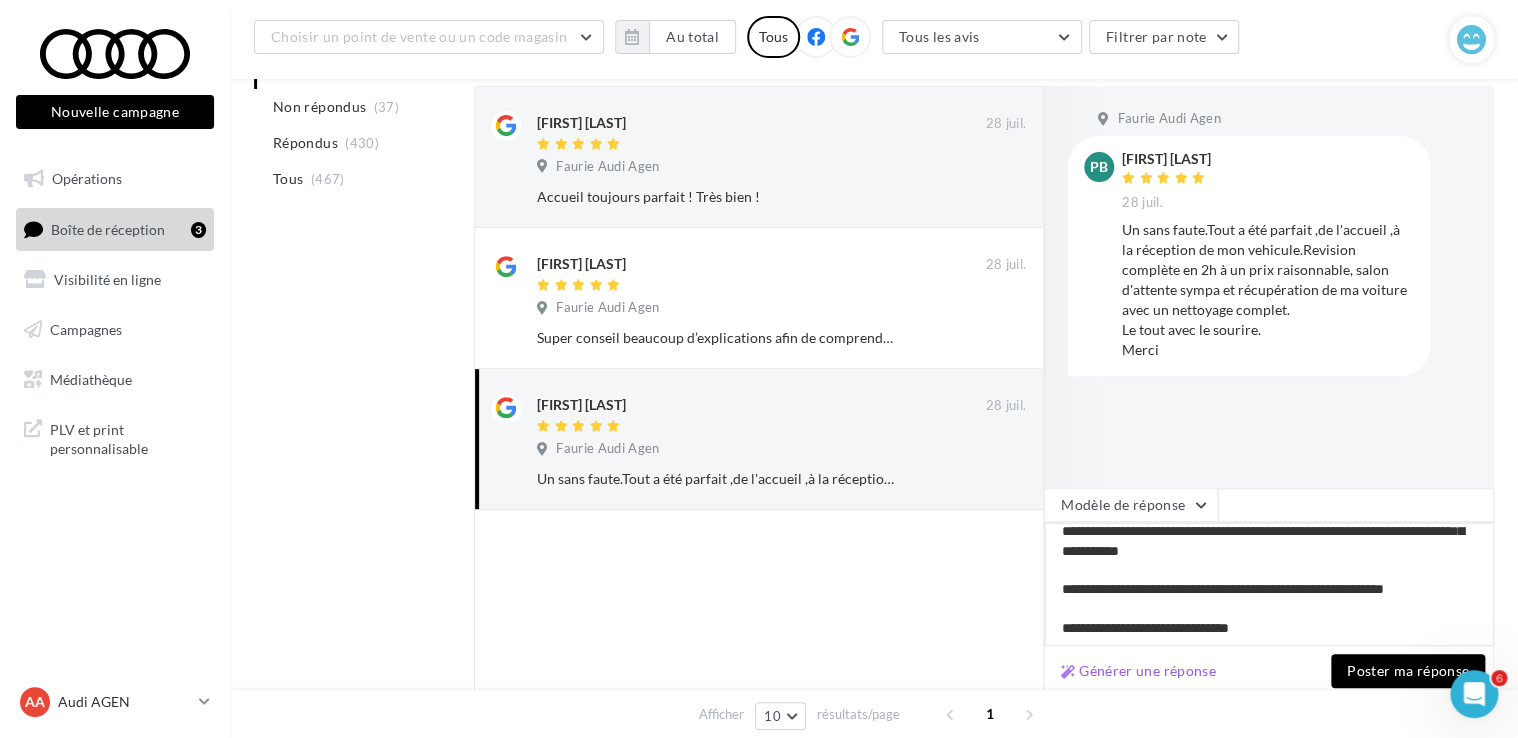 scroll, scrollTop: 88, scrollLeft: 0, axis: vertical 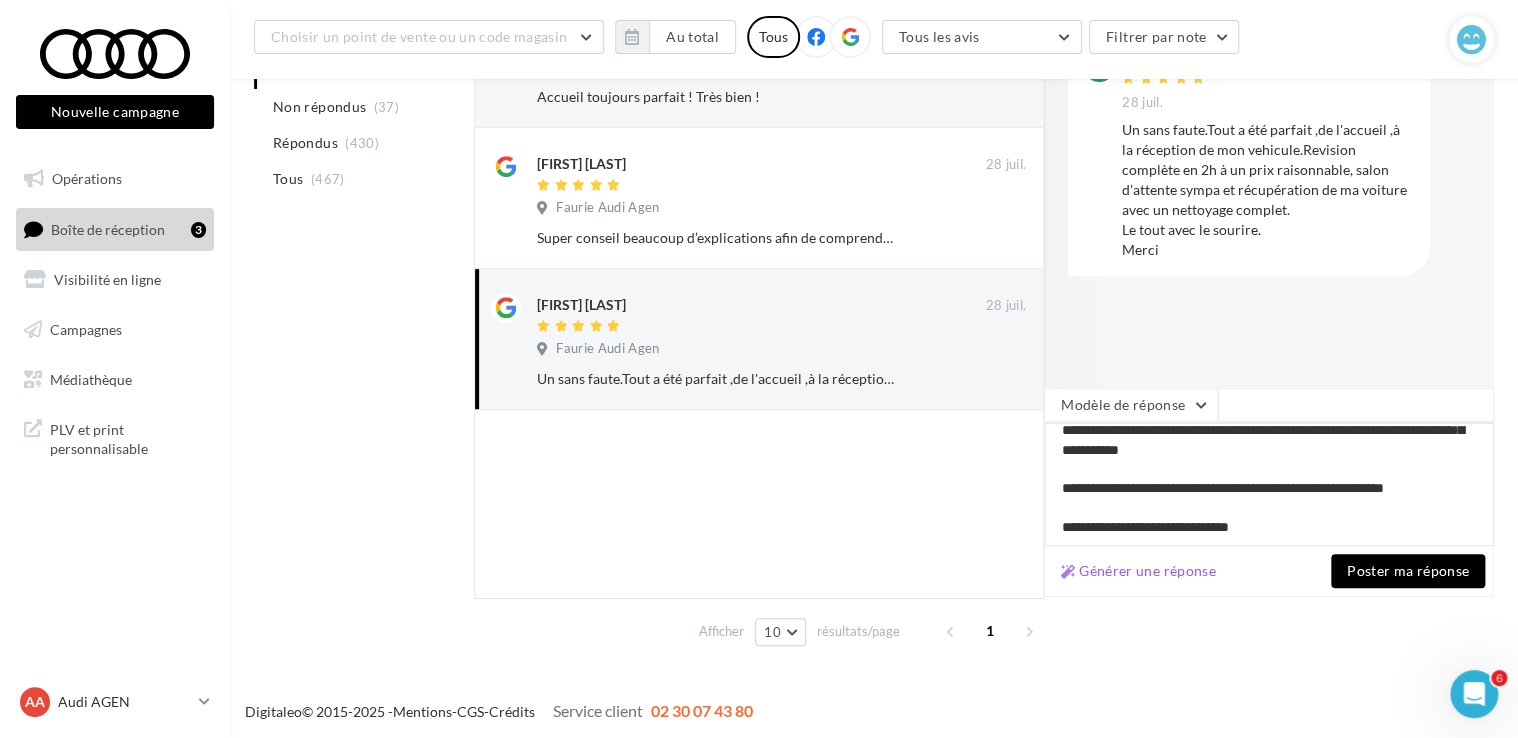 drag, startPoint x: 1288, startPoint y: 526, endPoint x: 1112, endPoint y: 532, distance: 176.10225 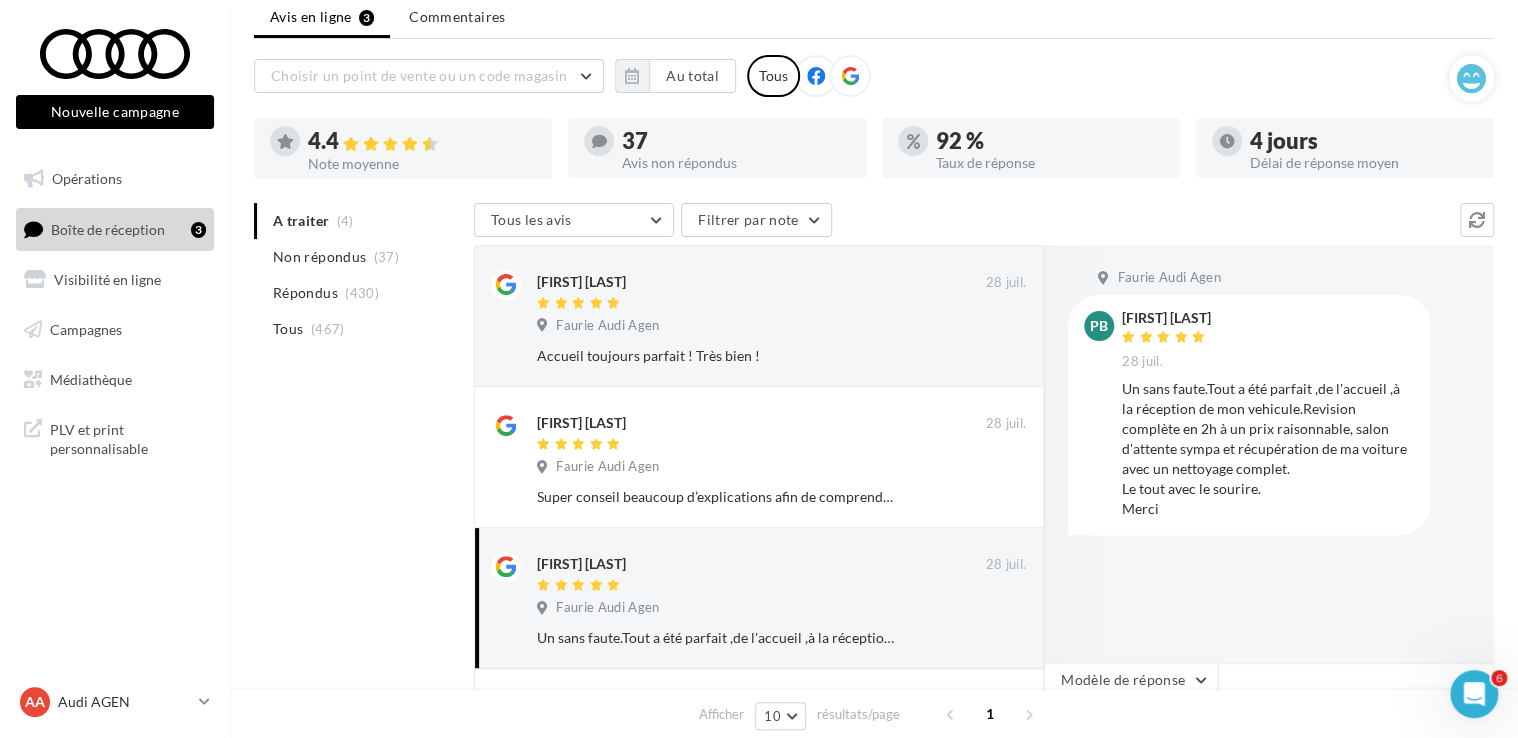 scroll, scrollTop: 300, scrollLeft: 0, axis: vertical 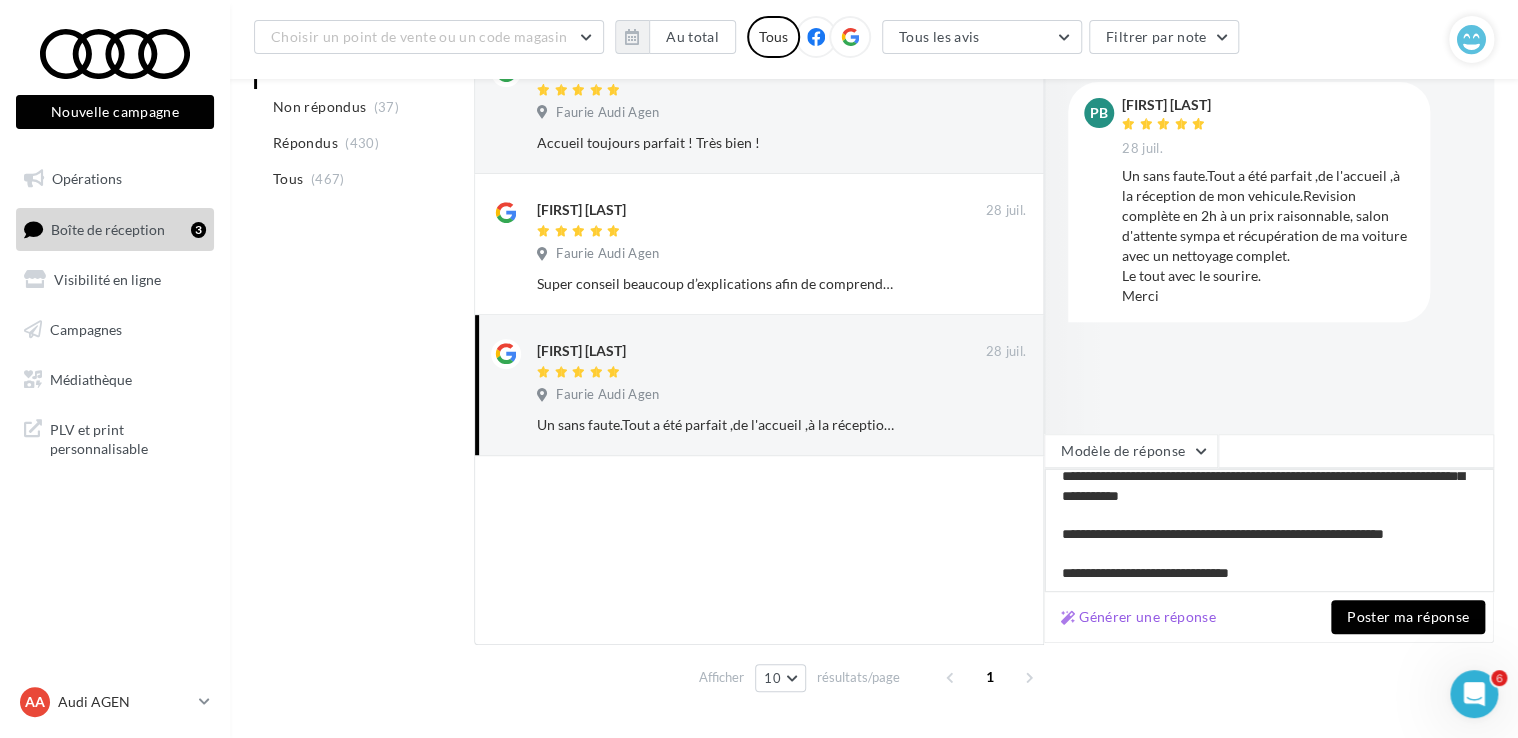 type on "**********" 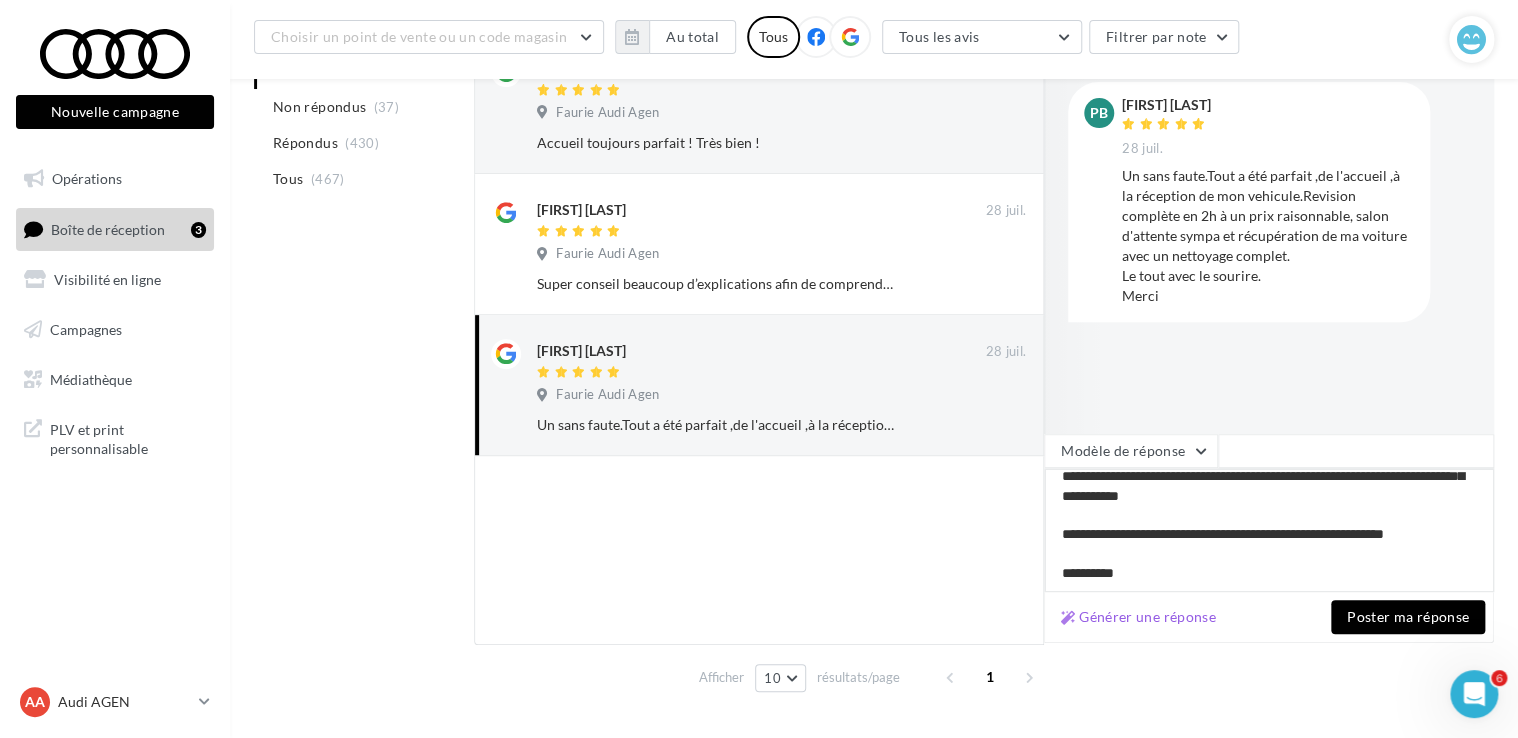 type on "**********" 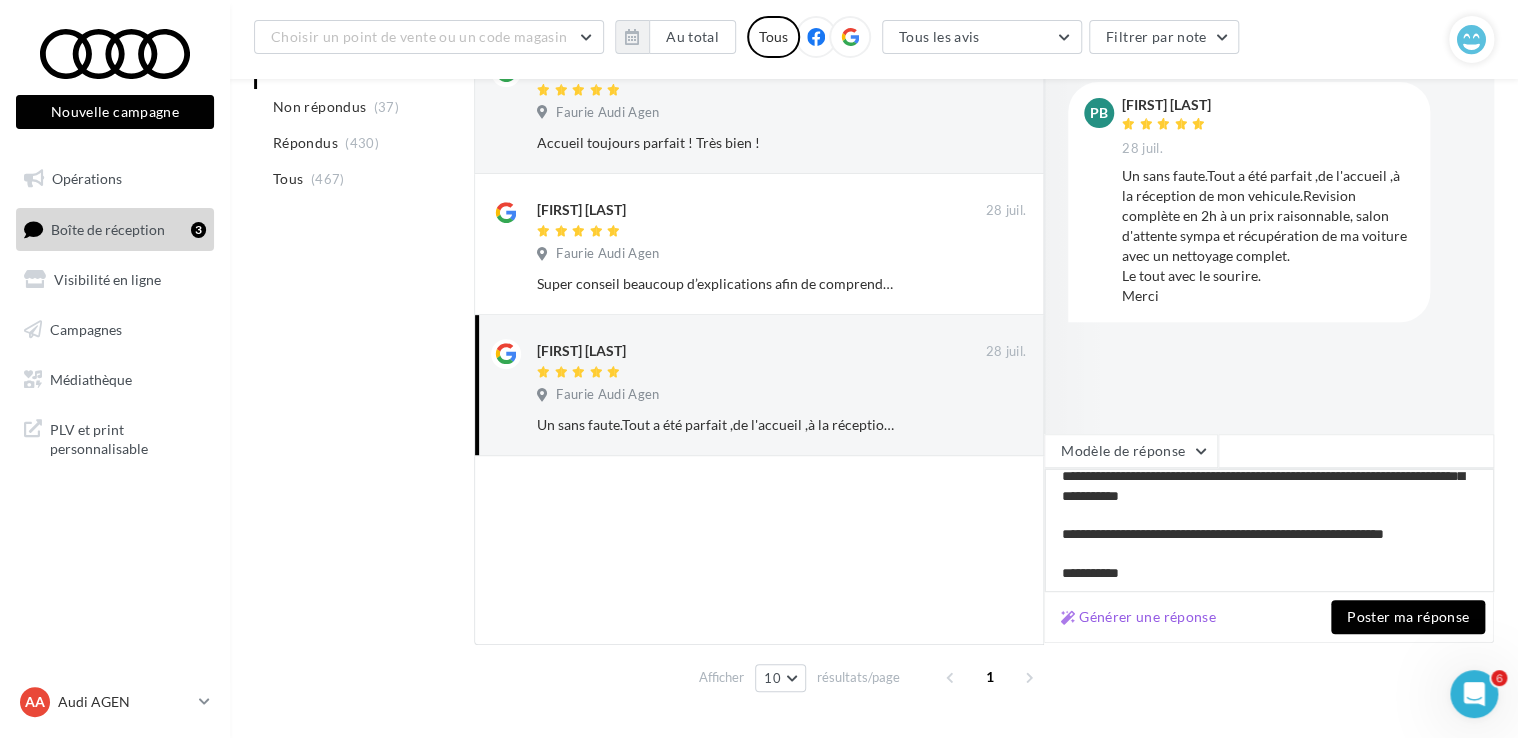 type on "**********" 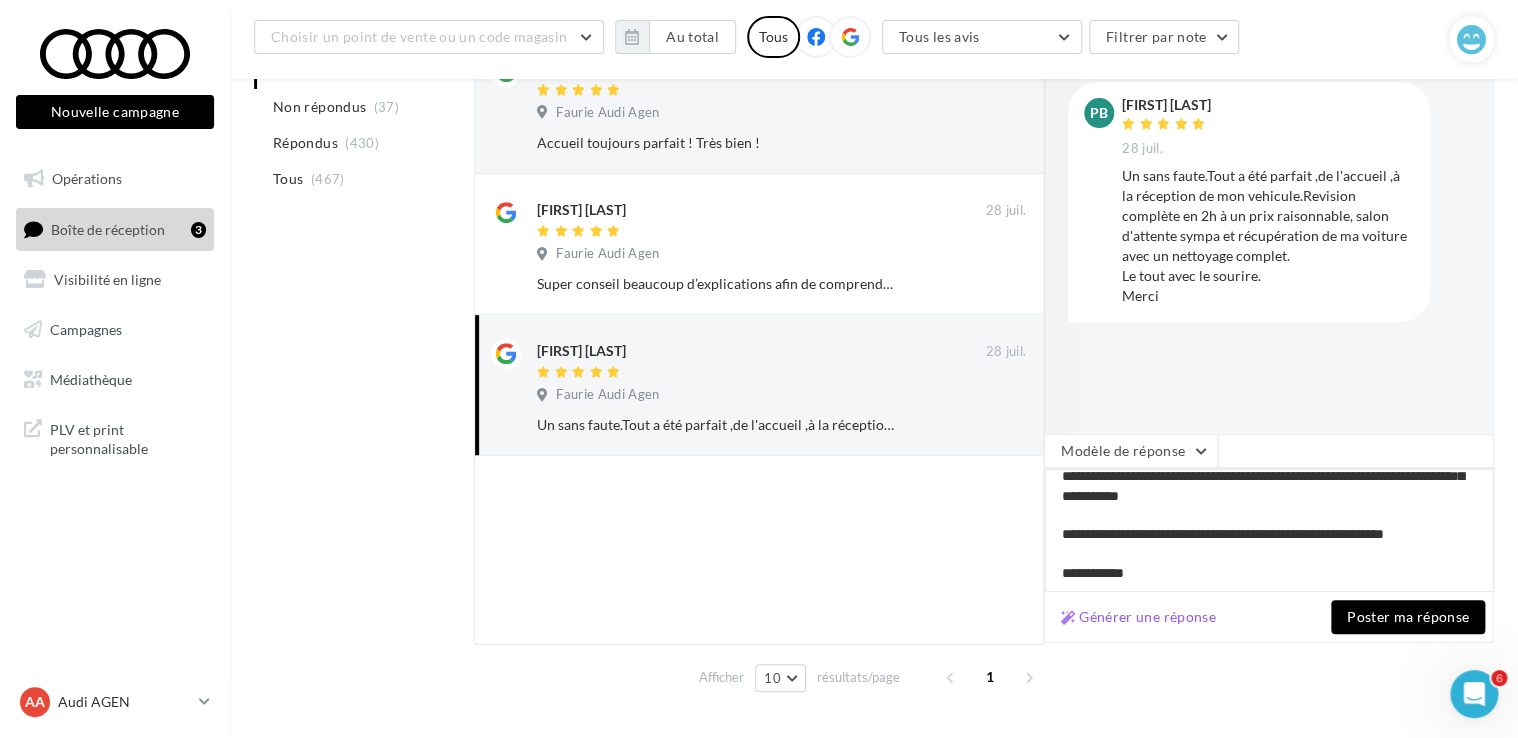 type on "**********" 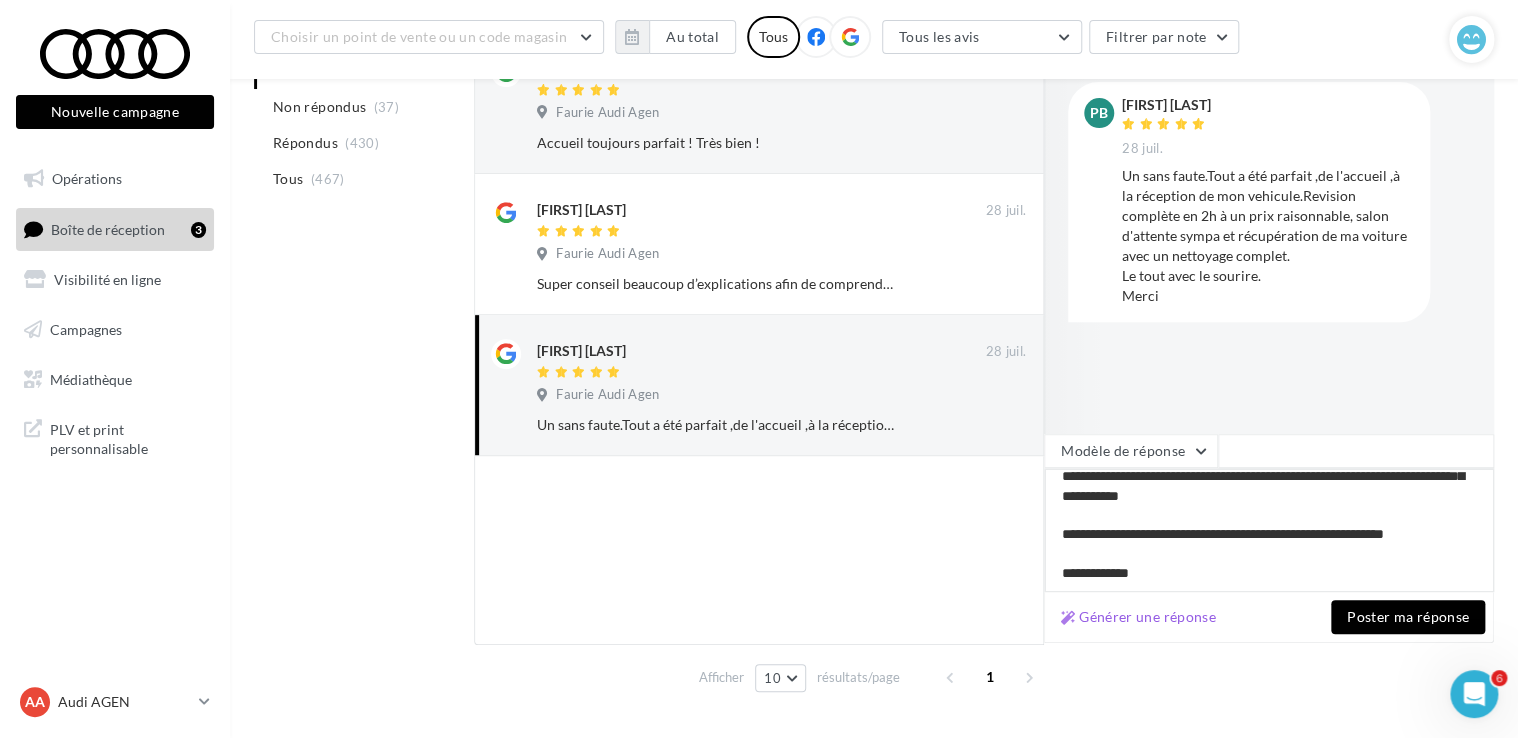 type on "**********" 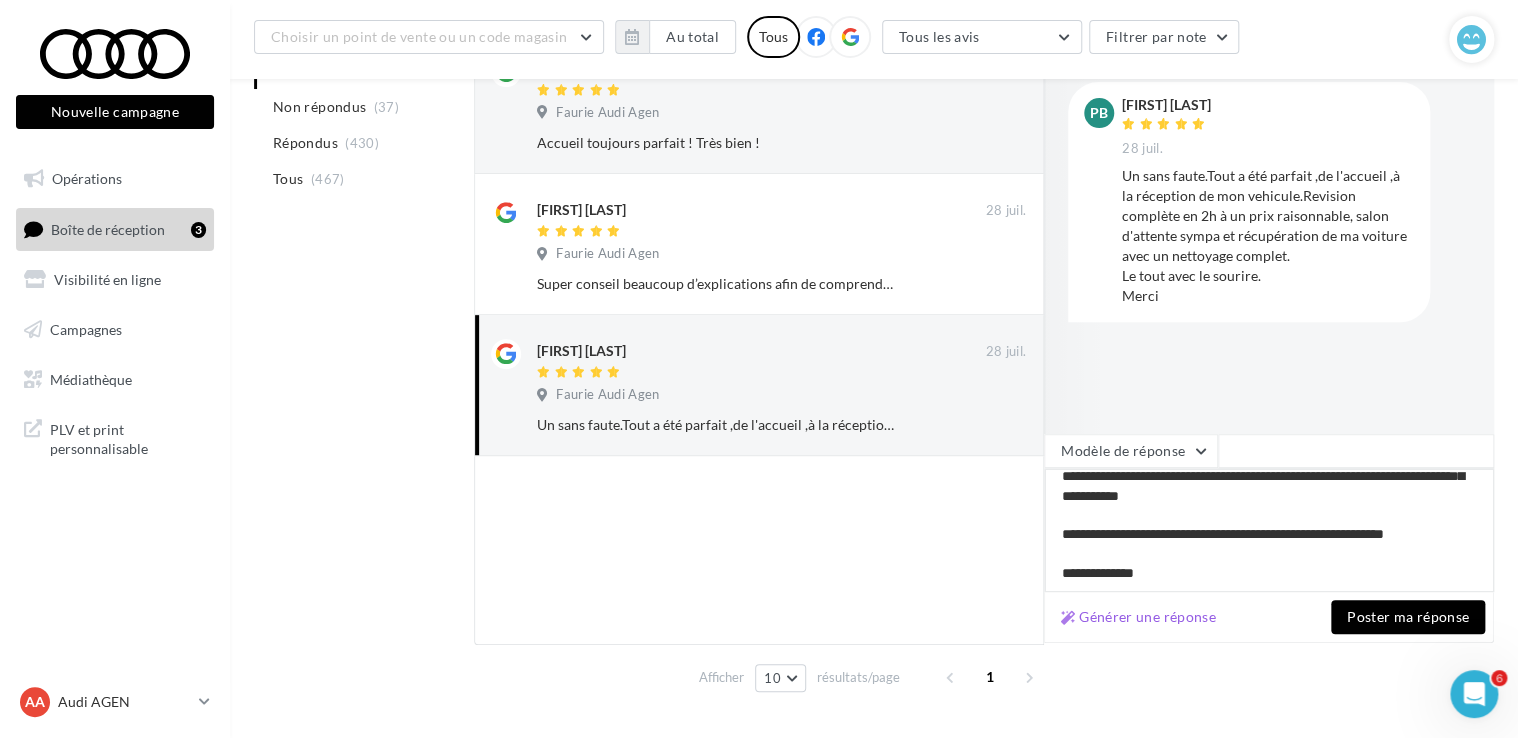 type on "**********" 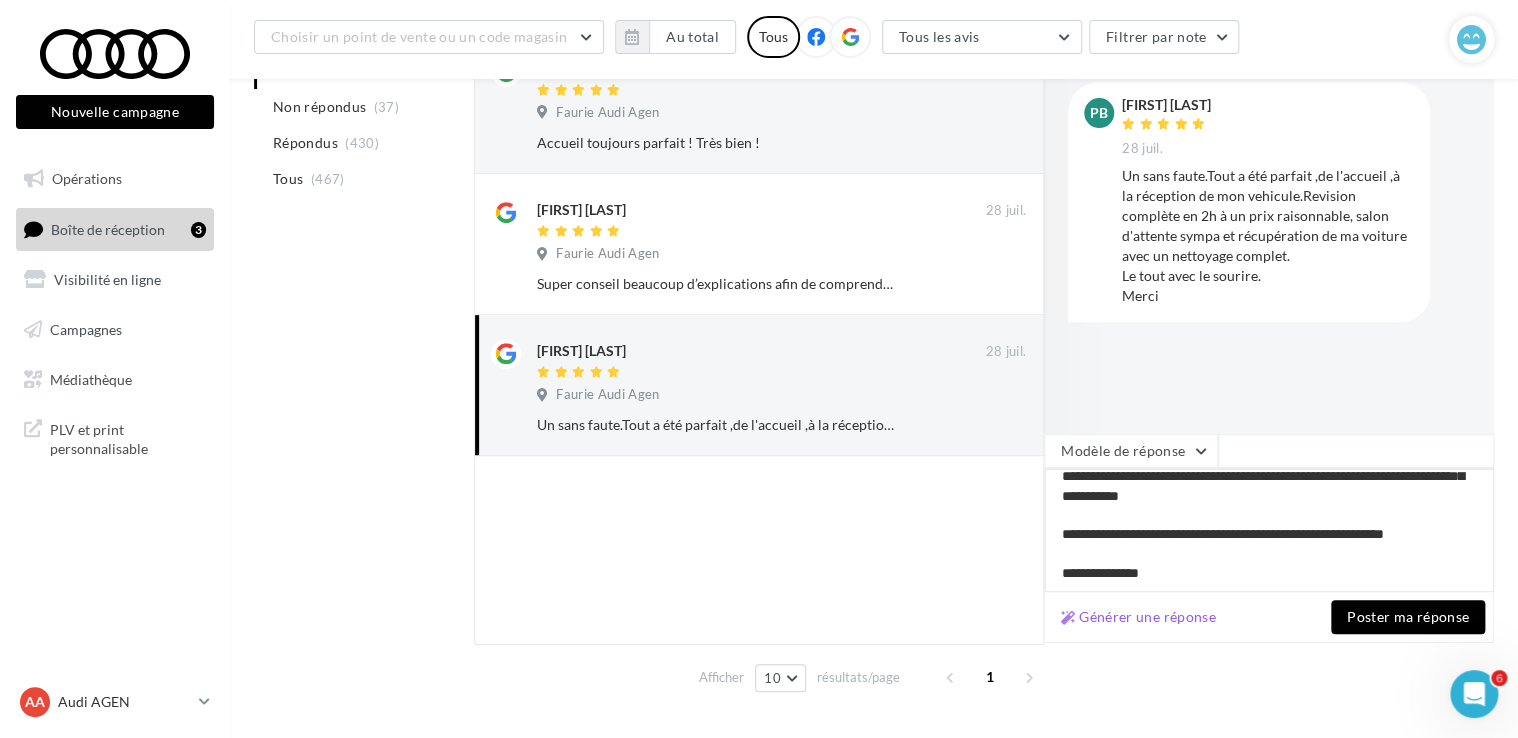 type on "**********" 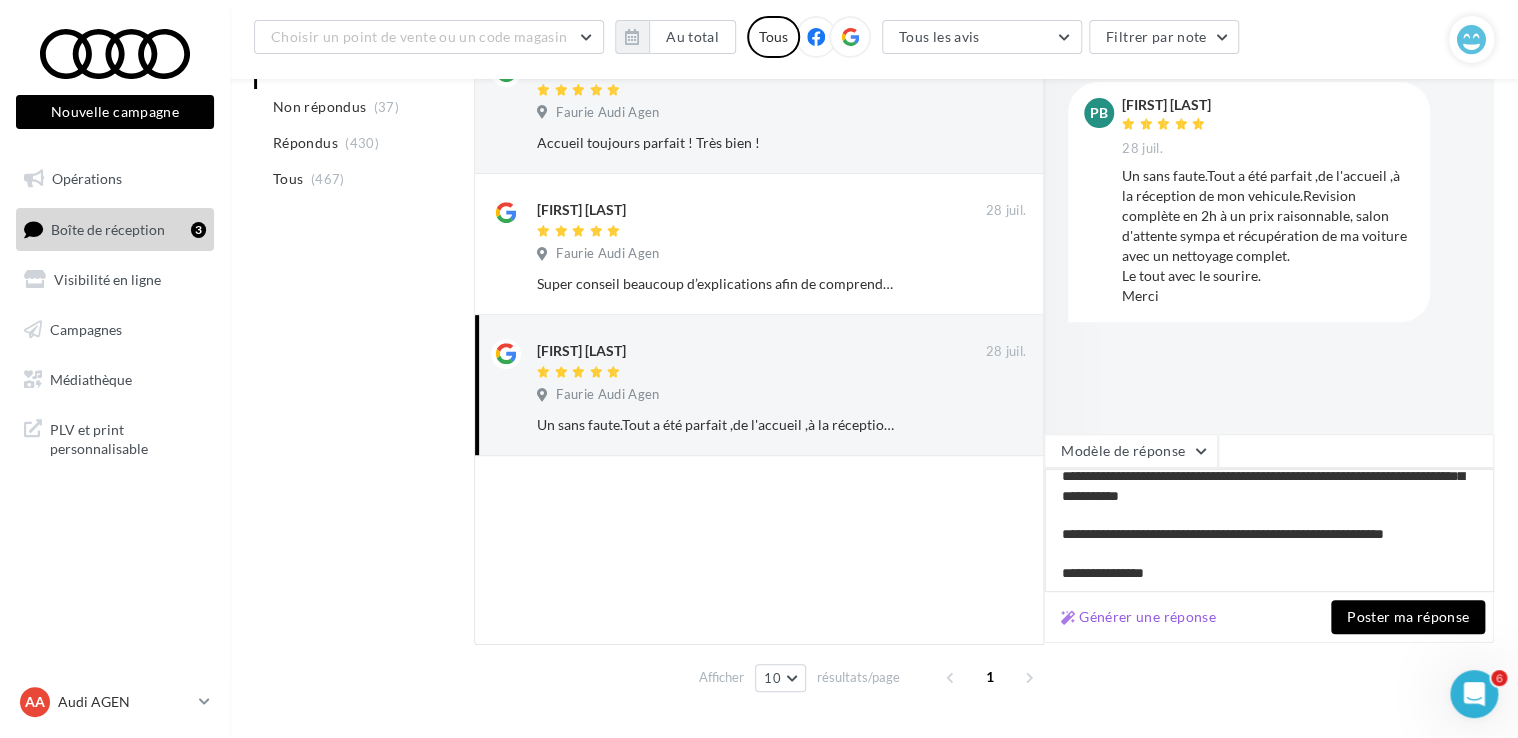 type on "**********" 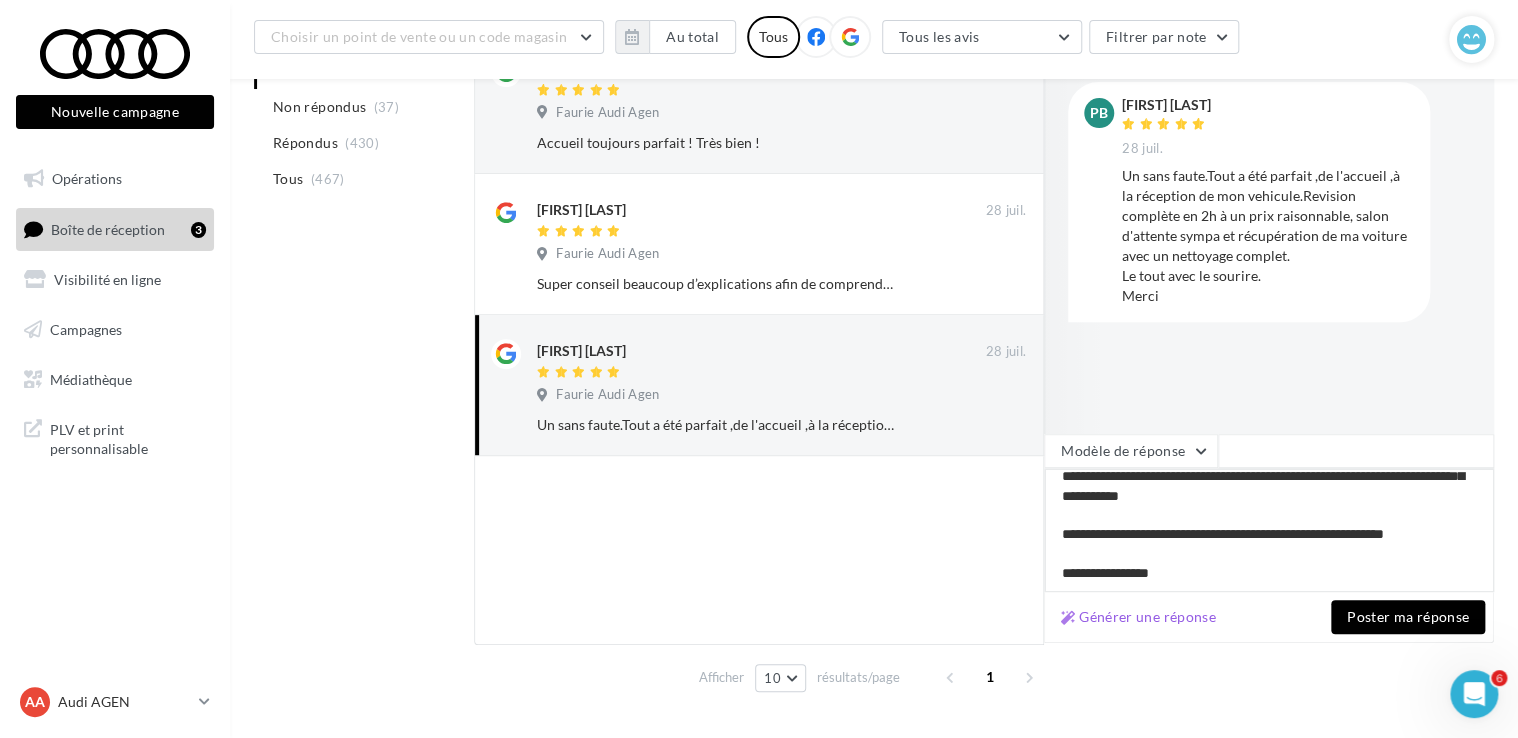 type on "**********" 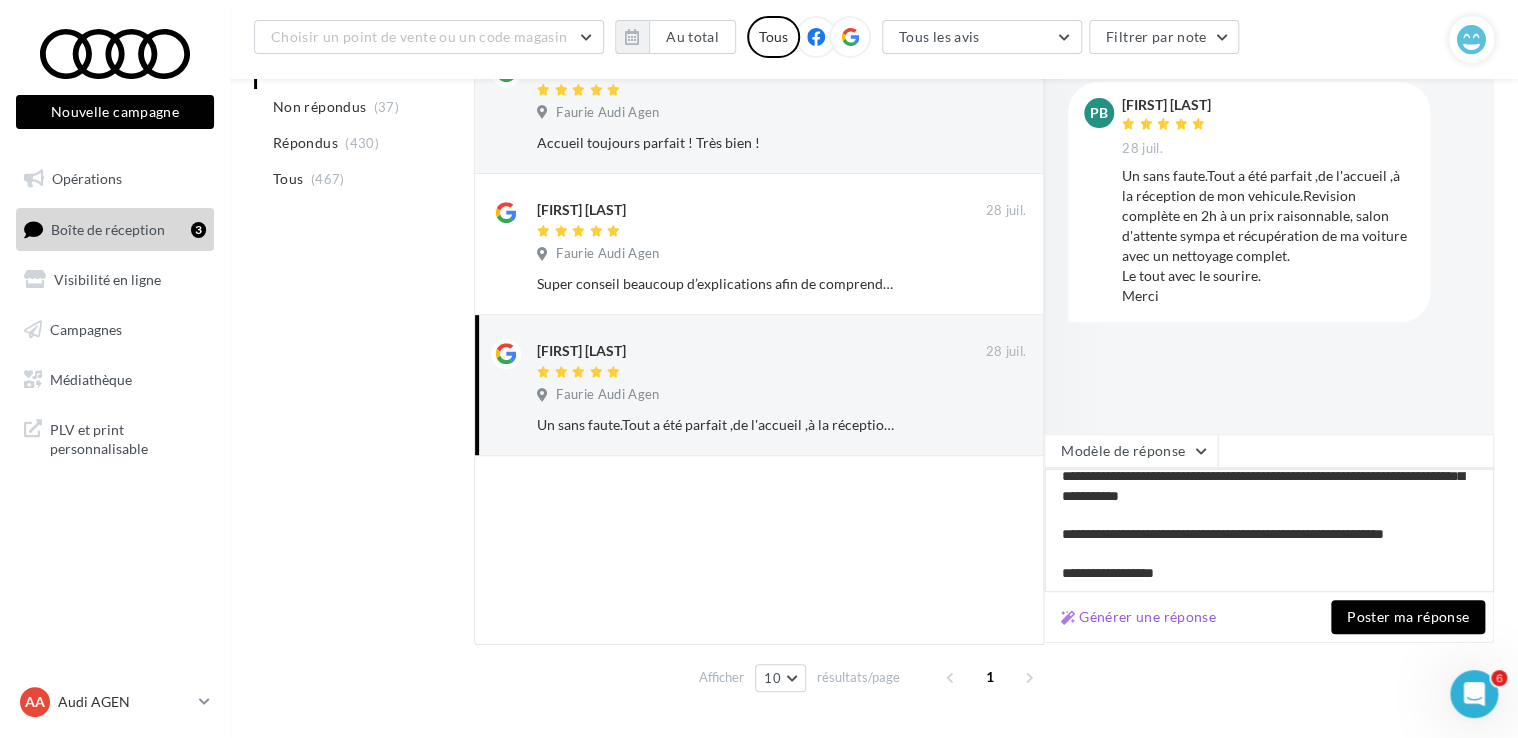 type on "**********" 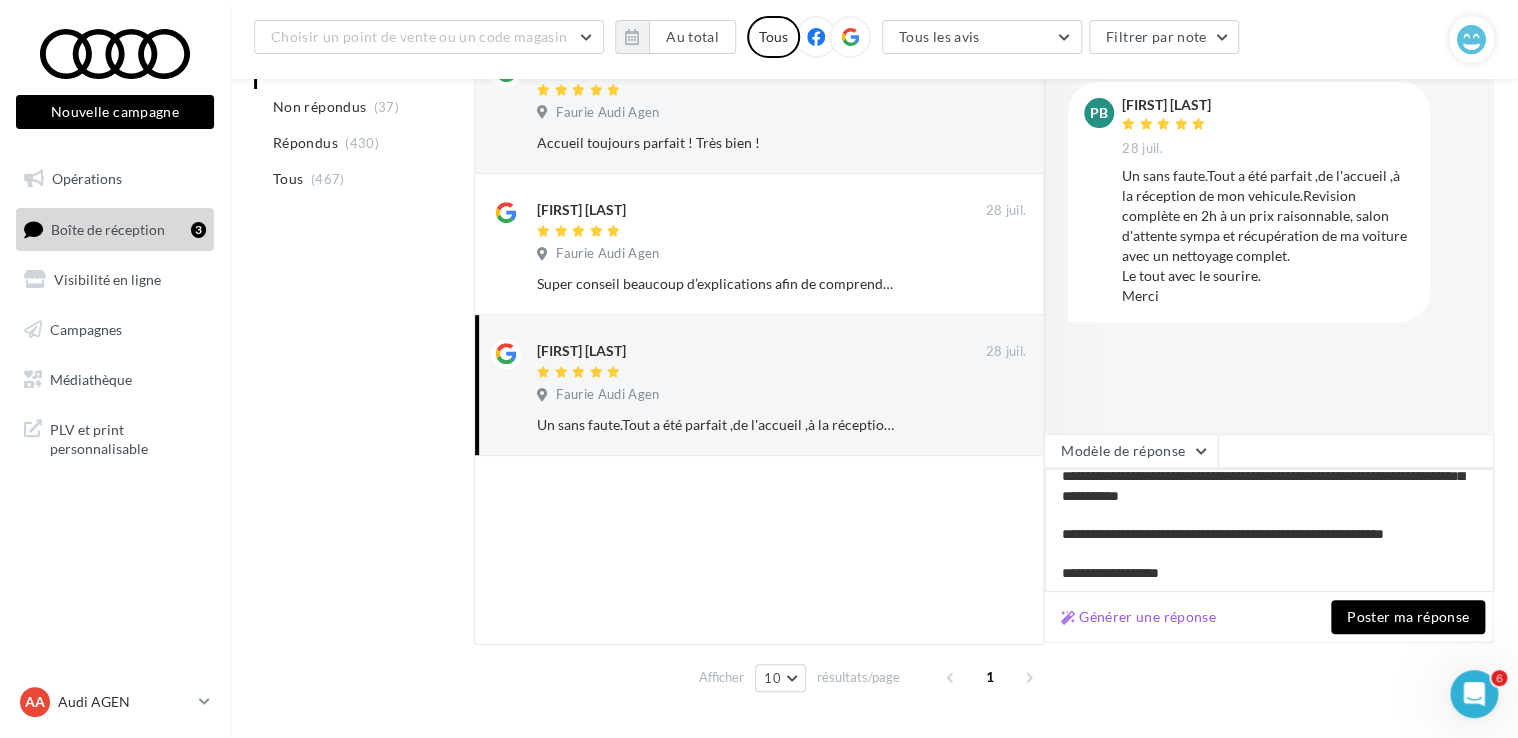 type on "**********" 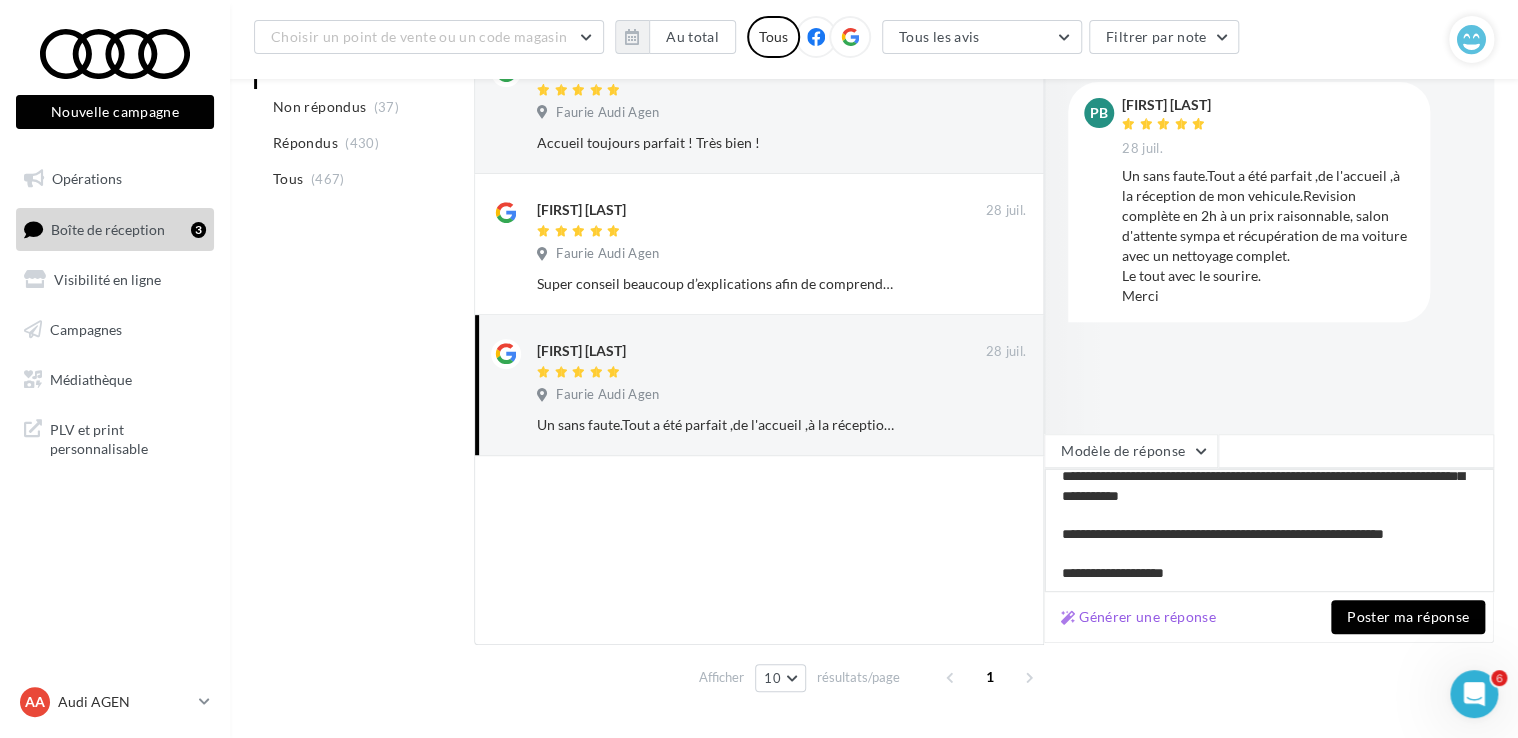 type on "**********" 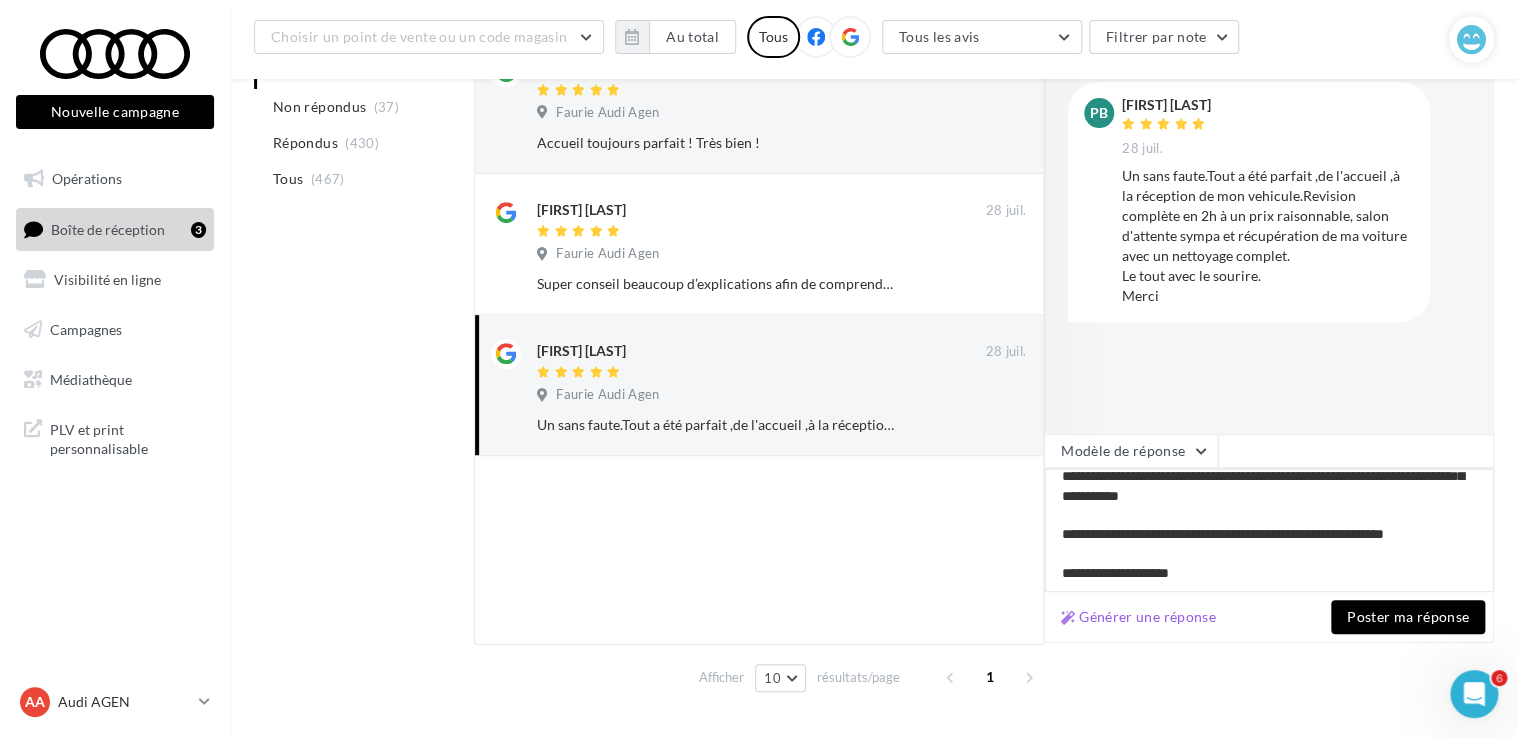 type on "**********" 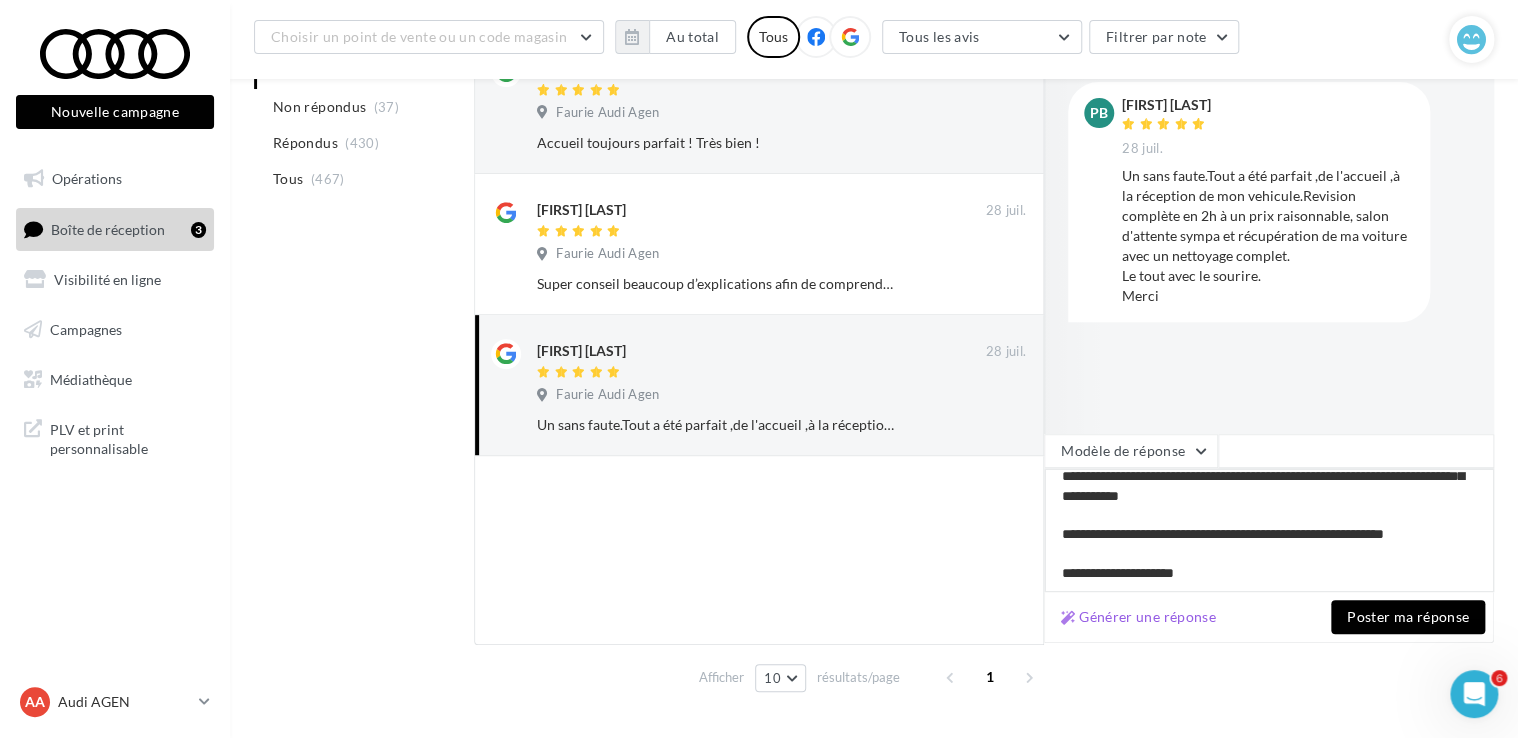 type on "**********" 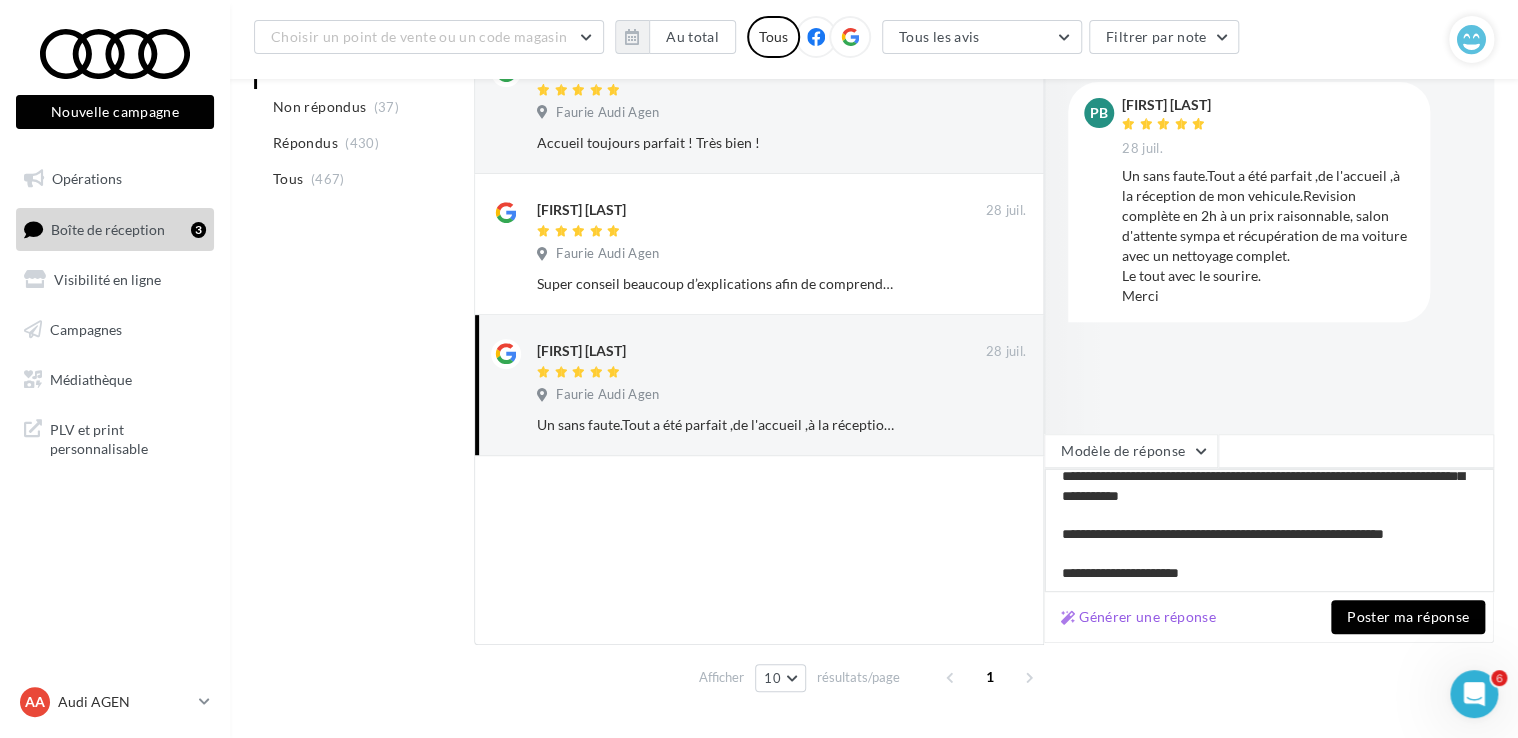 type on "**********" 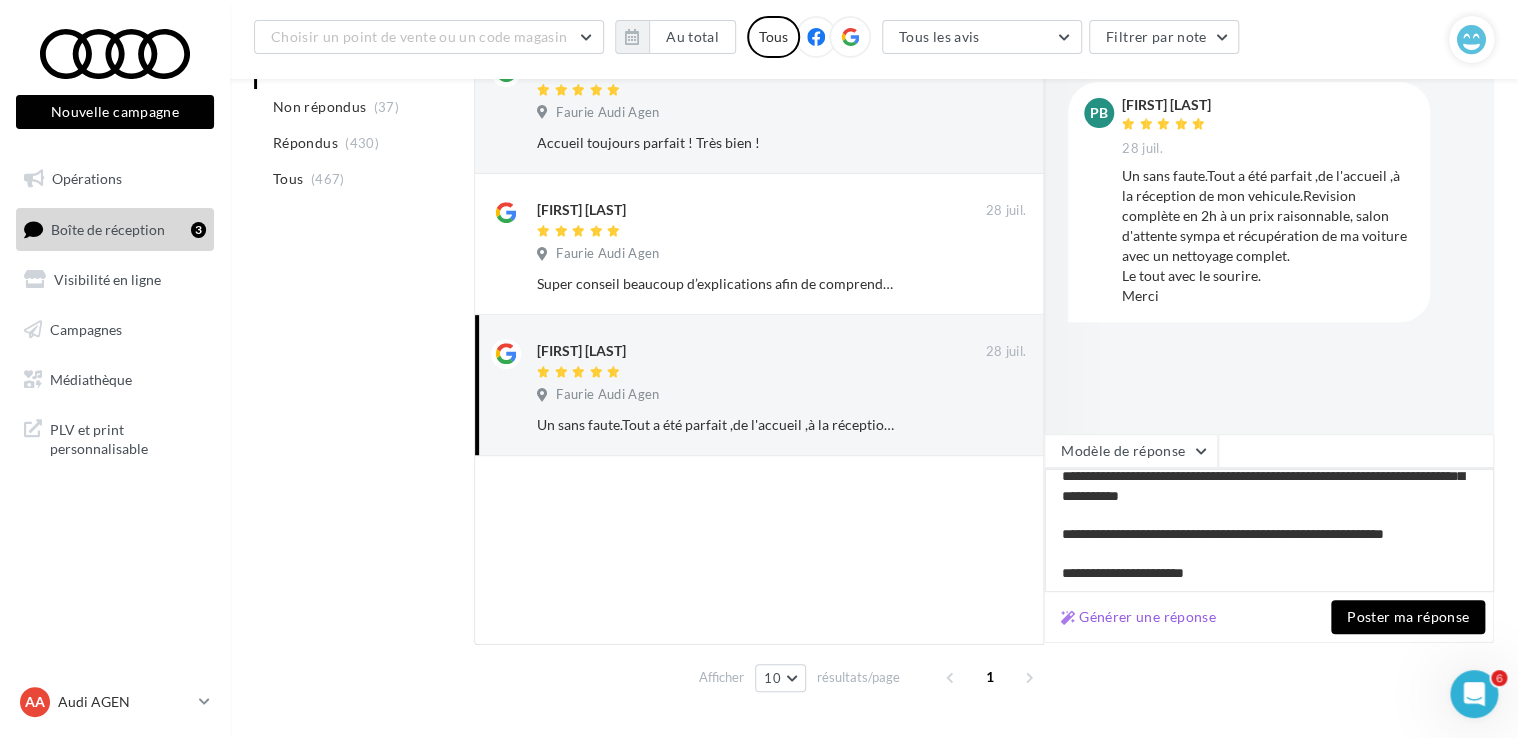 type on "**********" 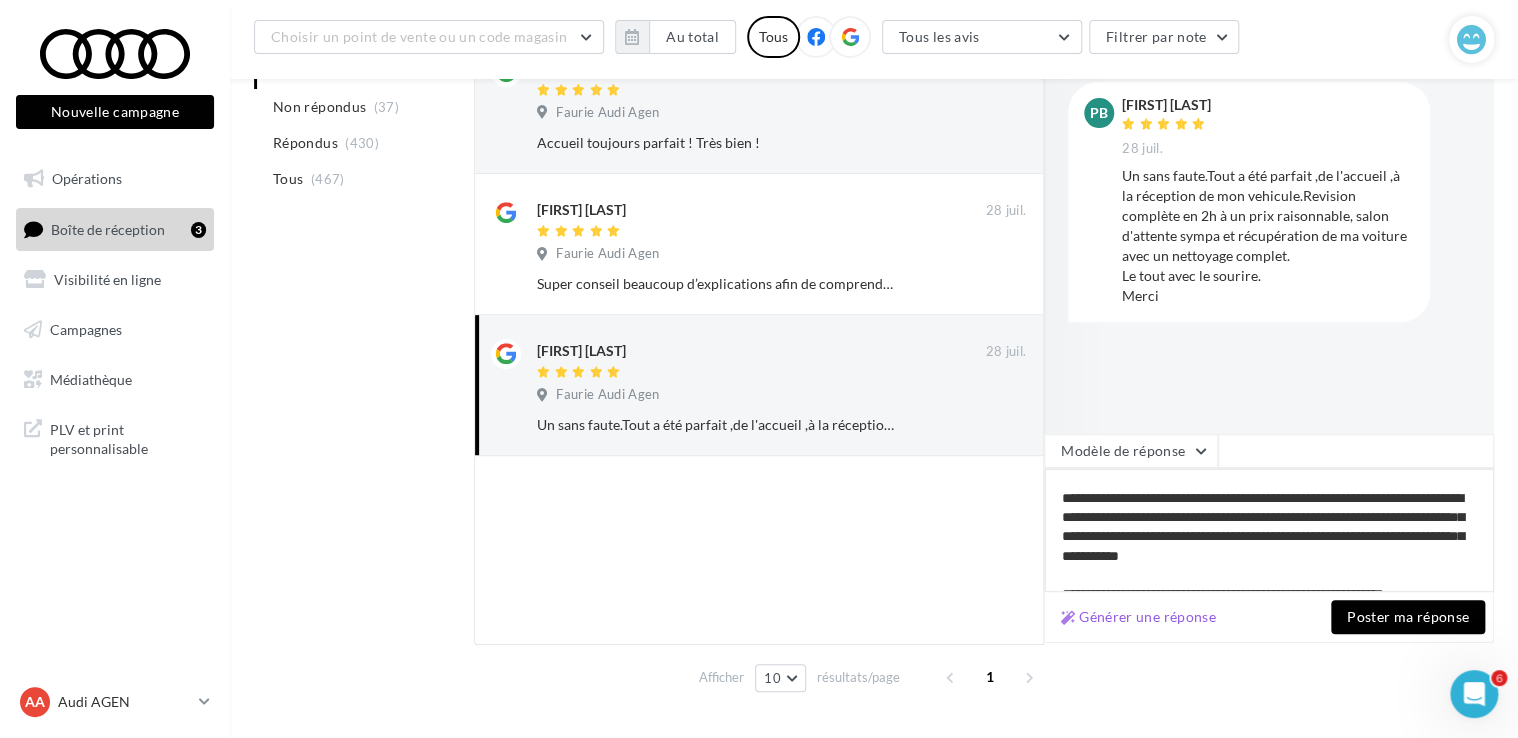 scroll, scrollTop: 0, scrollLeft: 0, axis: both 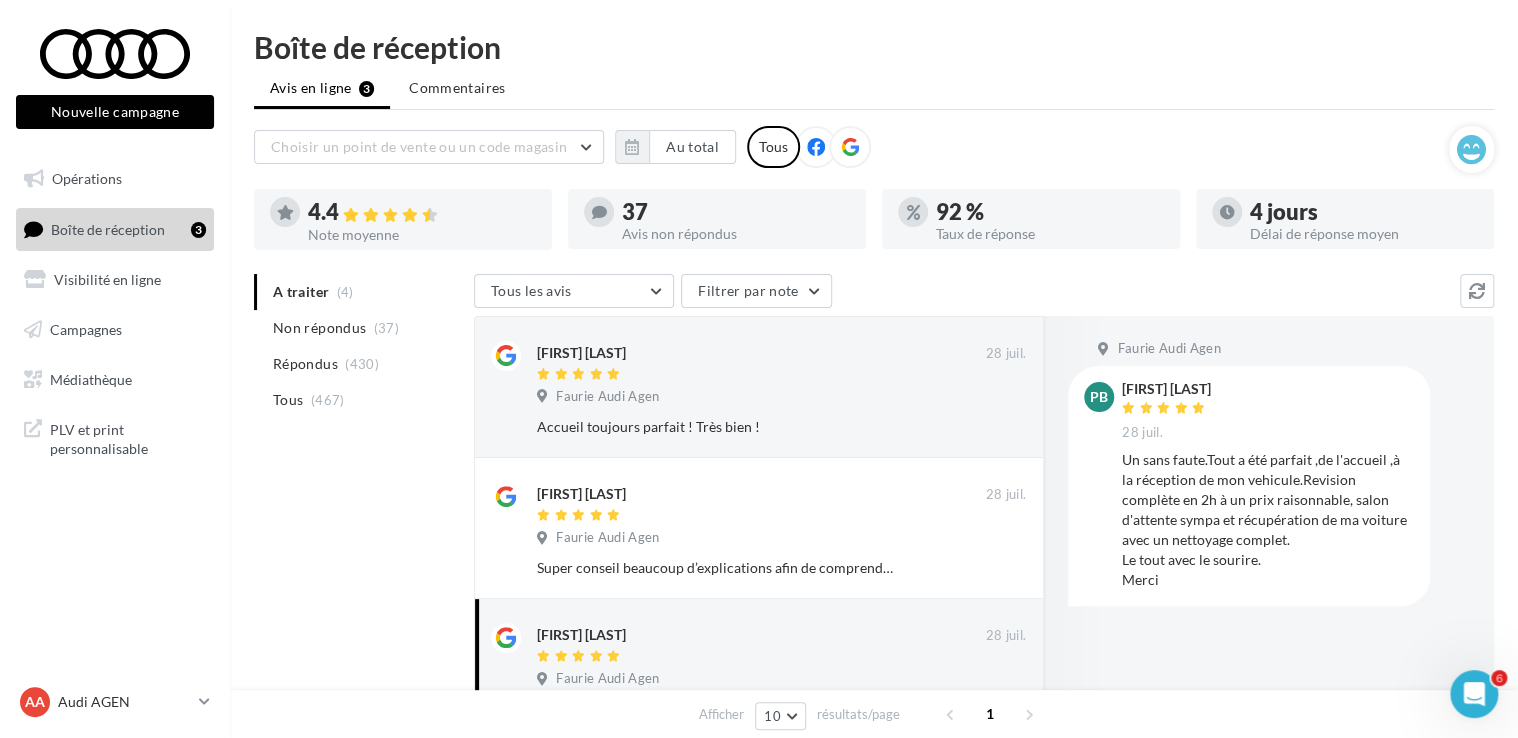 type on "**********" 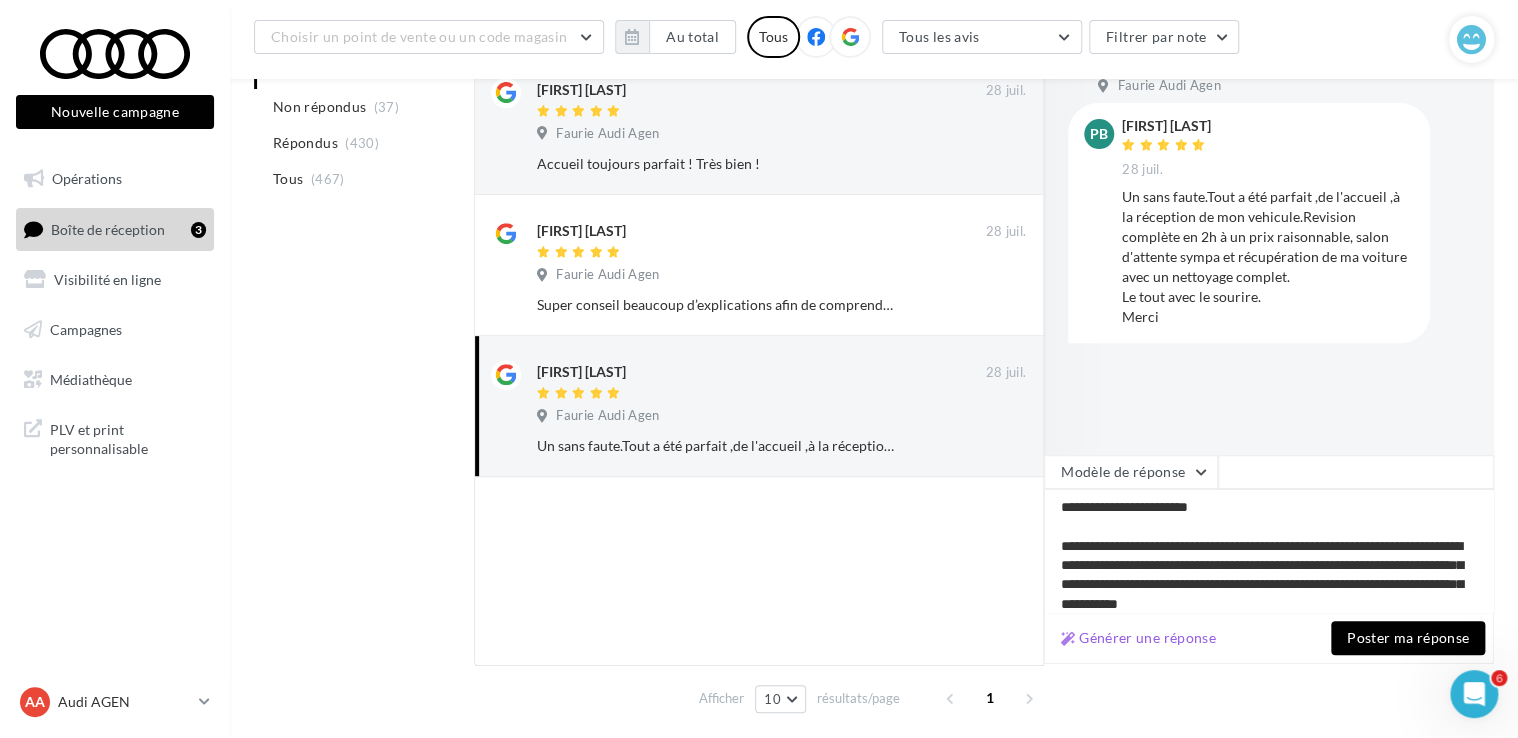 scroll, scrollTop: 300, scrollLeft: 0, axis: vertical 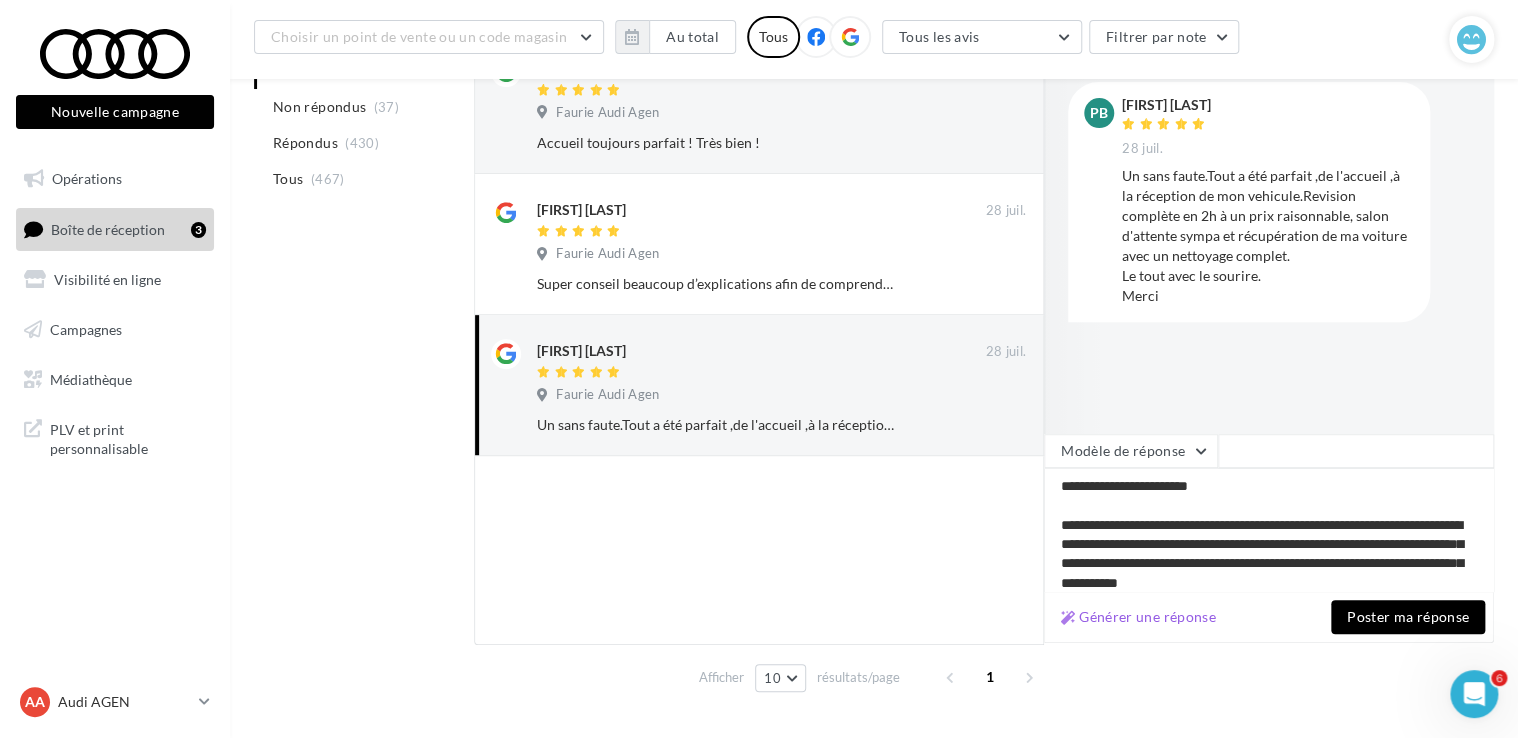click on "Poster ma réponse" at bounding box center [1408, 617] 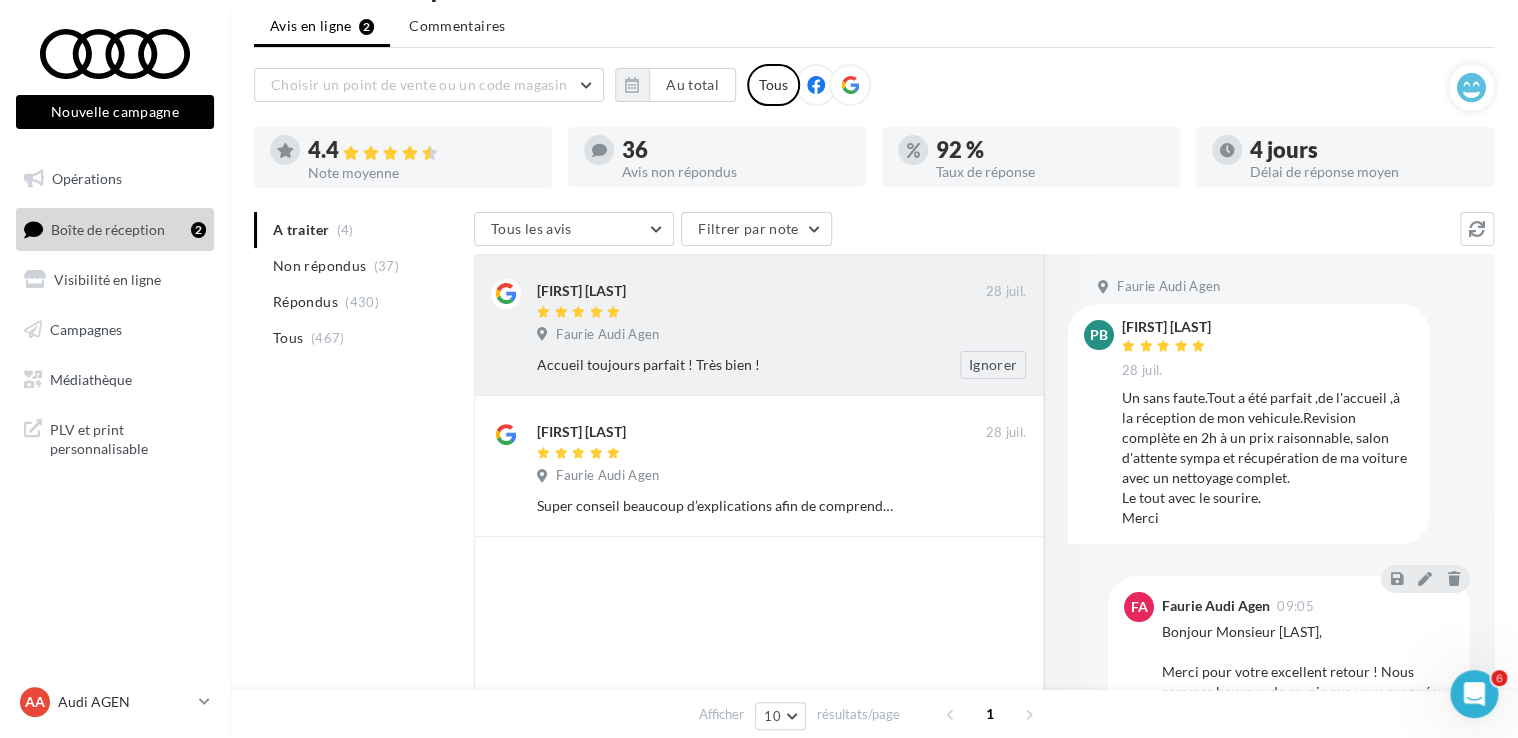 scroll, scrollTop: 0, scrollLeft: 0, axis: both 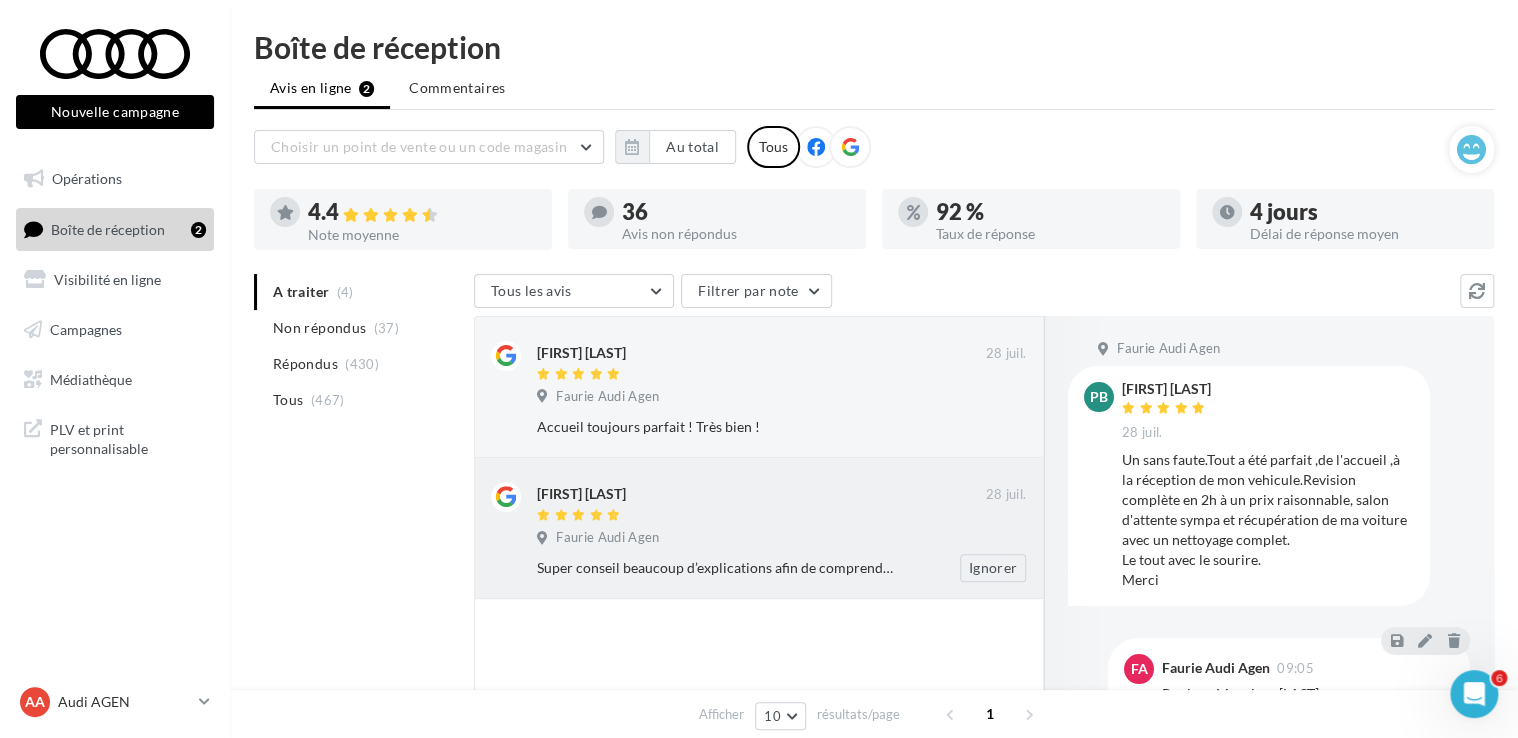 click on "Super conseil beaucoup d’explications afin de comprendre mieux l’électrique
Merci
Ignorer" at bounding box center (789, 568) 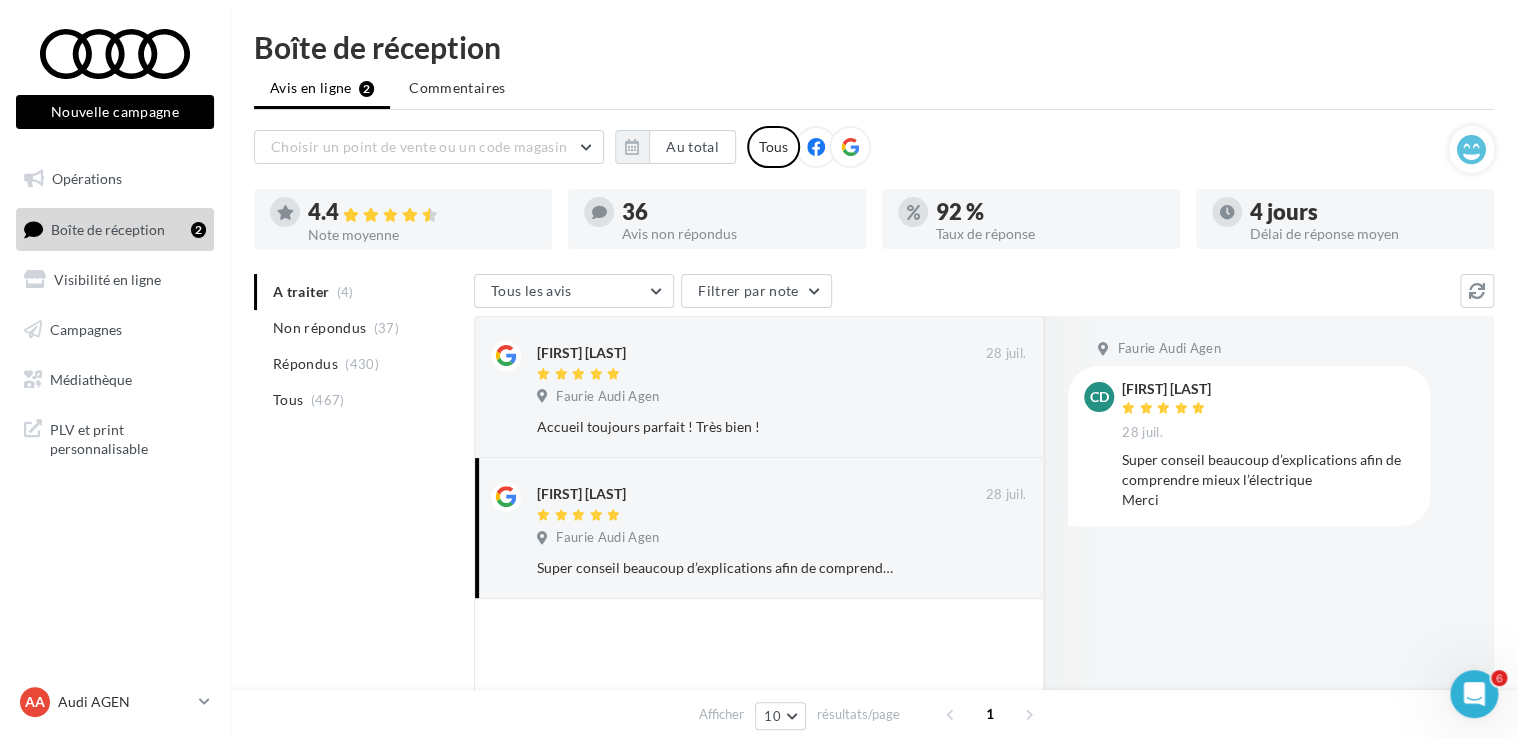 click on "Super conseil beaucoup d’explications afin de comprendre mieux l’électrique
Merci" at bounding box center (1268, 480) 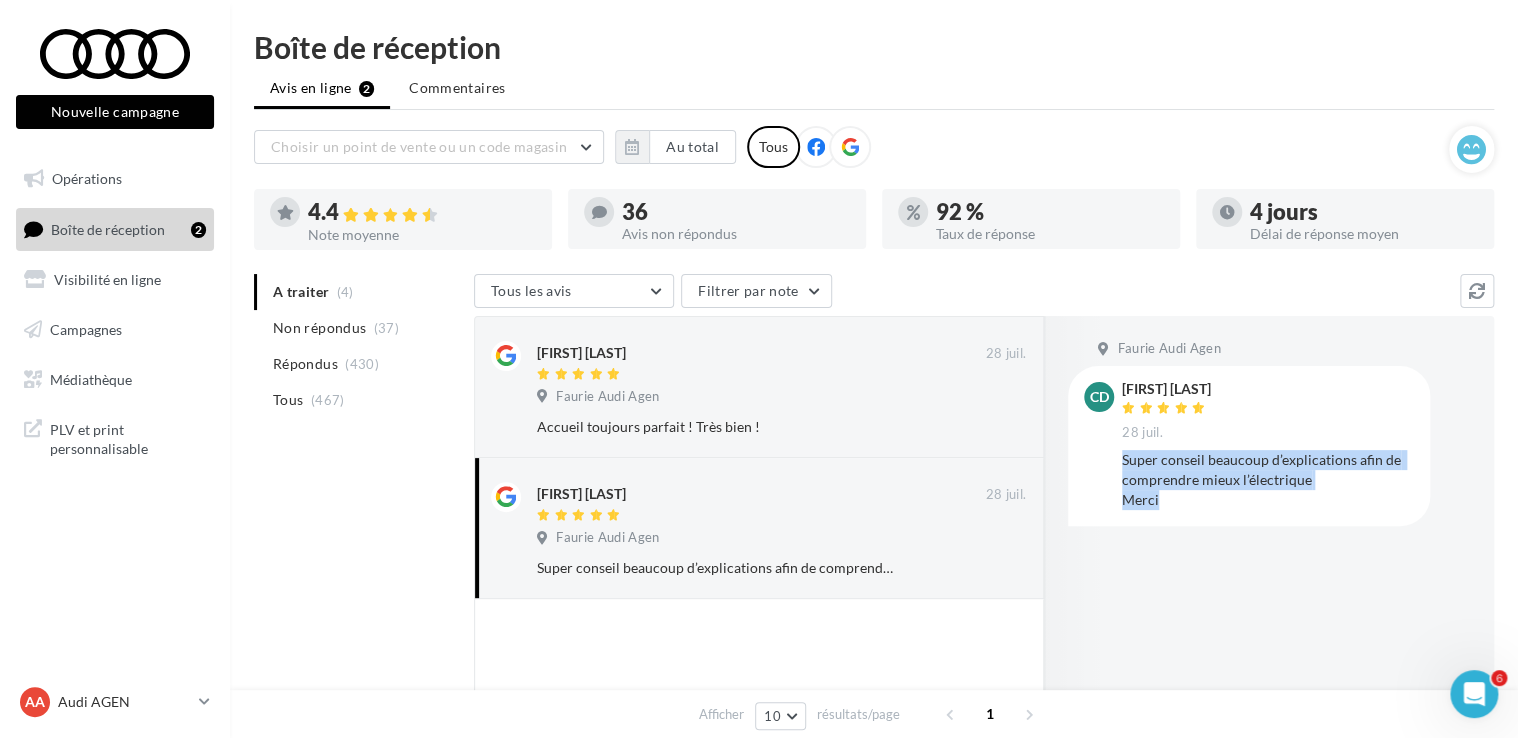 drag, startPoint x: 1120, startPoint y: 455, endPoint x: 1253, endPoint y: 500, distance: 140.40656 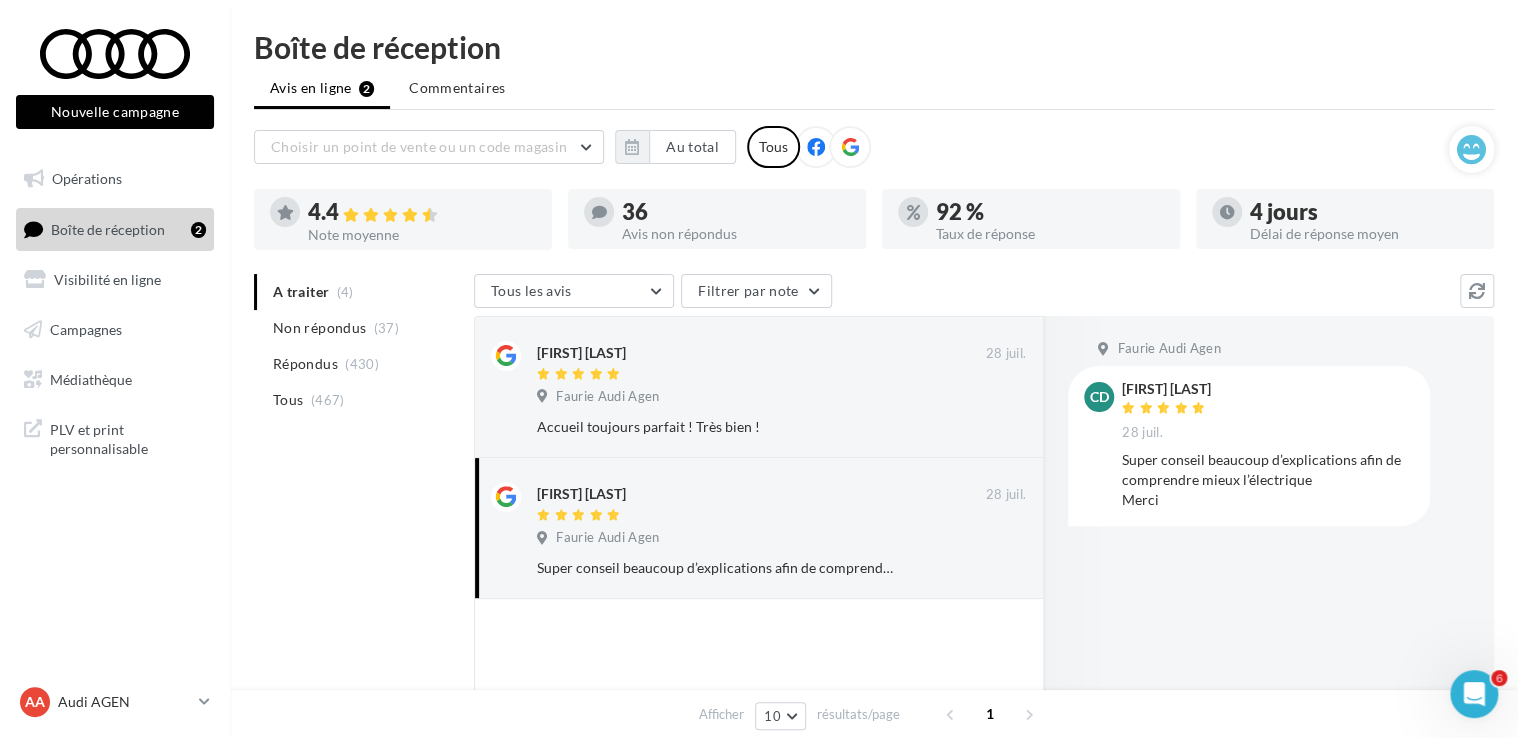 click on "Faurie Audi Agen         Cd
[FIRST] [LAST]
28 juil.
Super conseil beaucoup d’explications afin de comprendre mieux l’électrique
Merci" at bounding box center [1269, 525] 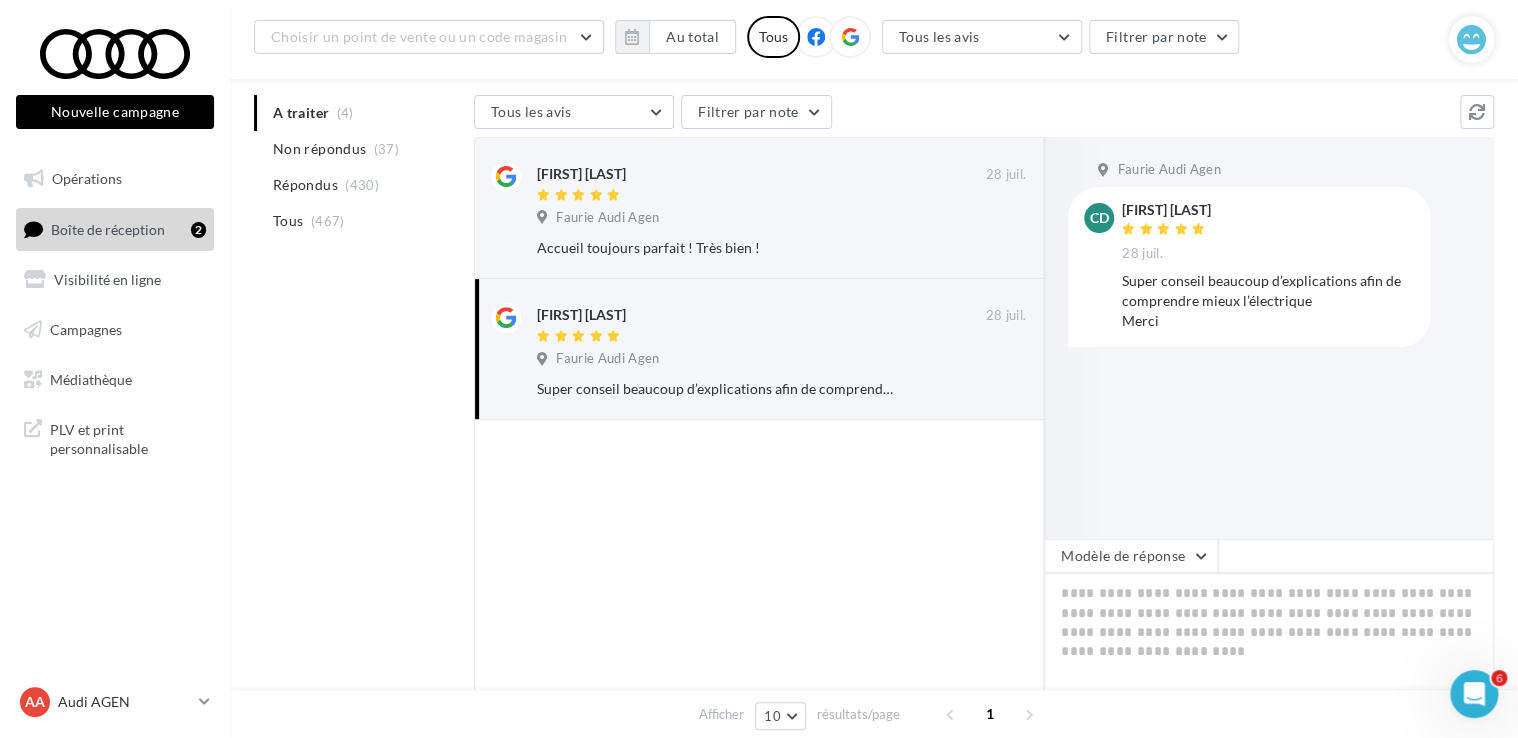 scroll, scrollTop: 200, scrollLeft: 0, axis: vertical 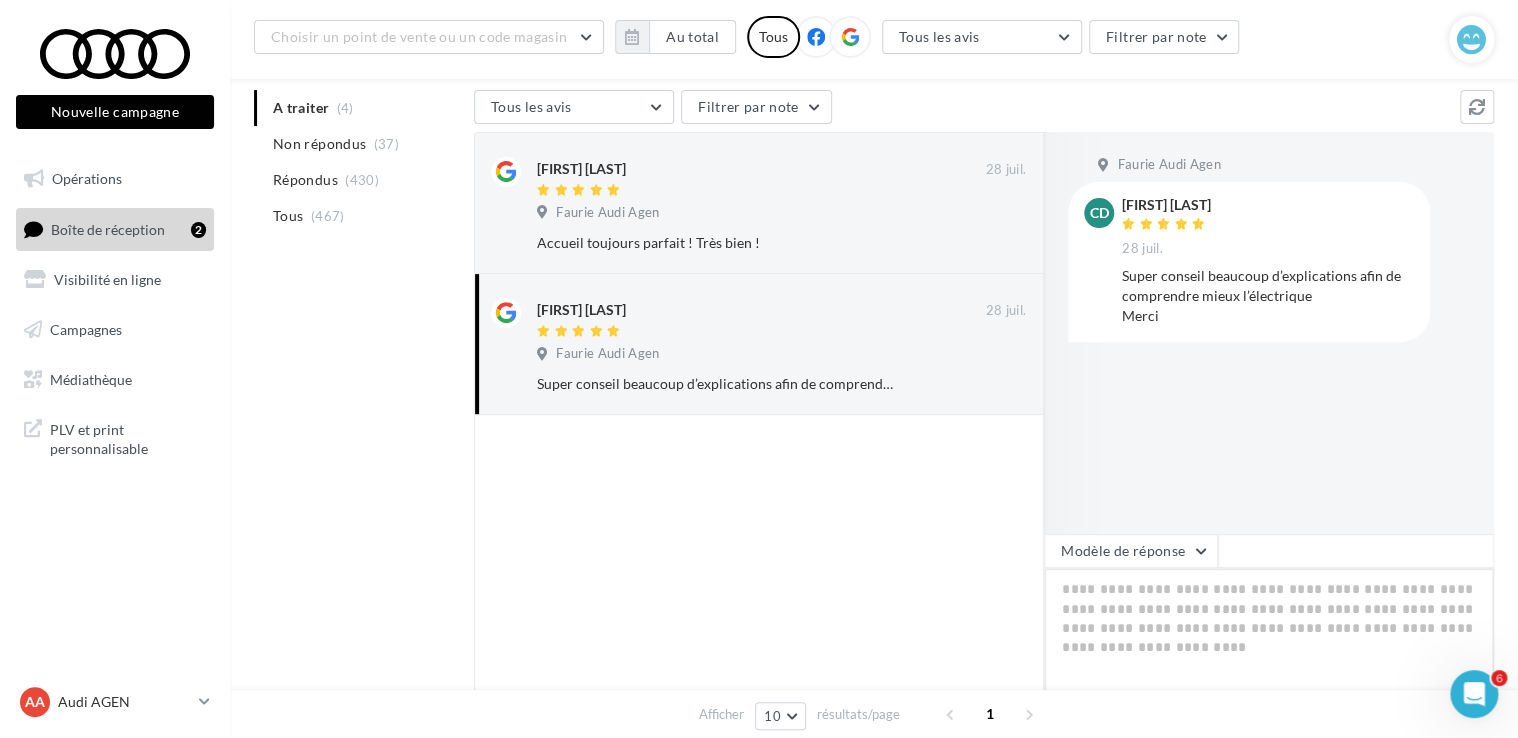 click at bounding box center [1269, 630] 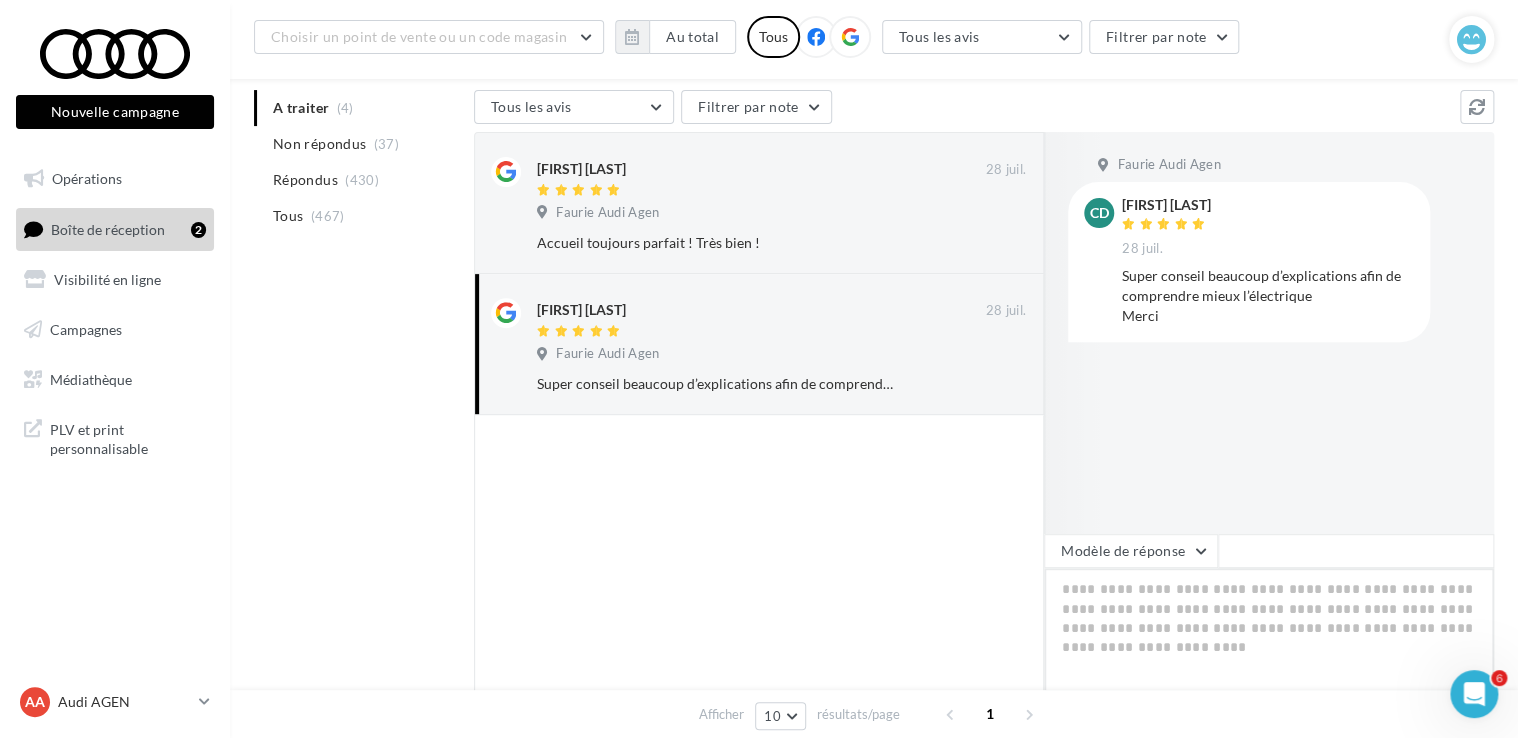 type on "*" 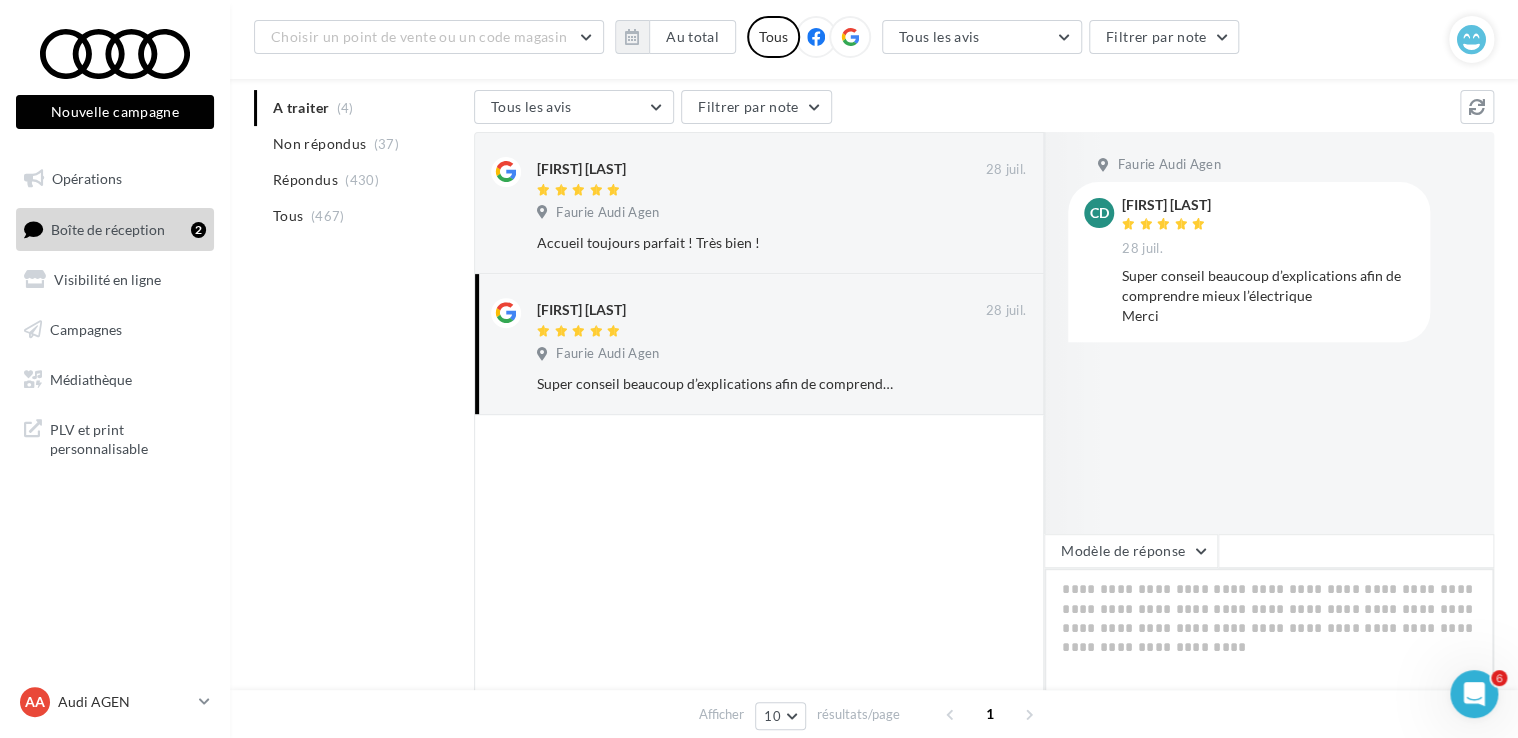 type on "*" 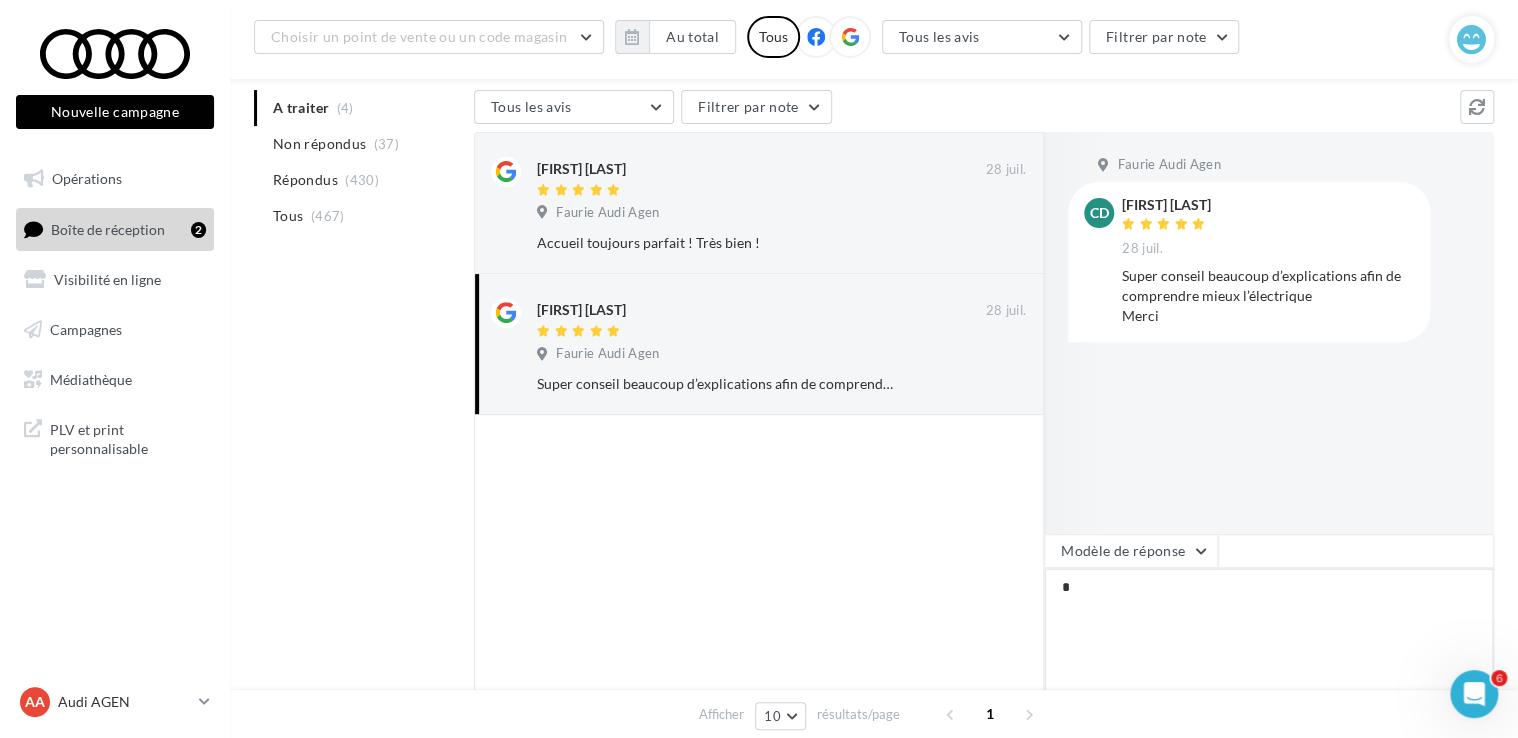 type on "**" 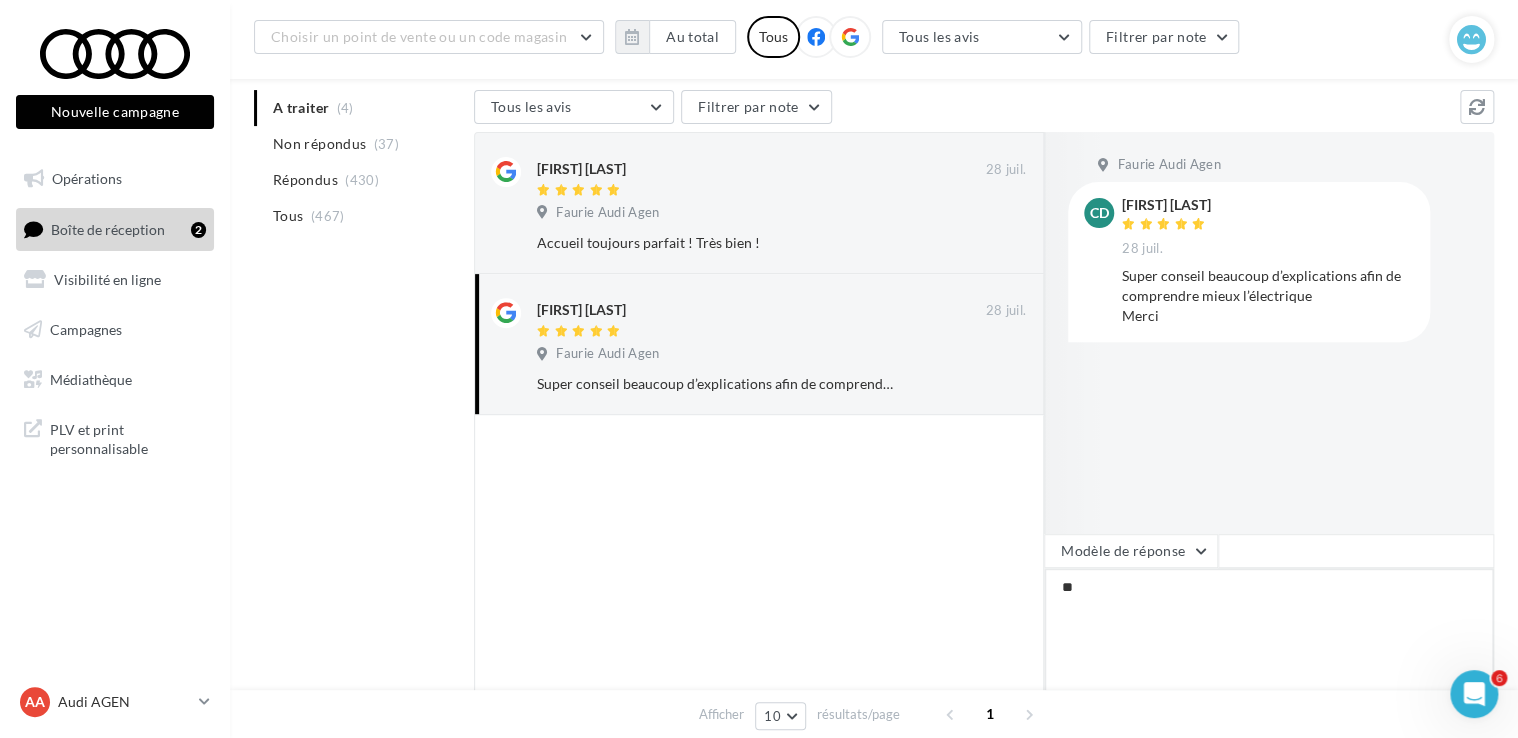type on "***" 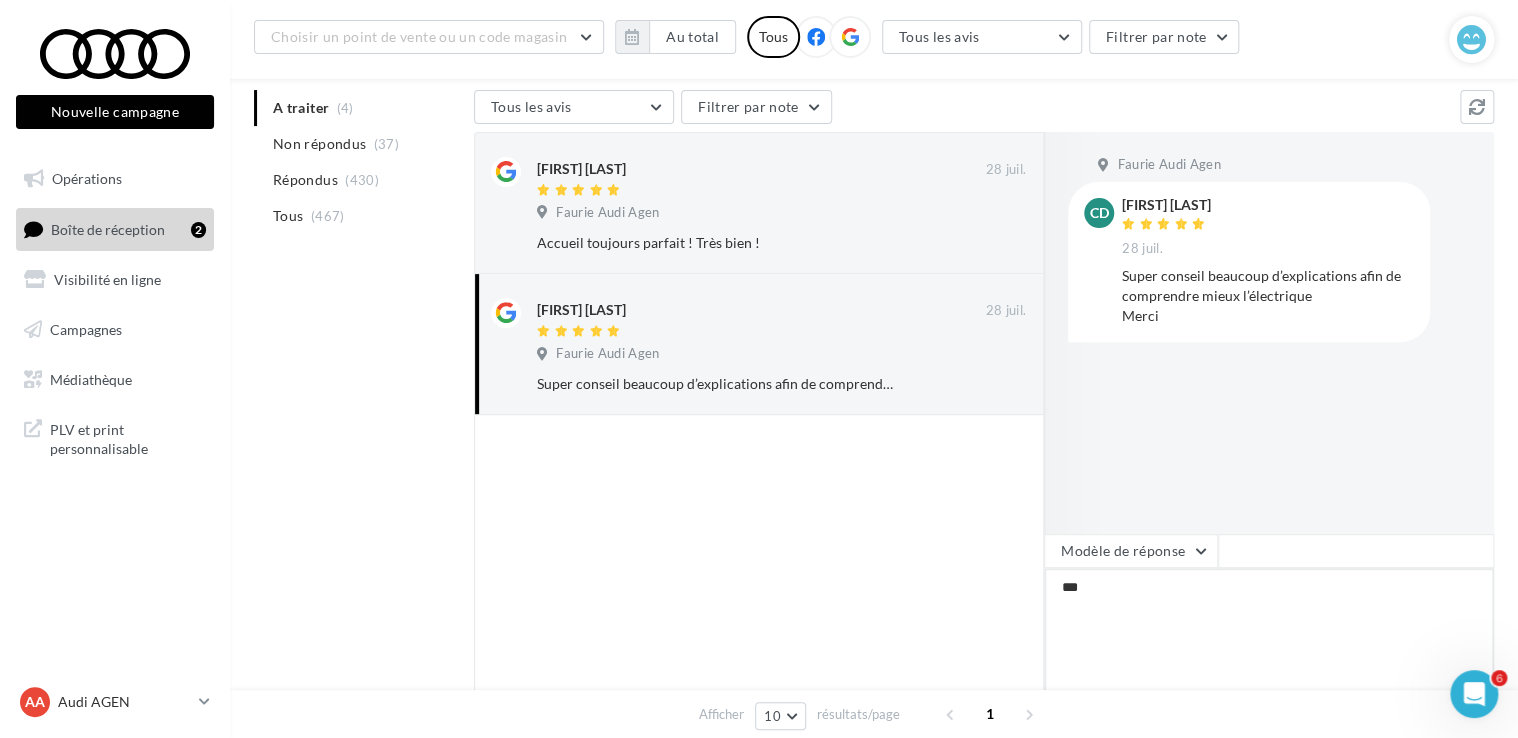 type on "****" 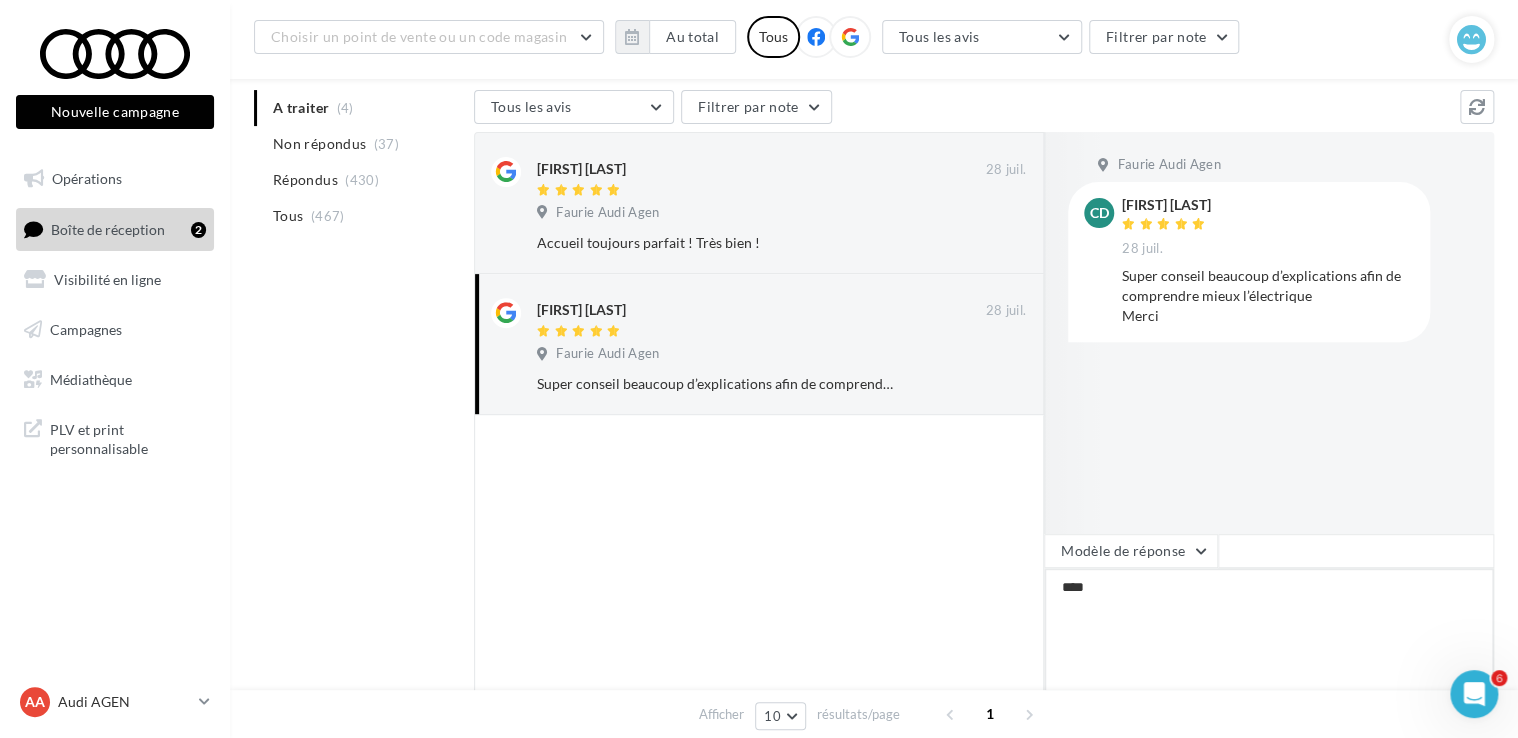 type on "*****" 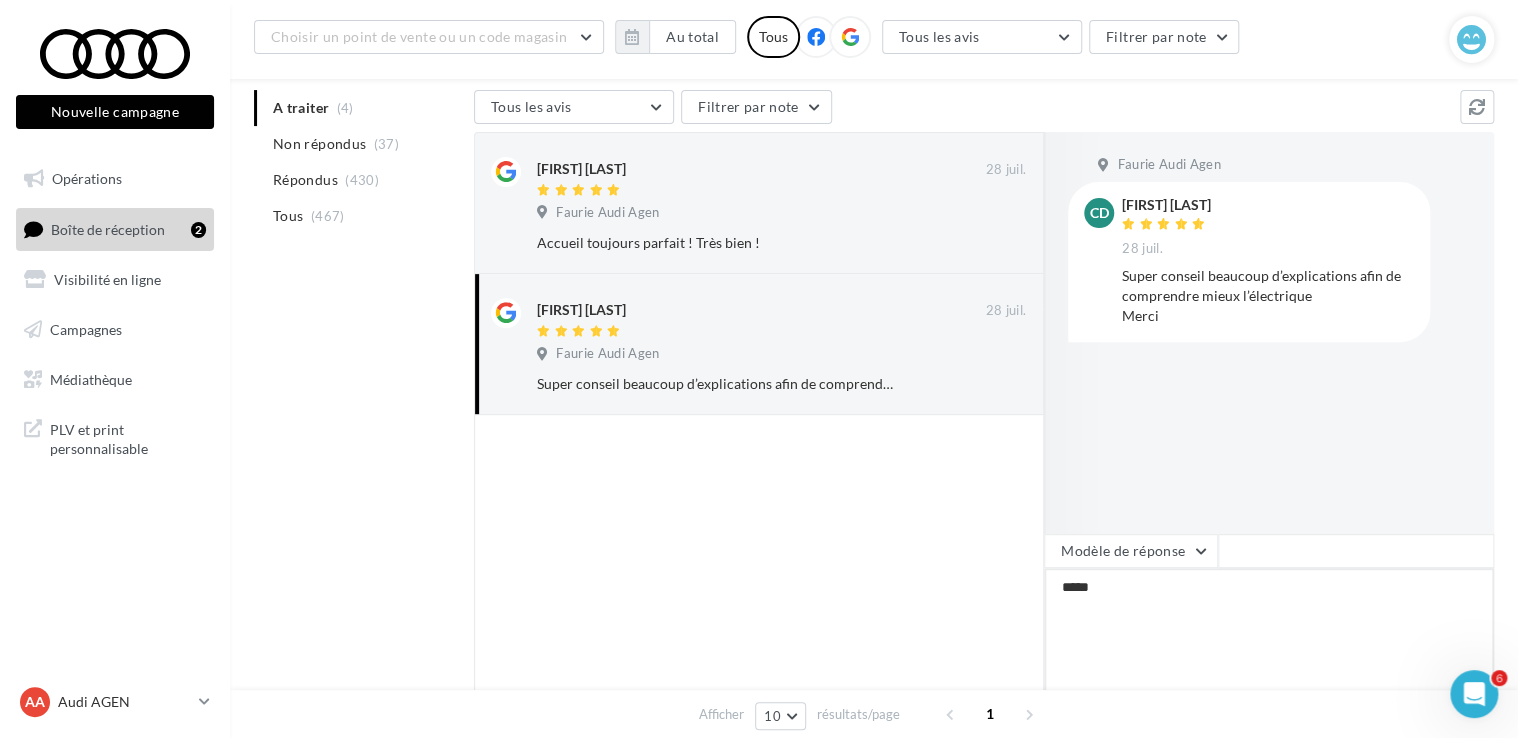 type on "******" 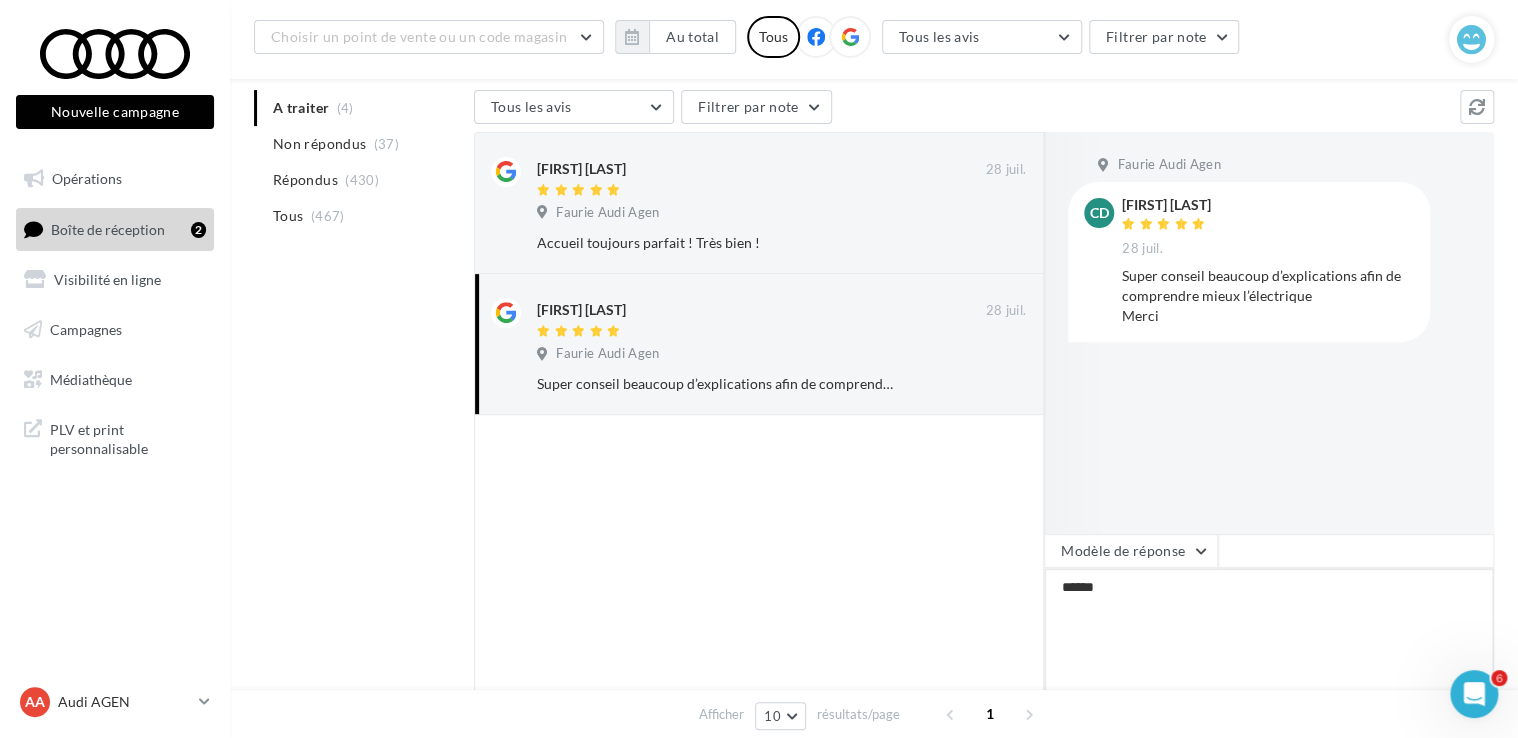 type on "*******" 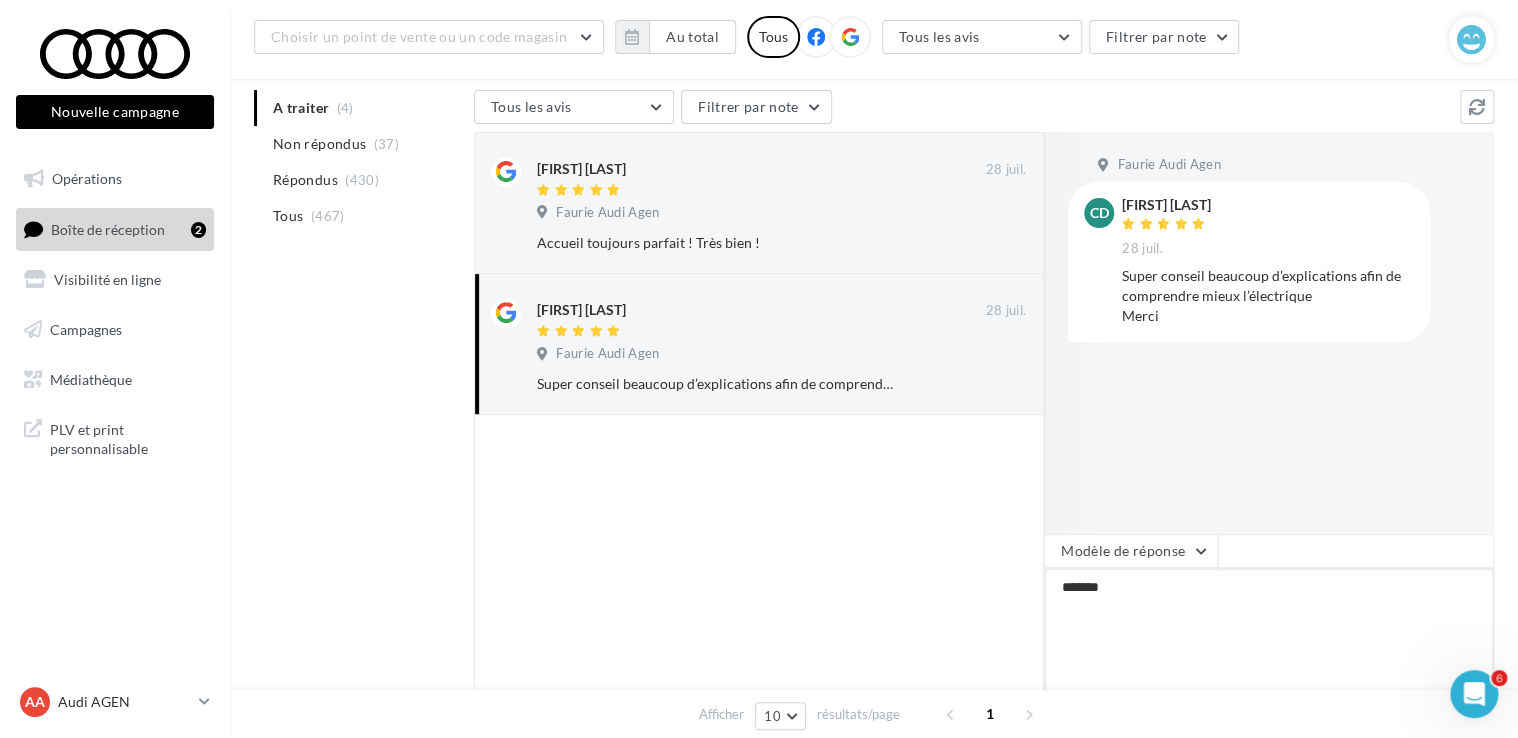 type on "*******" 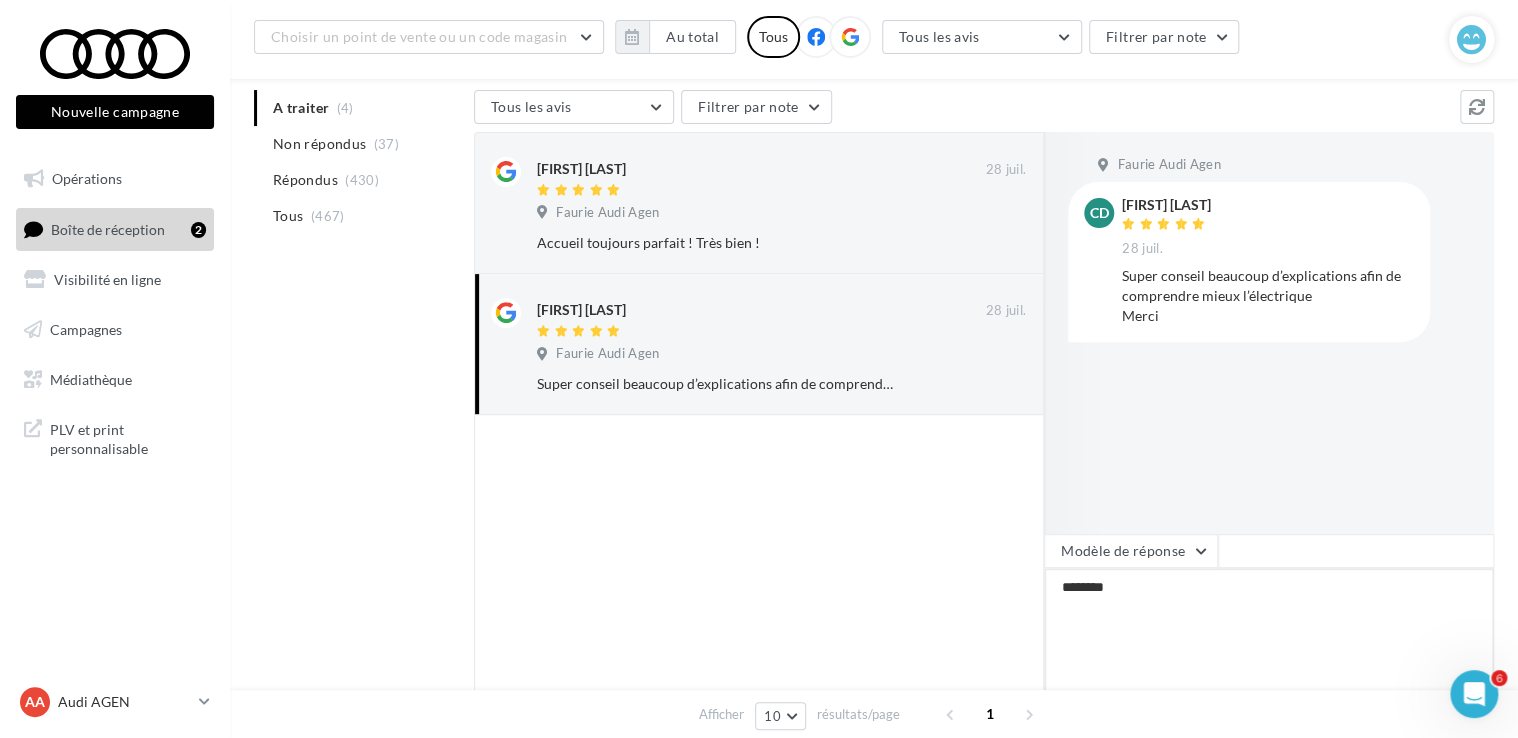 type on "*********" 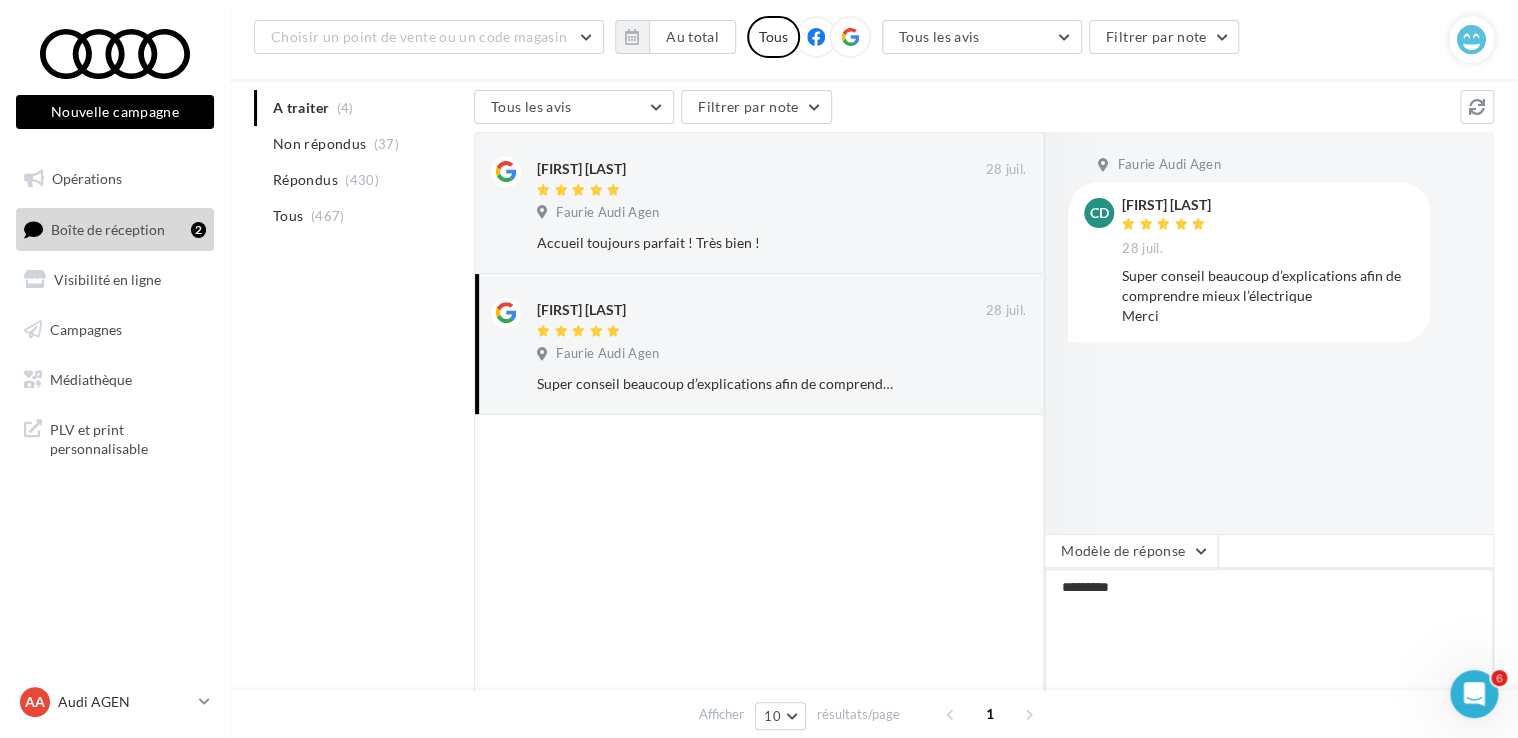 type on "**********" 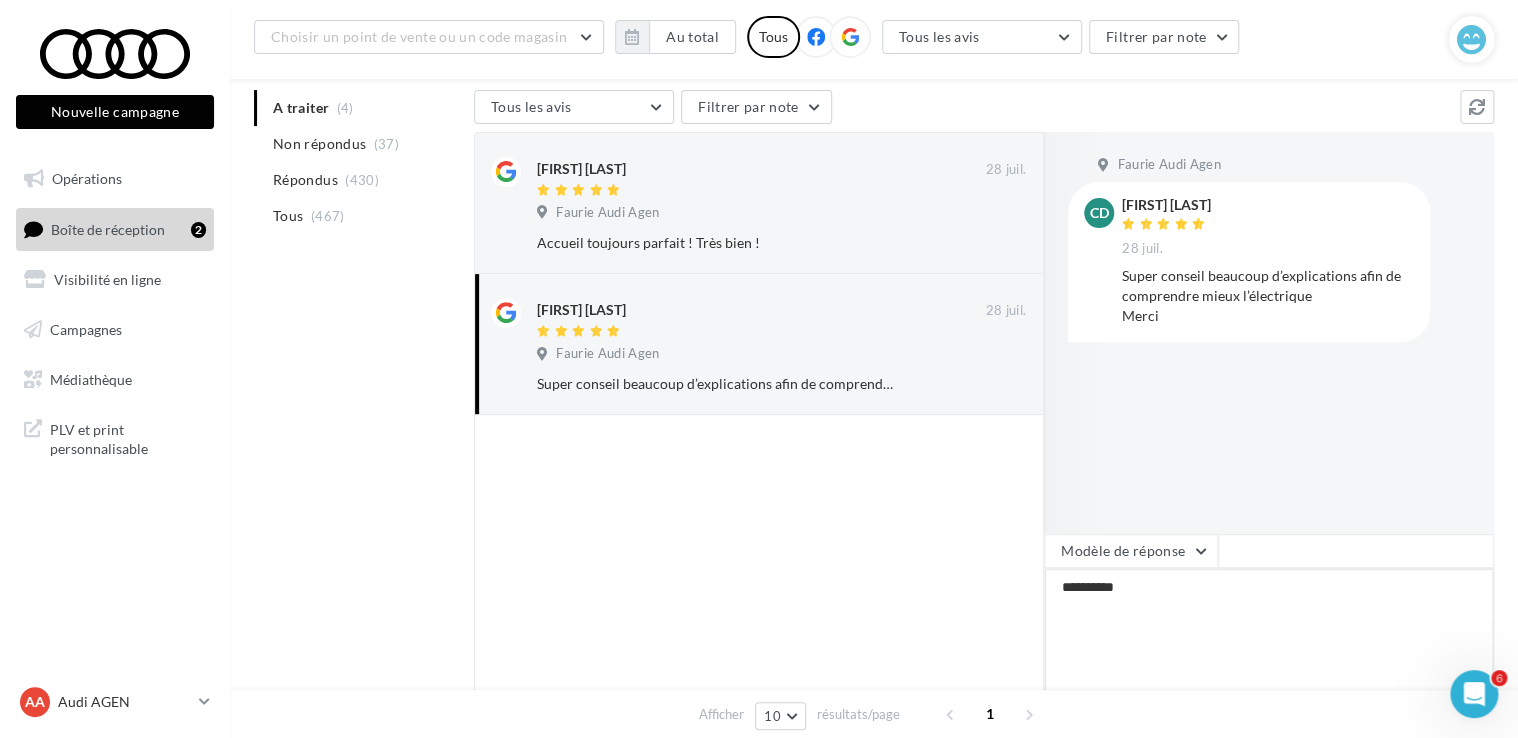 type on "**********" 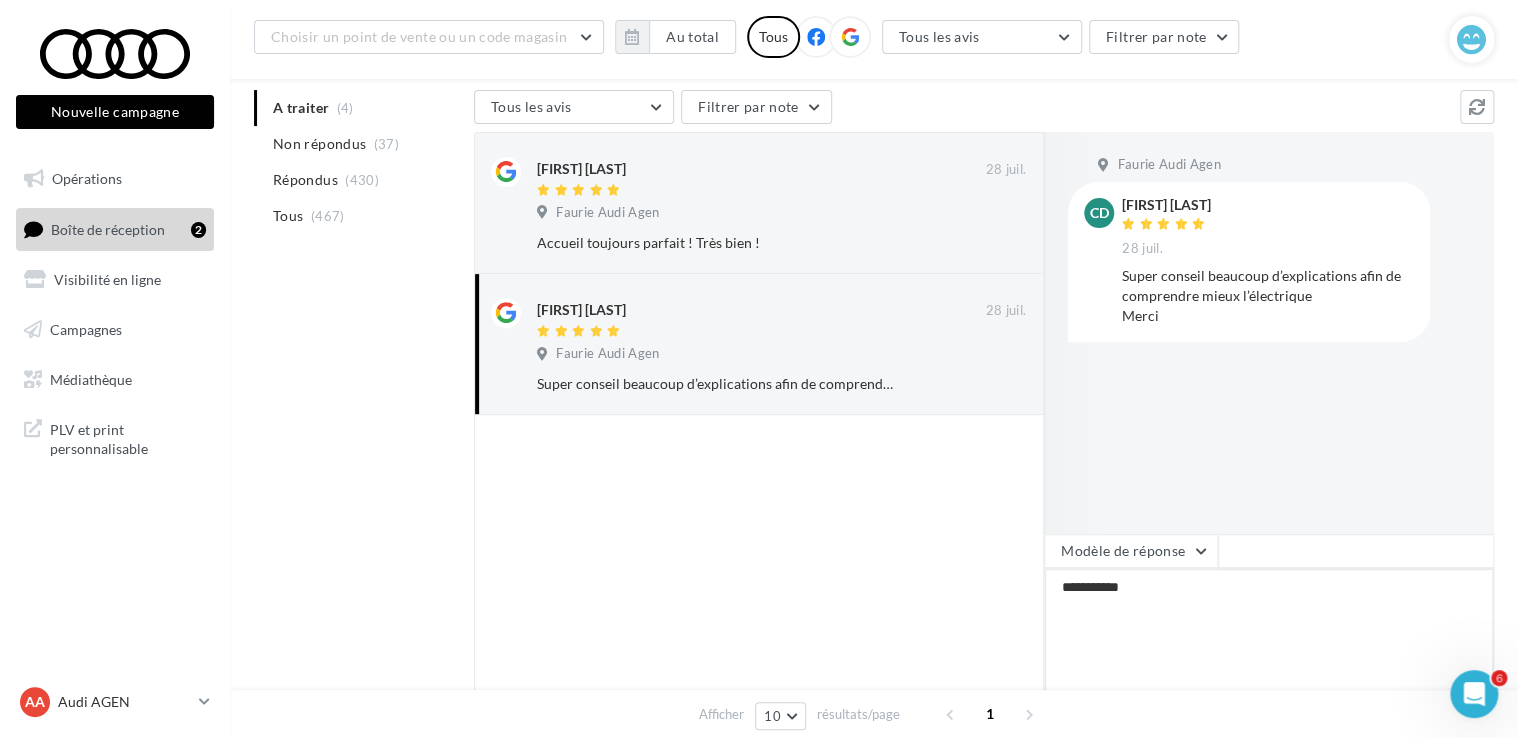 type on "**********" 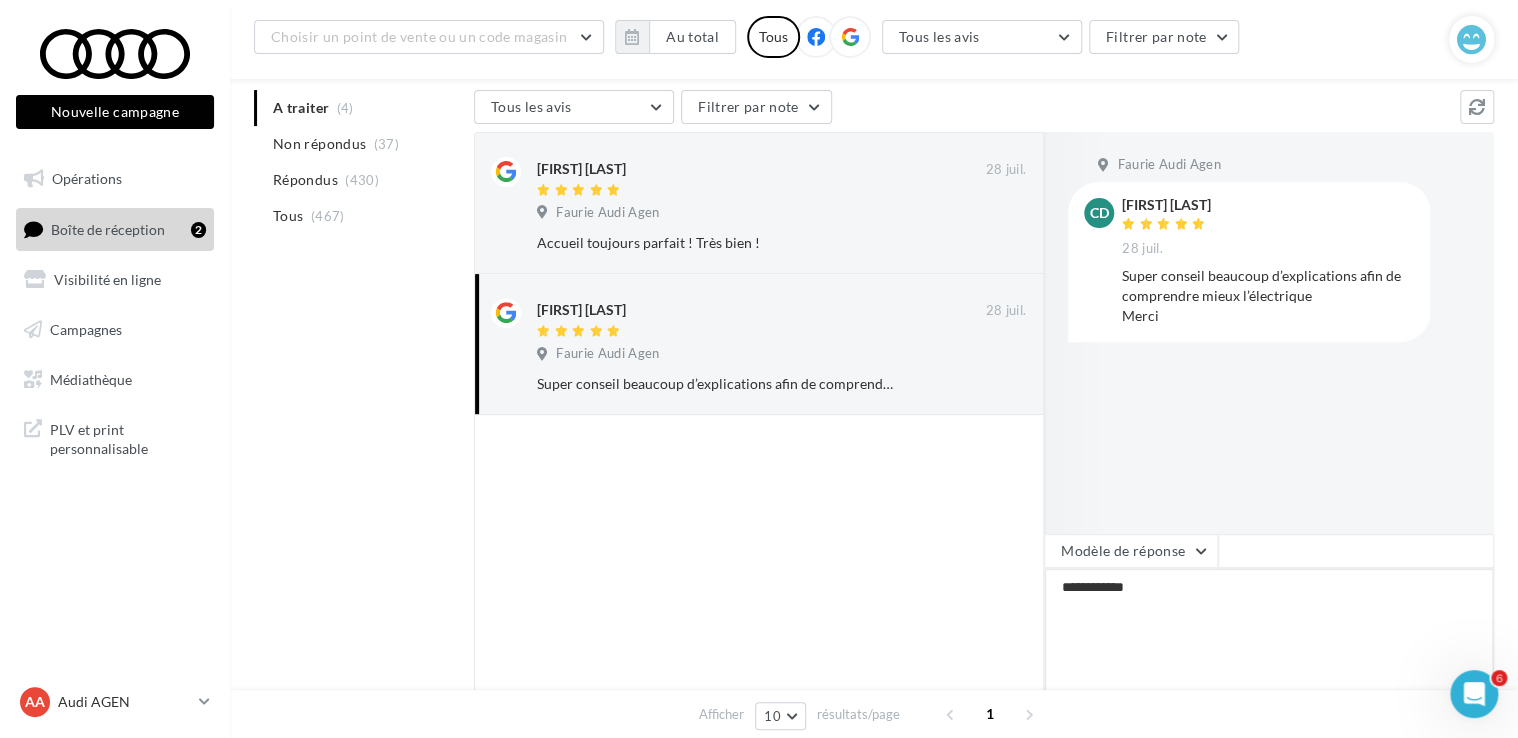 type on "**********" 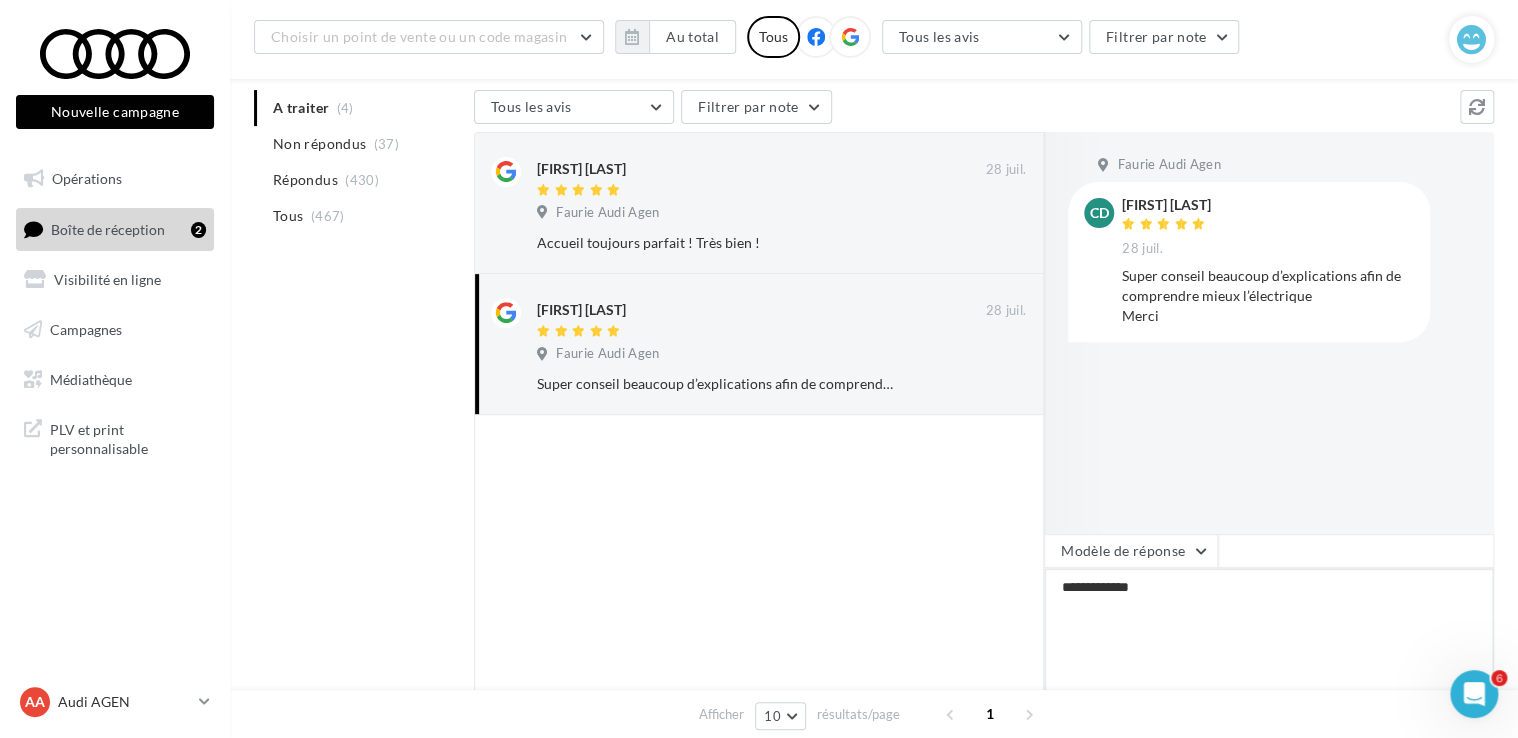 type on "**********" 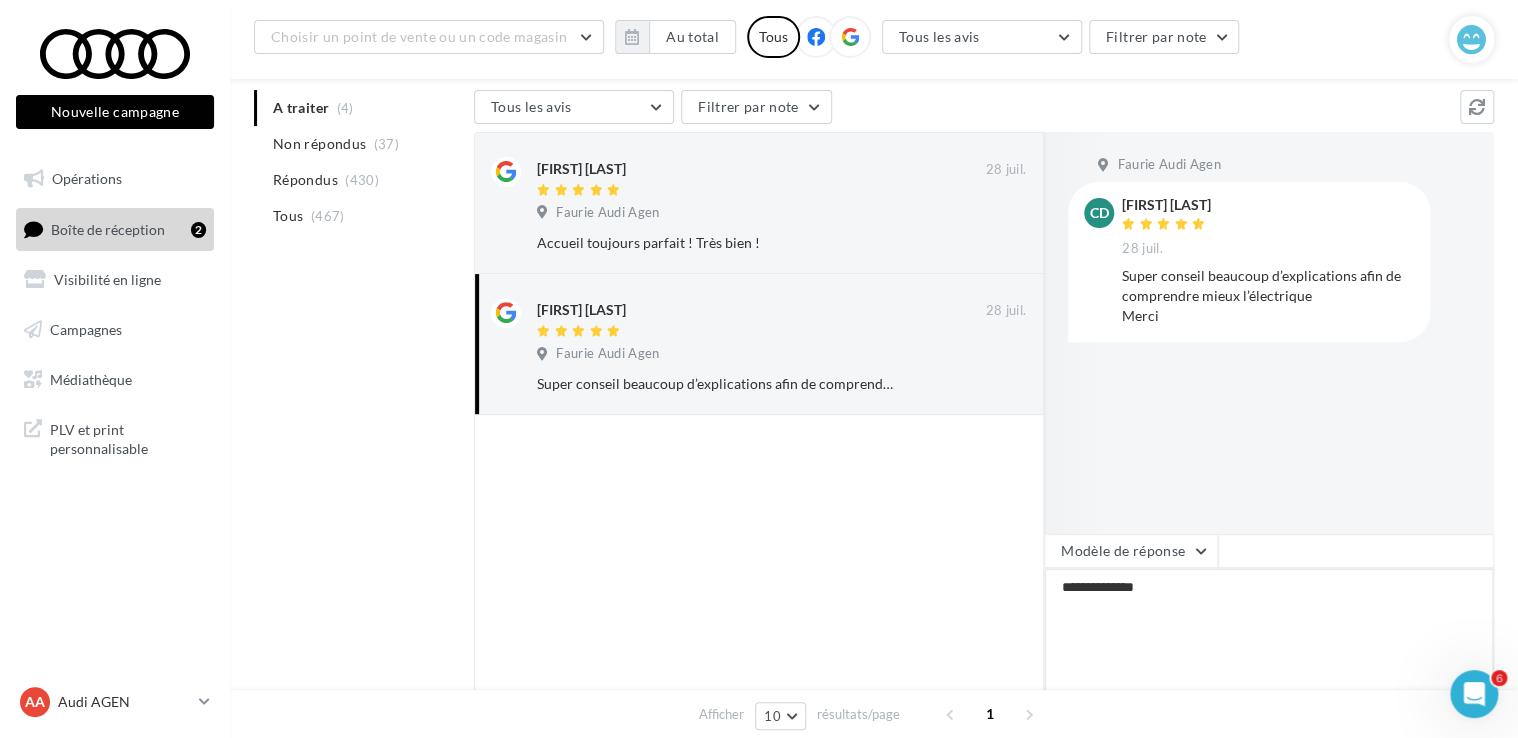 type on "**********" 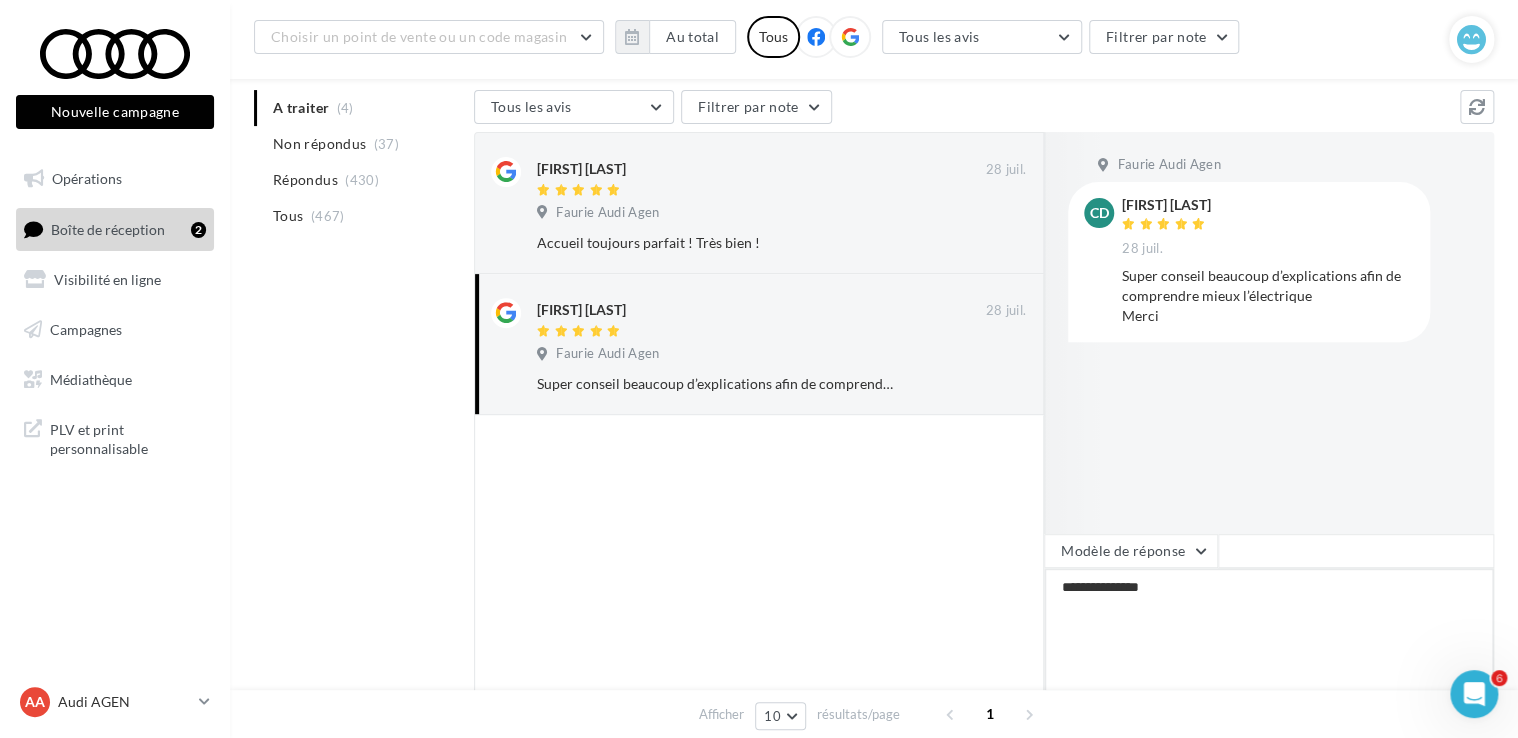 type on "**********" 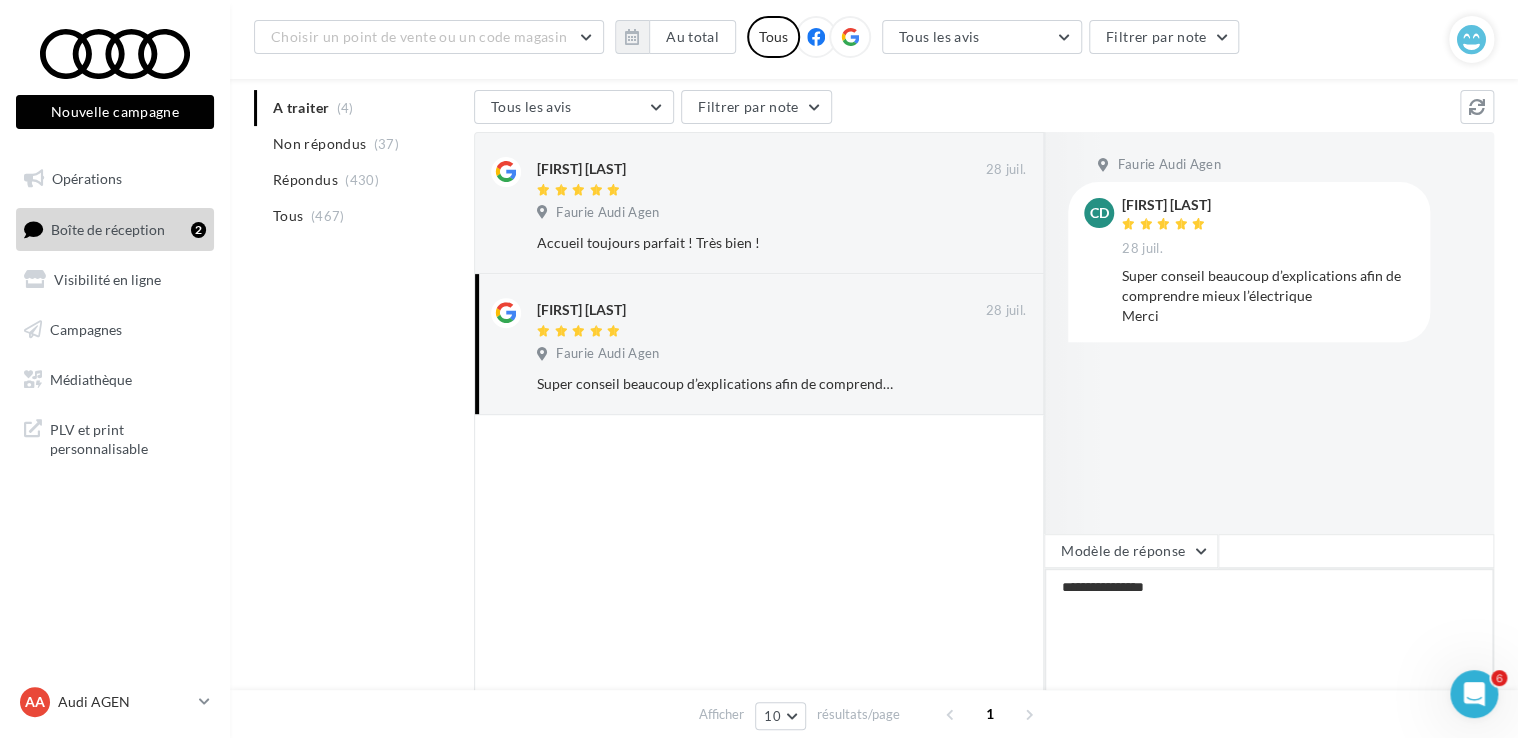 type on "**********" 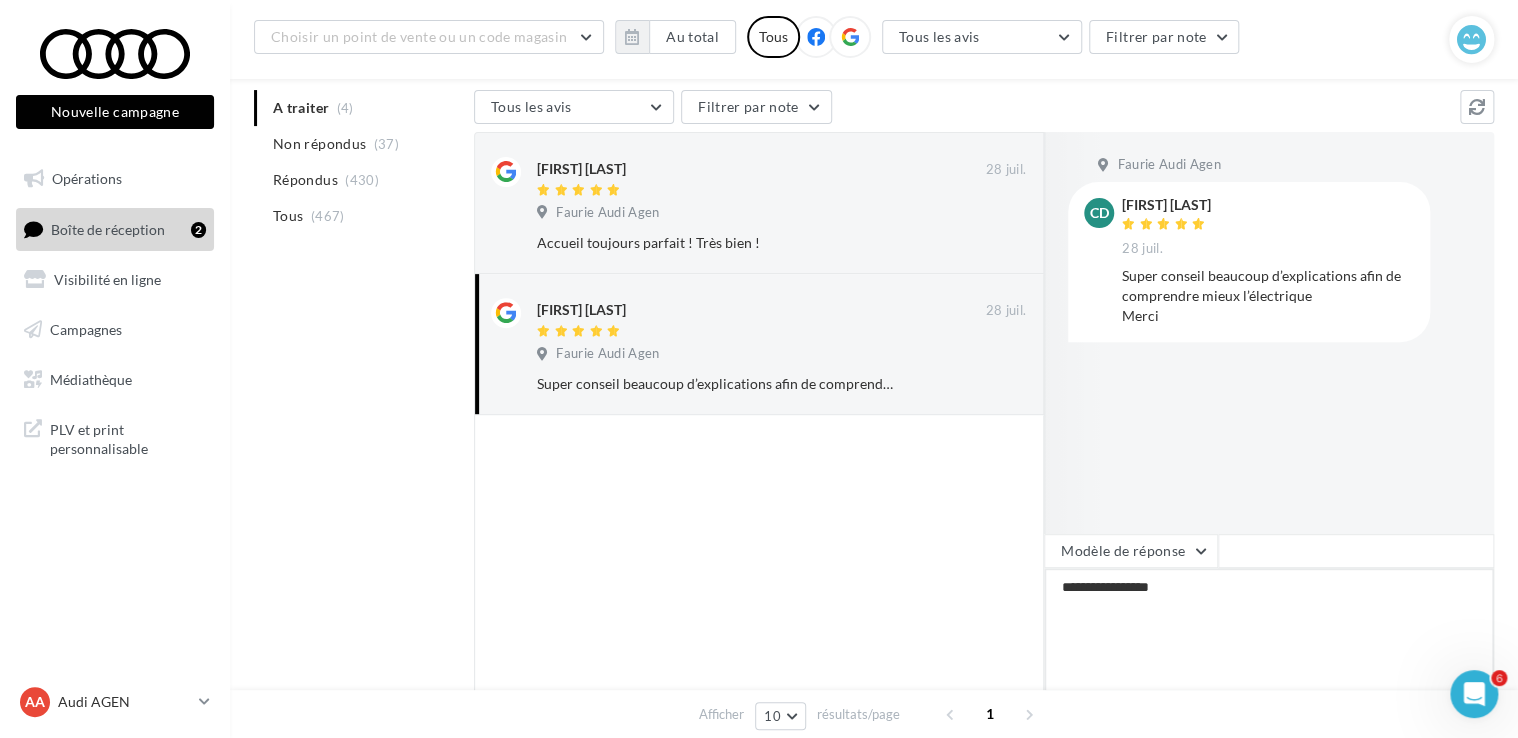 type on "**********" 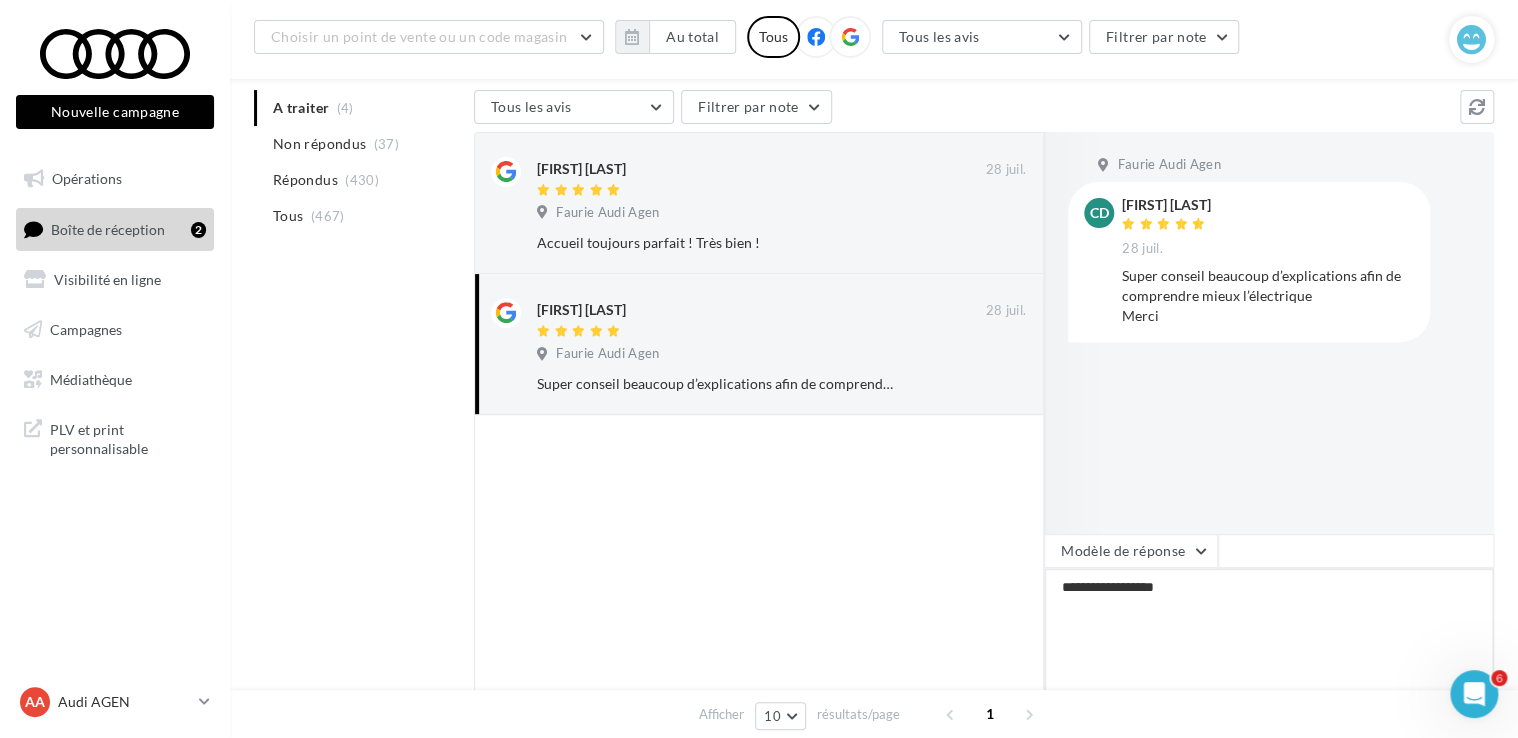 type on "**********" 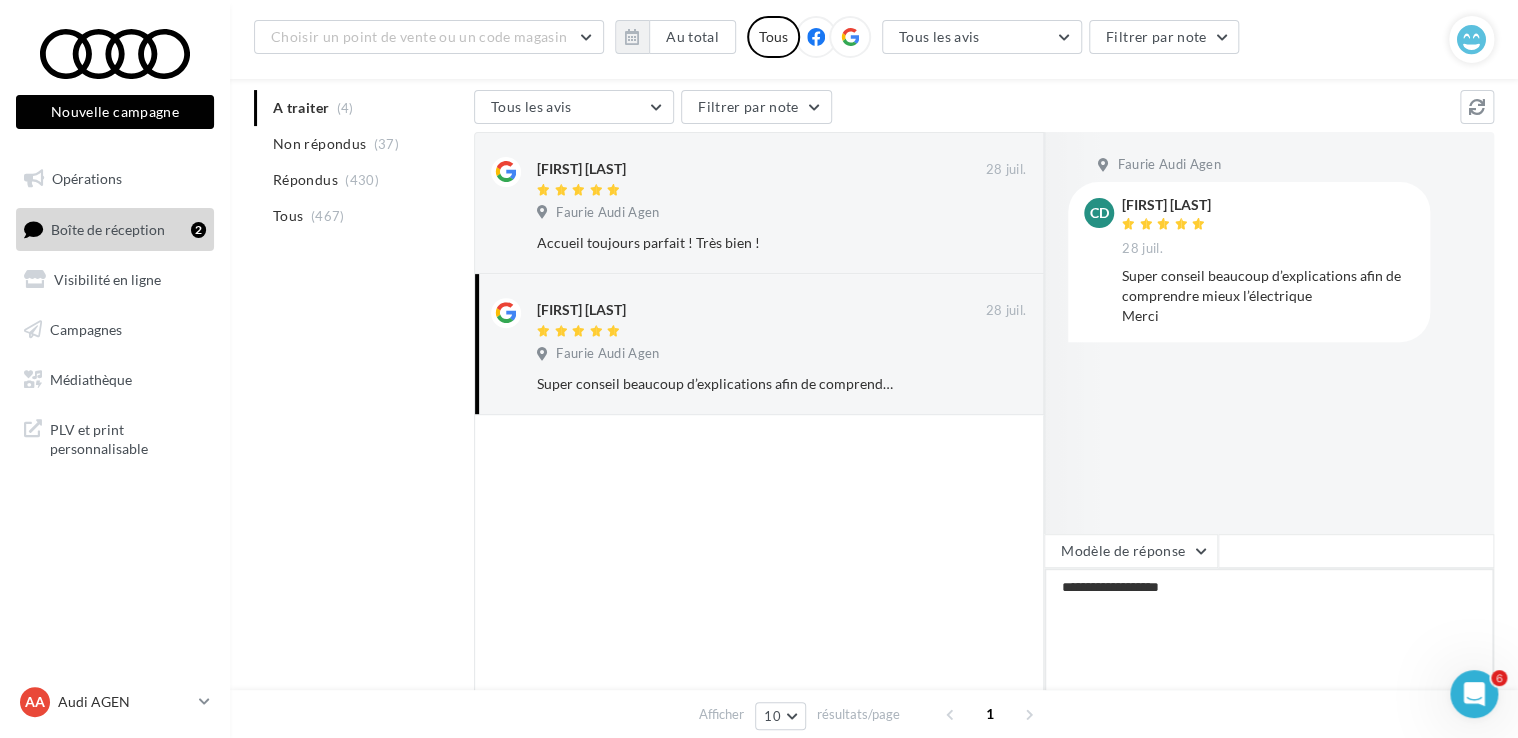 type on "**********" 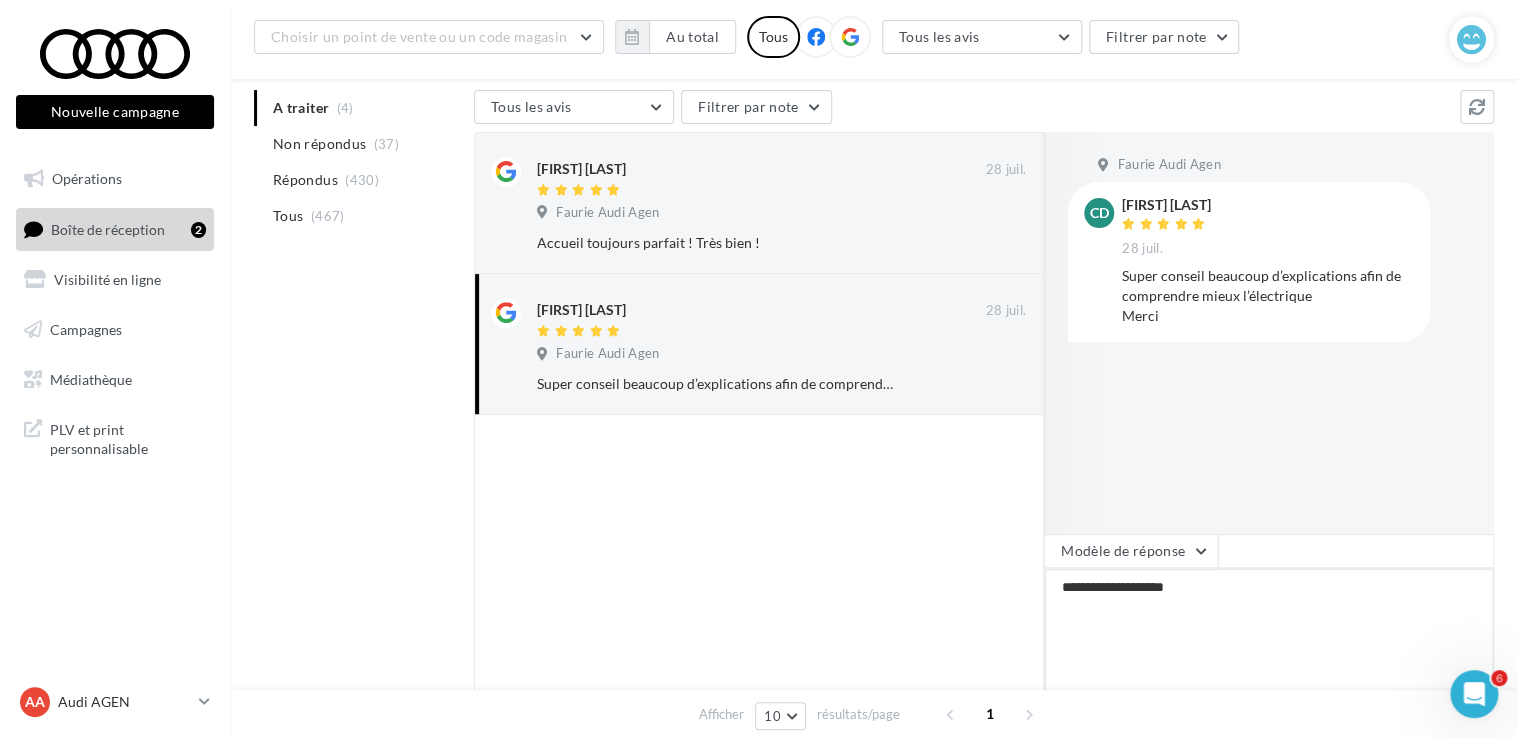 type on "**********" 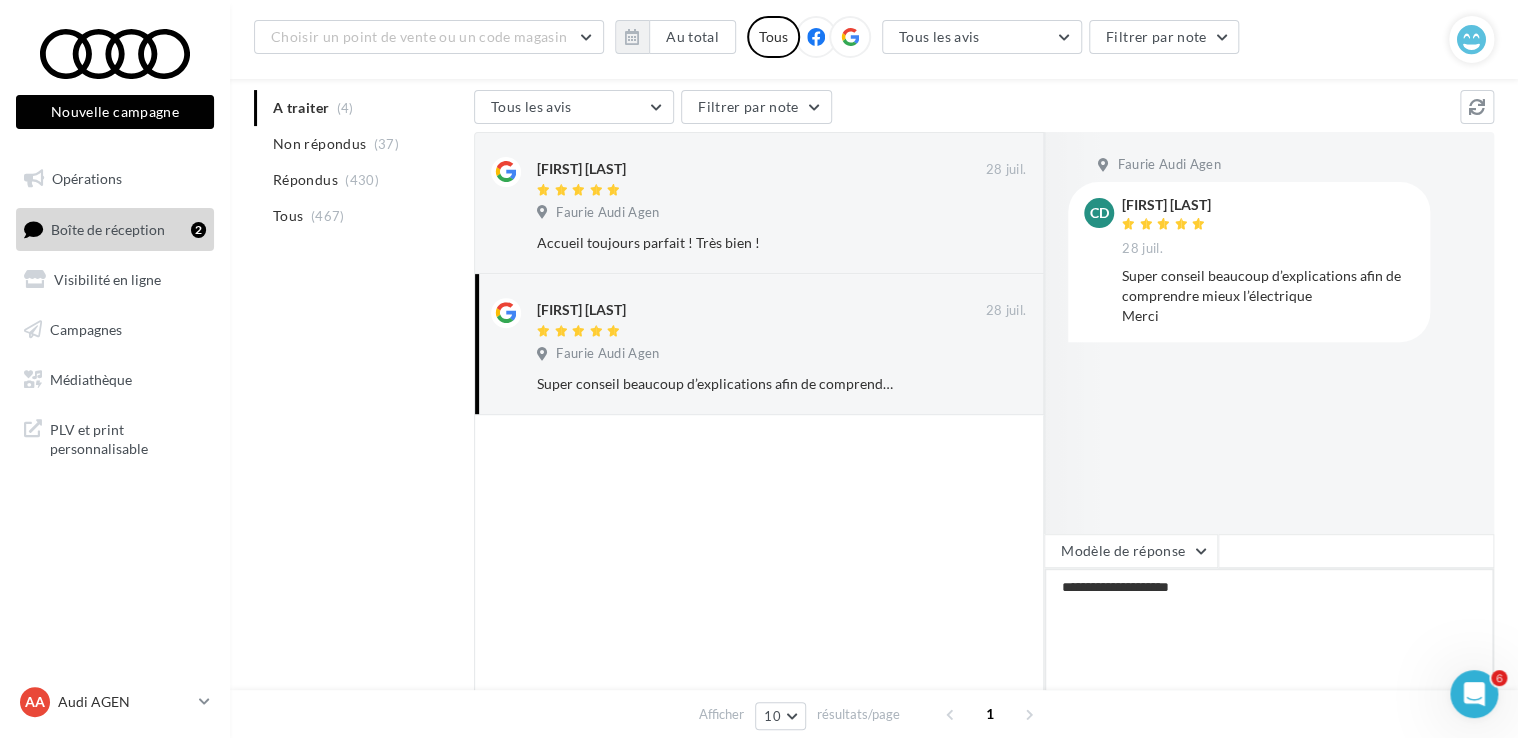 type on "**********" 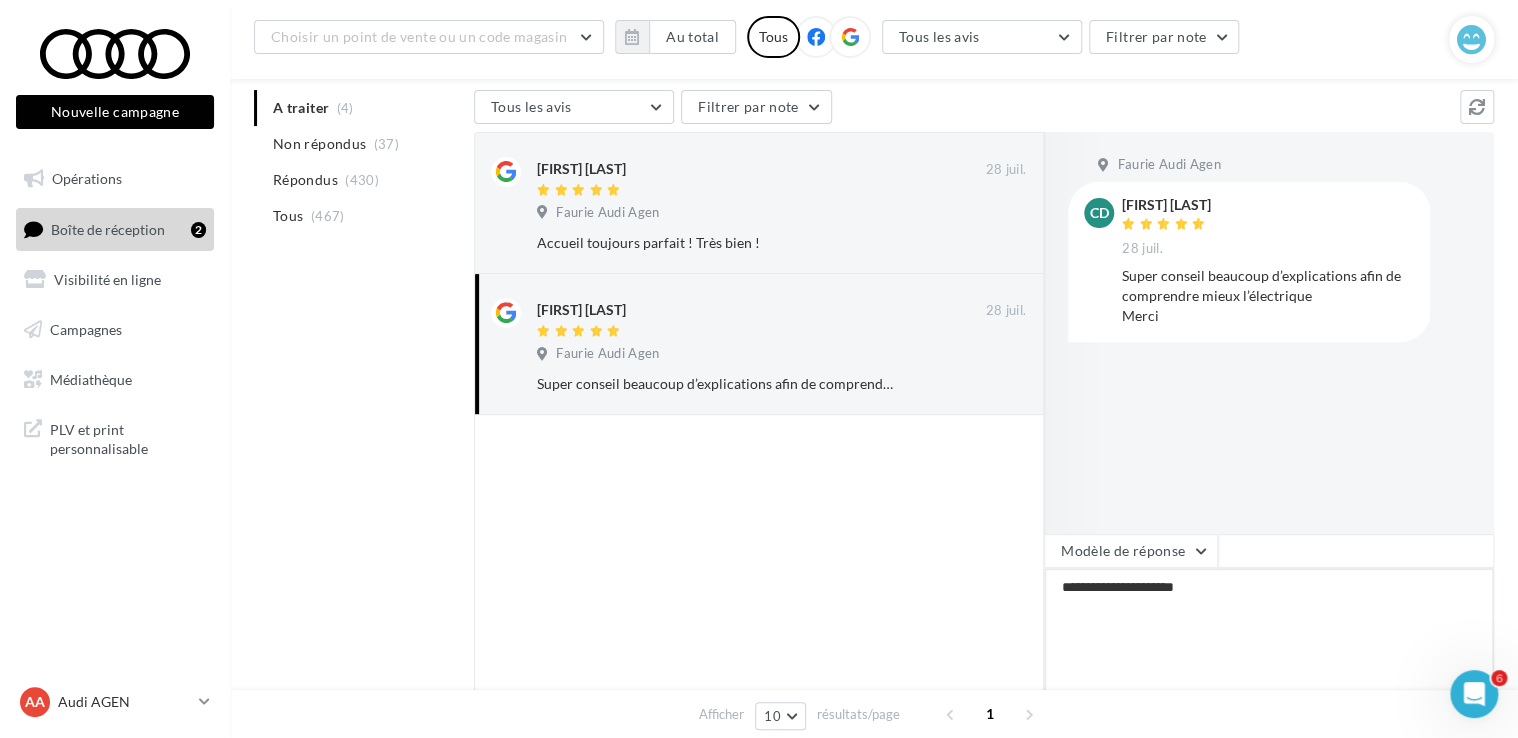 type on "**********" 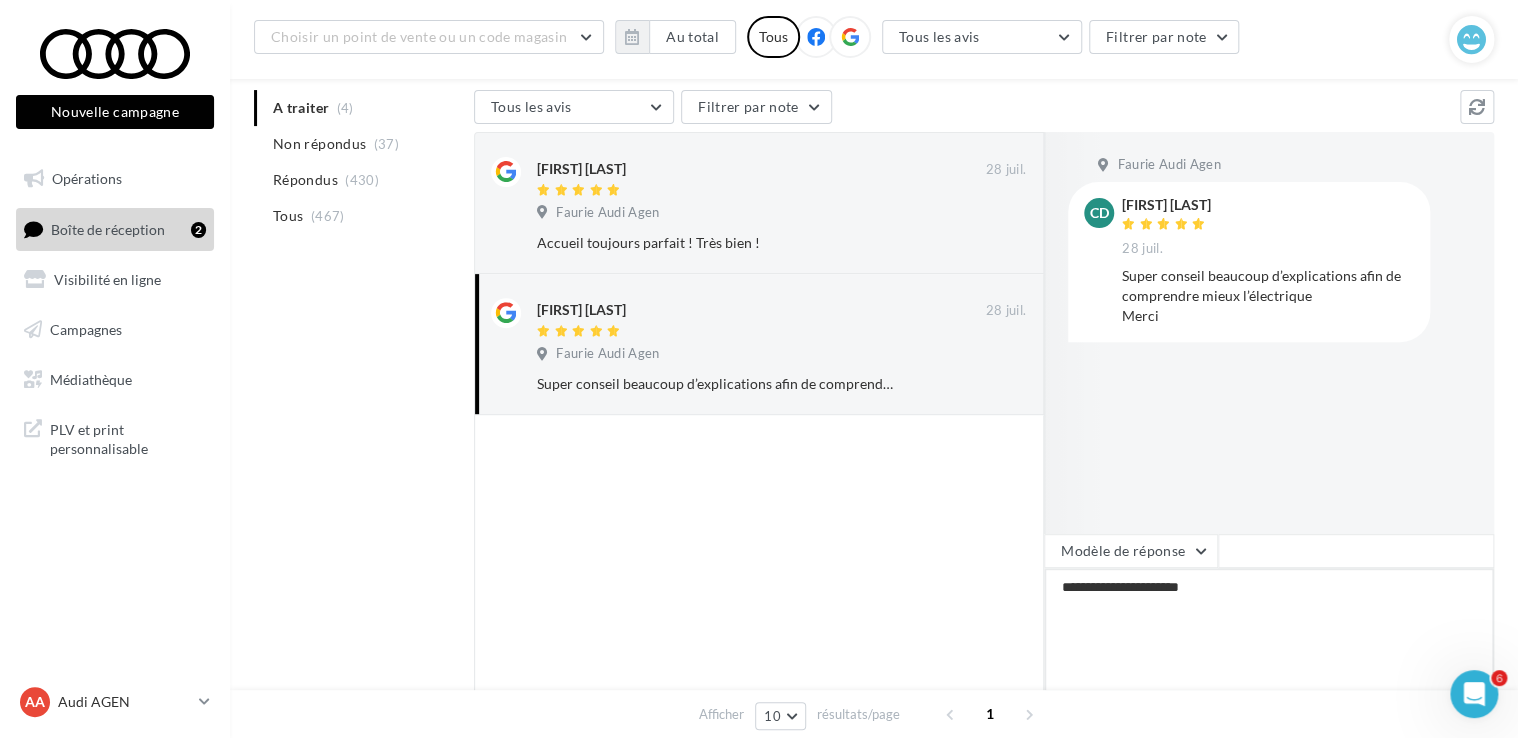 type on "**********" 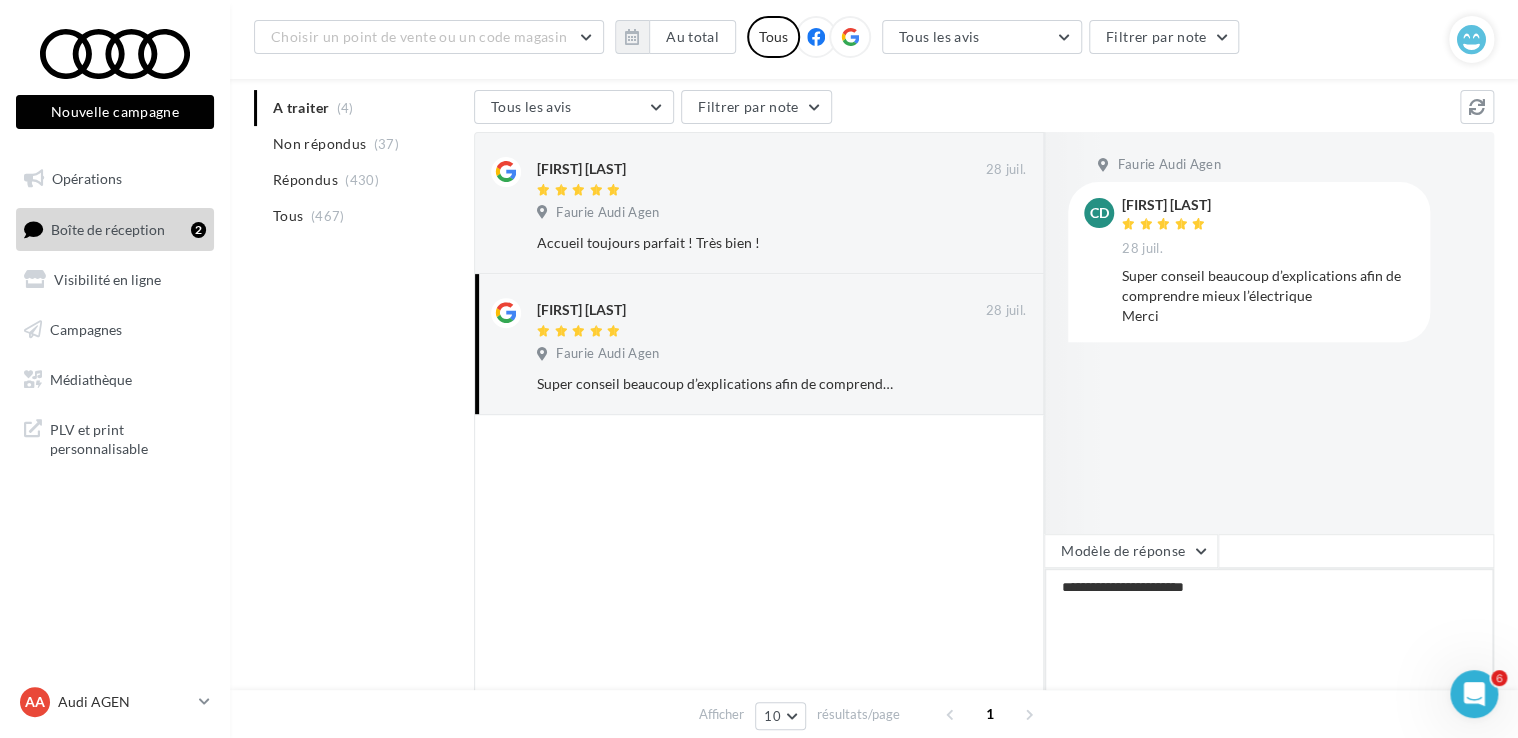 paste on "**********" 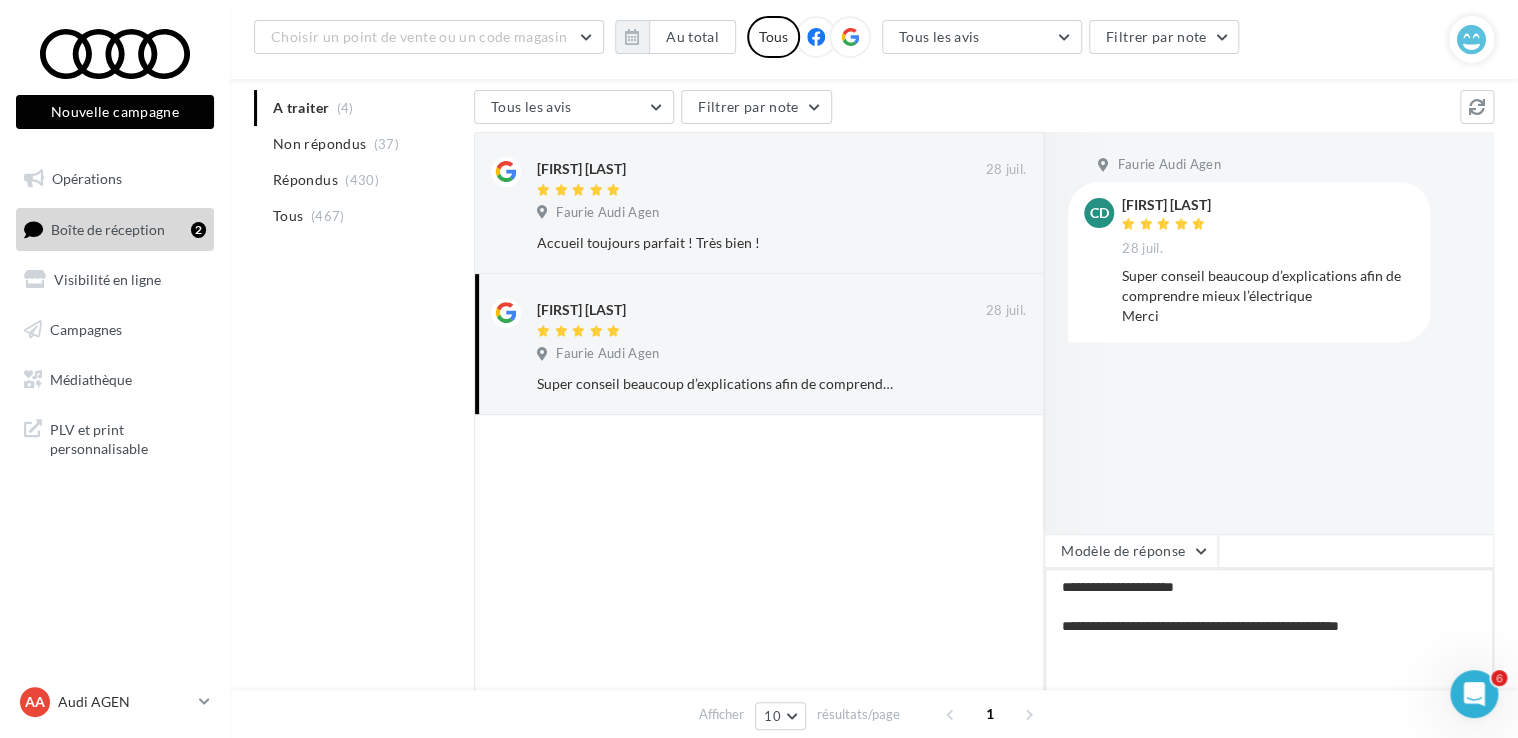 type on "**********" 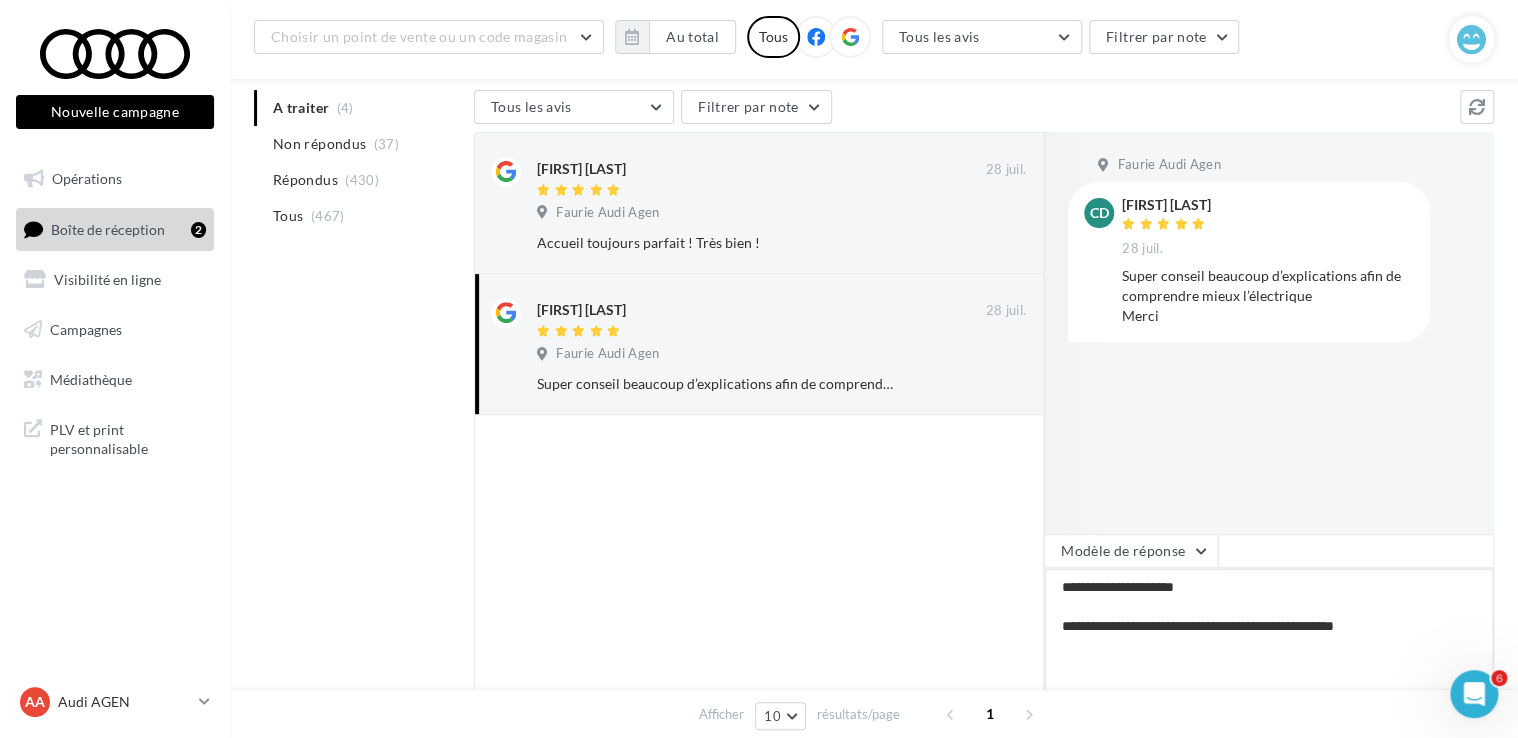 type on "**********" 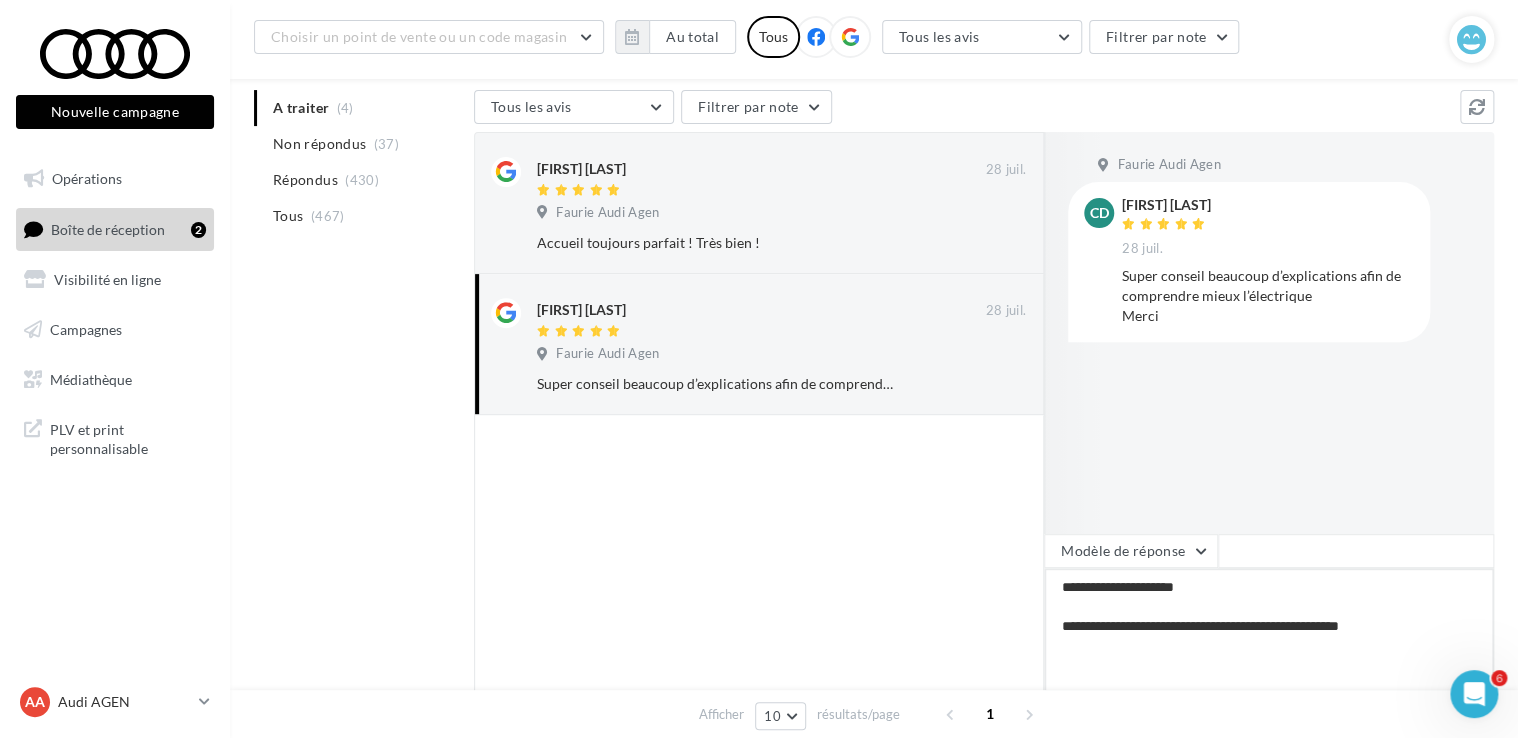 type on "**********" 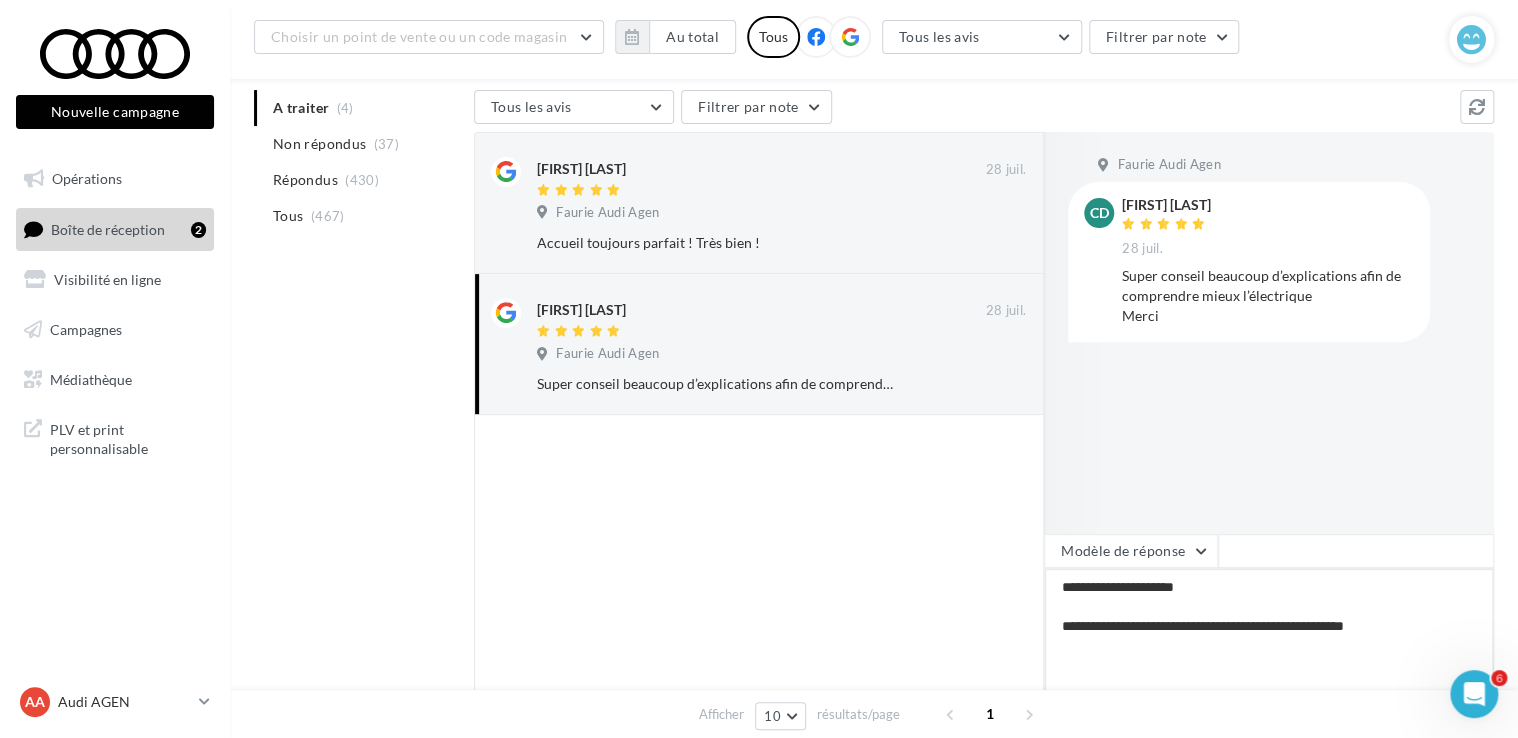 type on "**********" 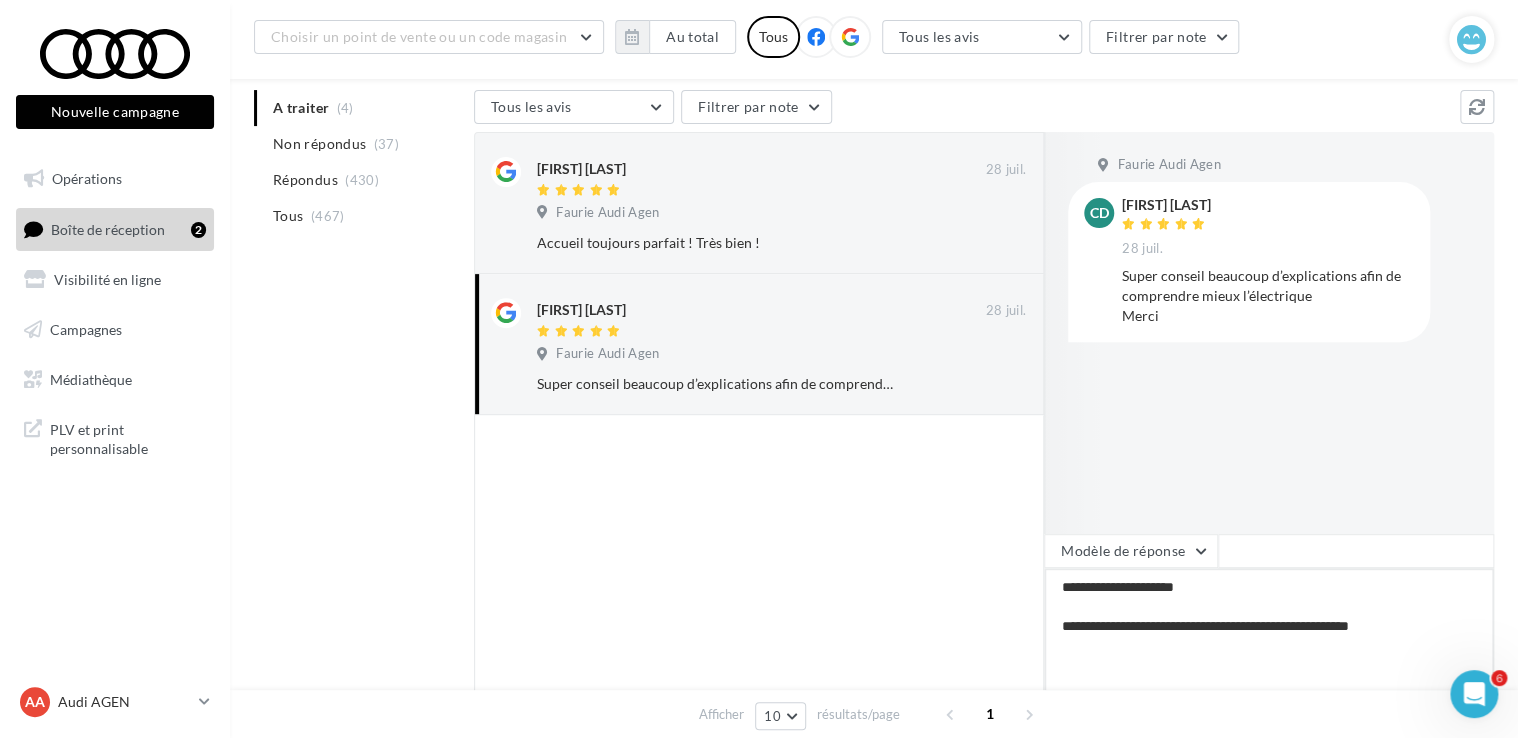 paste on "**********" 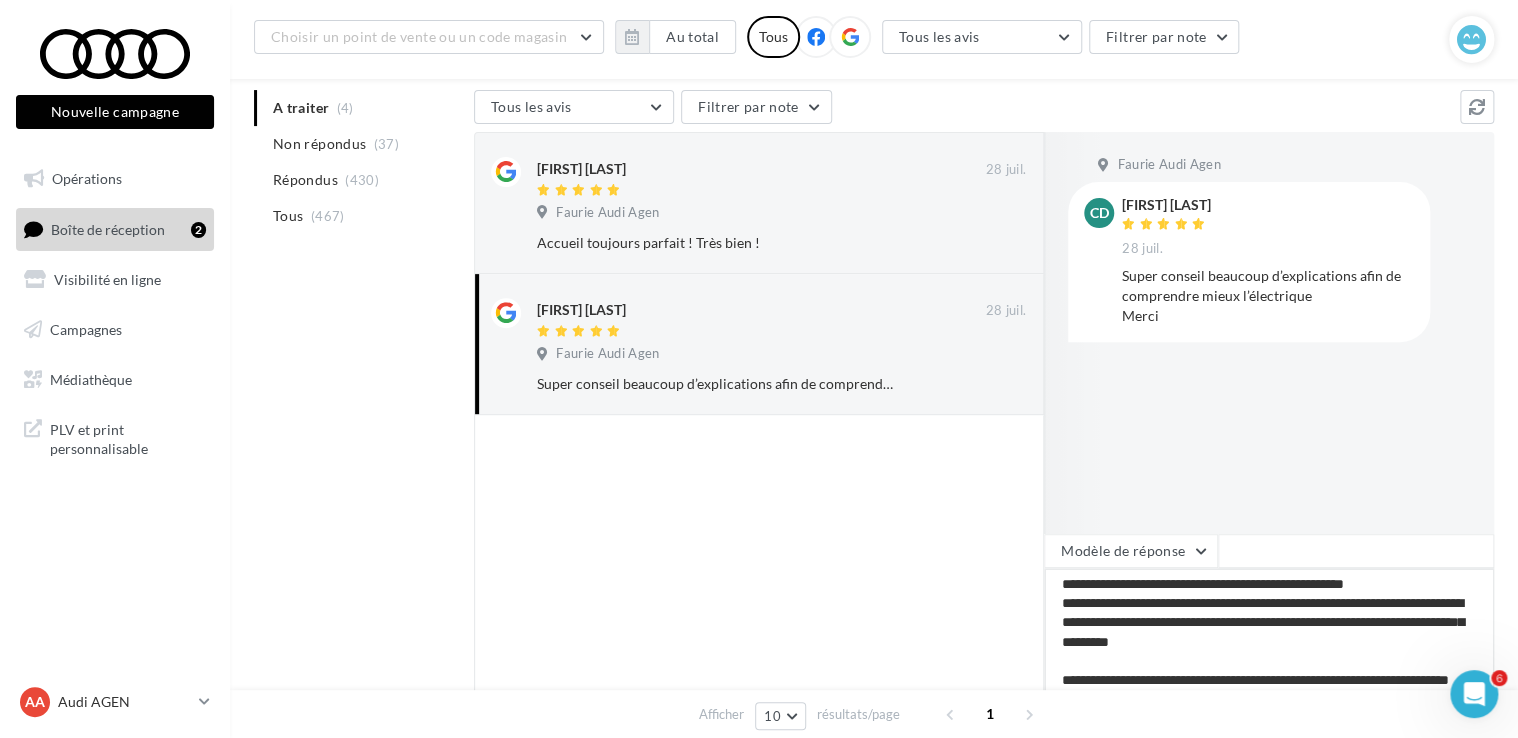 scroll, scrollTop: 0, scrollLeft: 0, axis: both 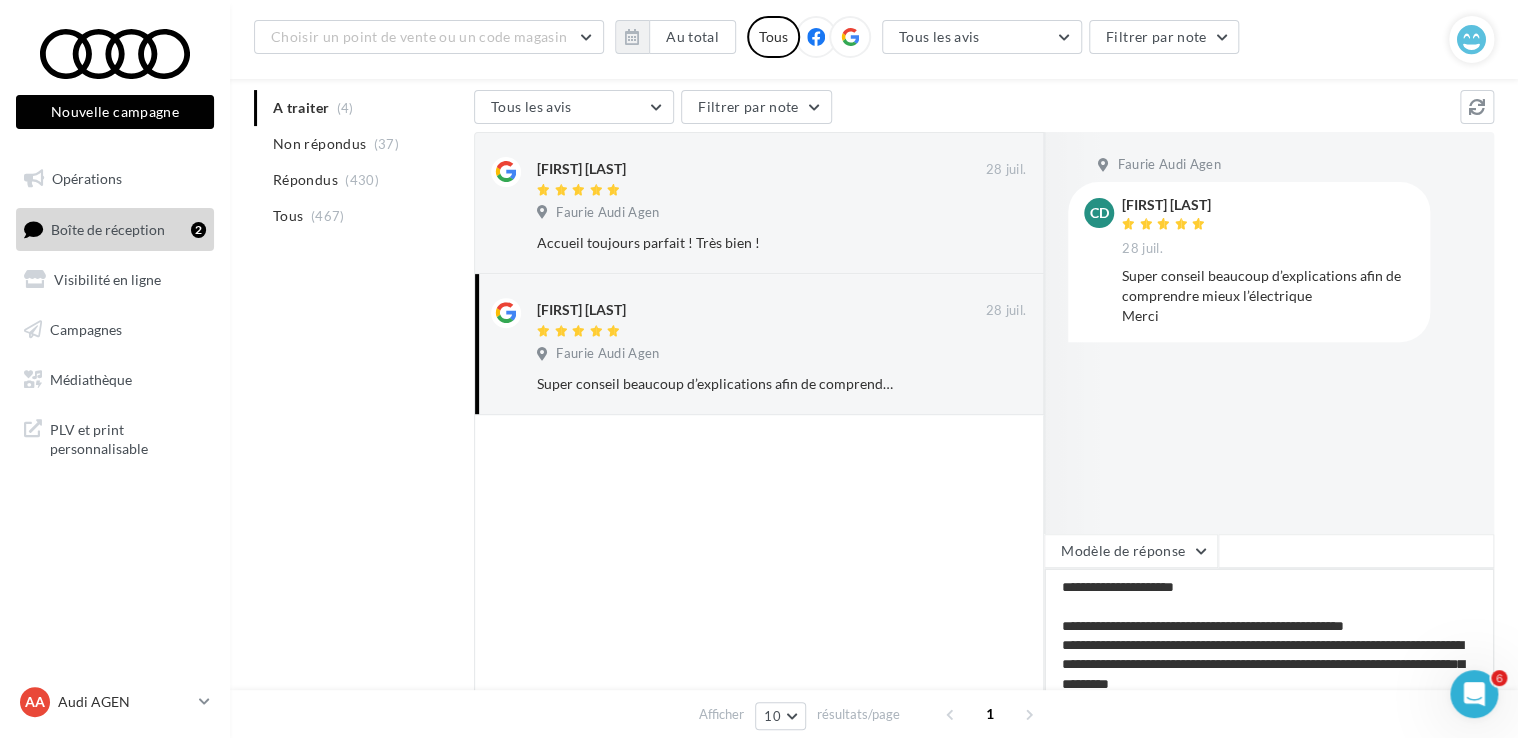 click on "**********" at bounding box center (1269, 630) 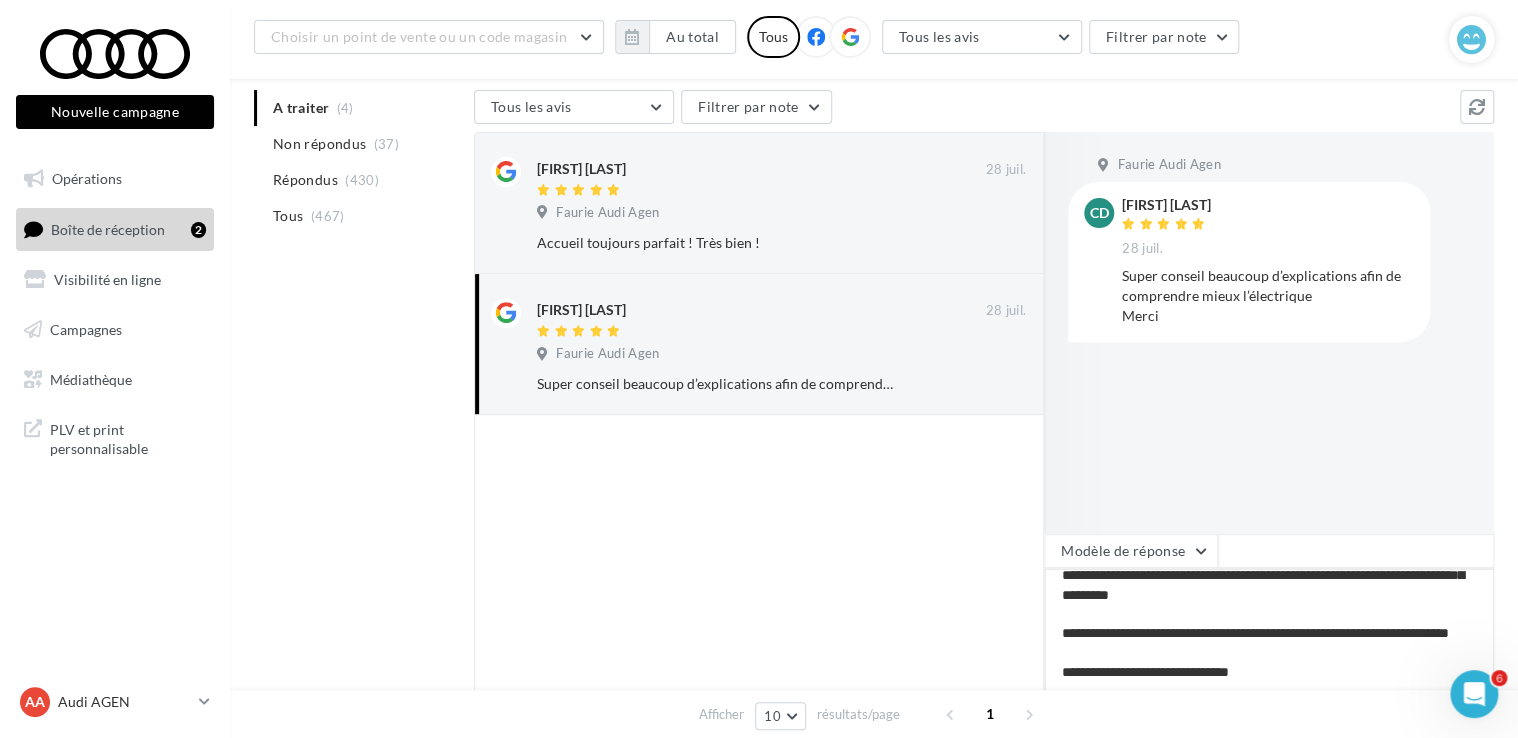 scroll, scrollTop: 107, scrollLeft: 0, axis: vertical 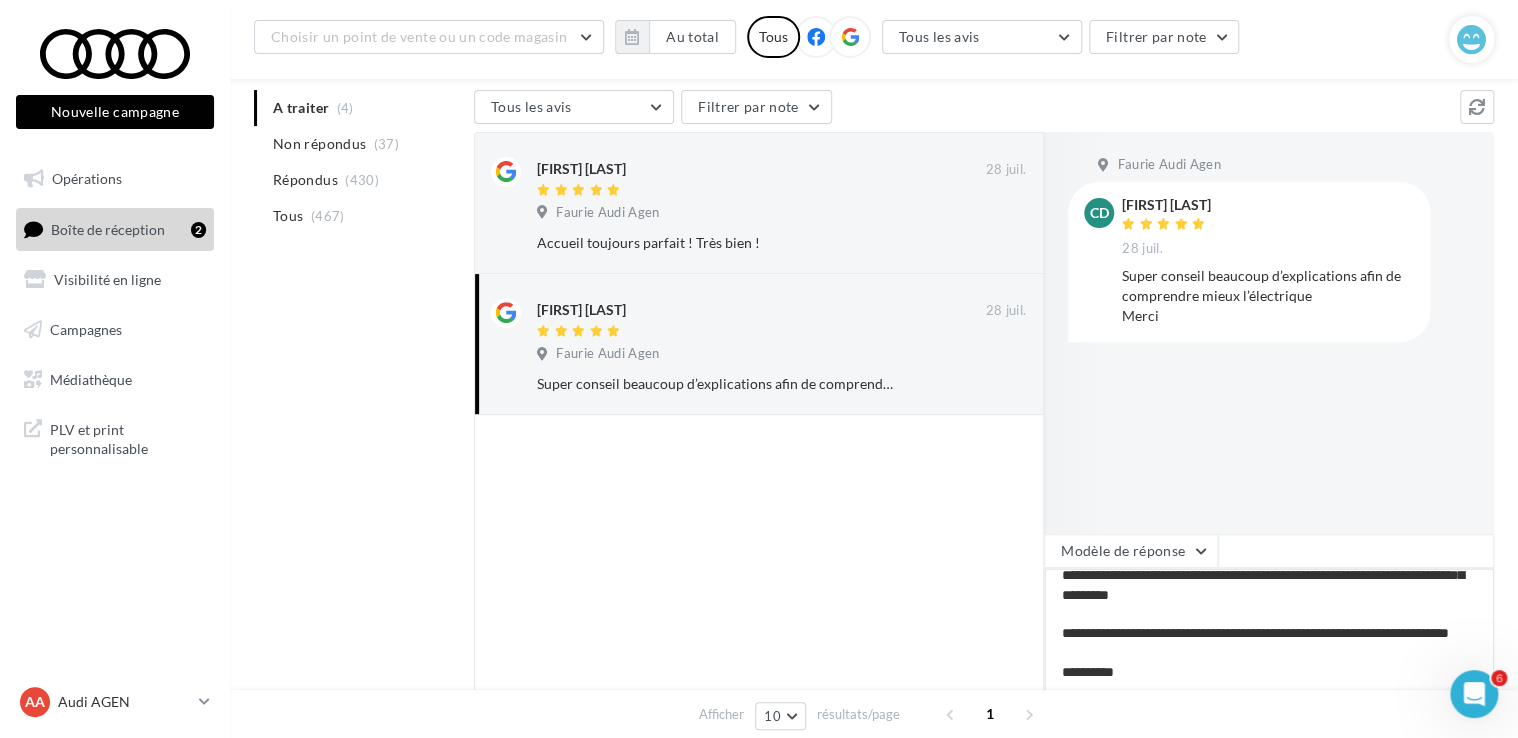 type on "**********" 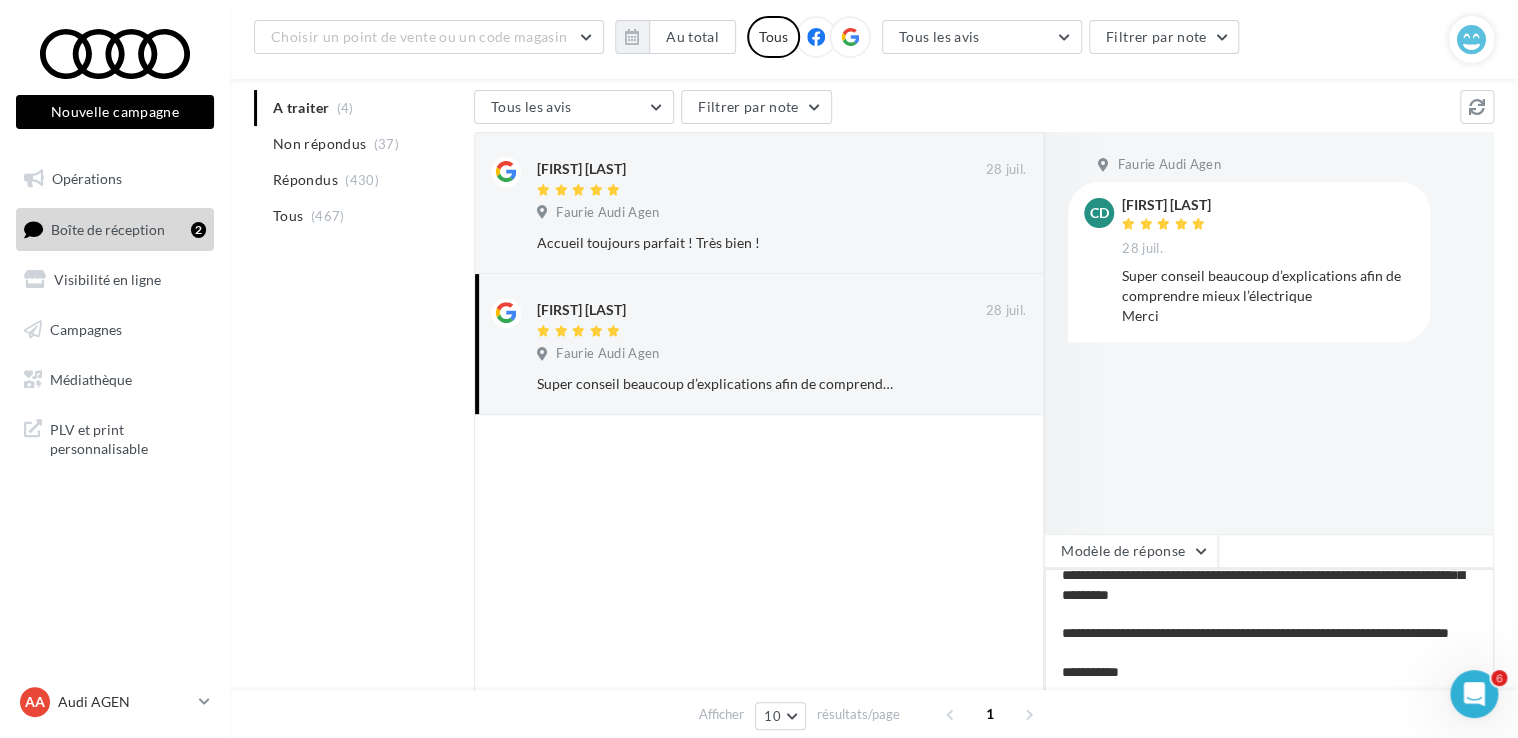 type on "**********" 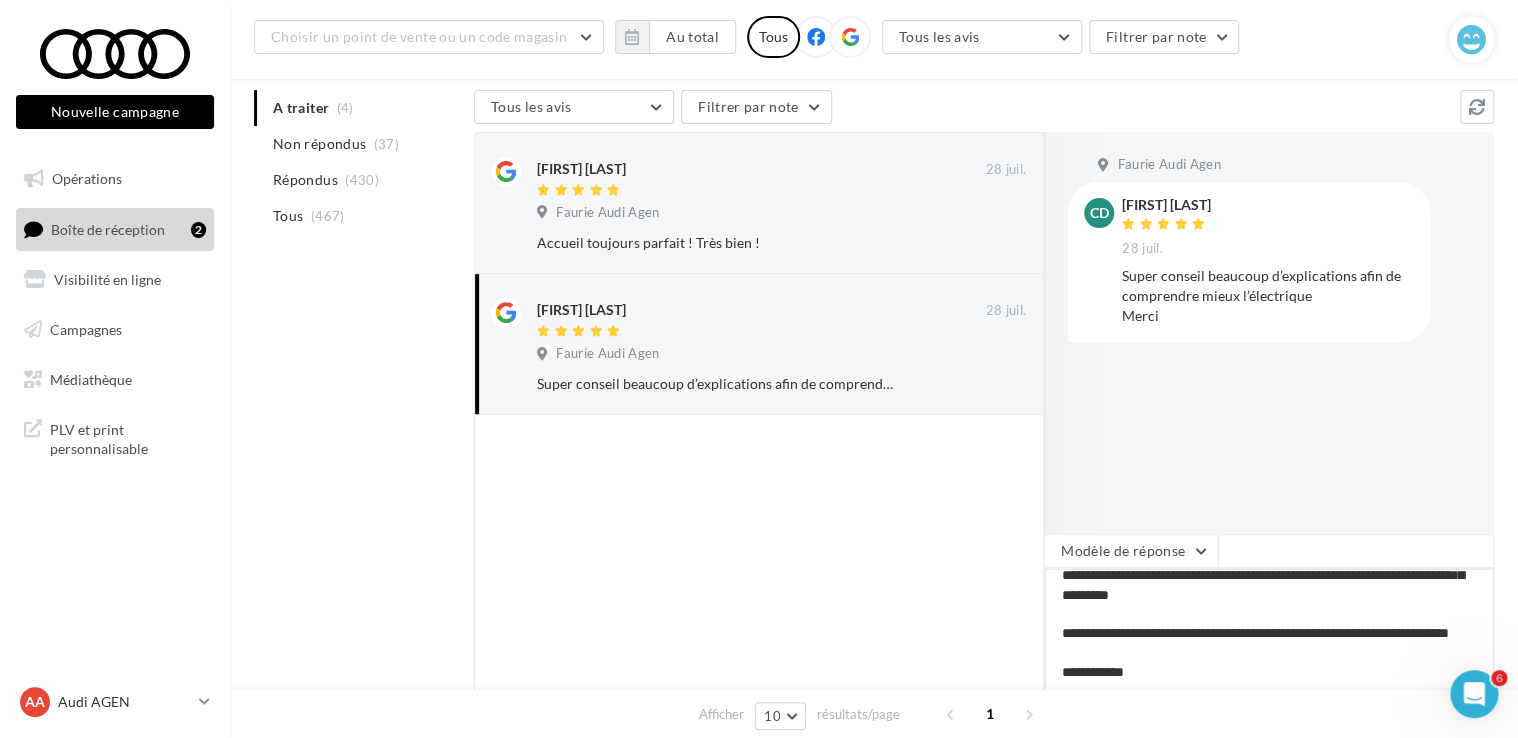 type on "**********" 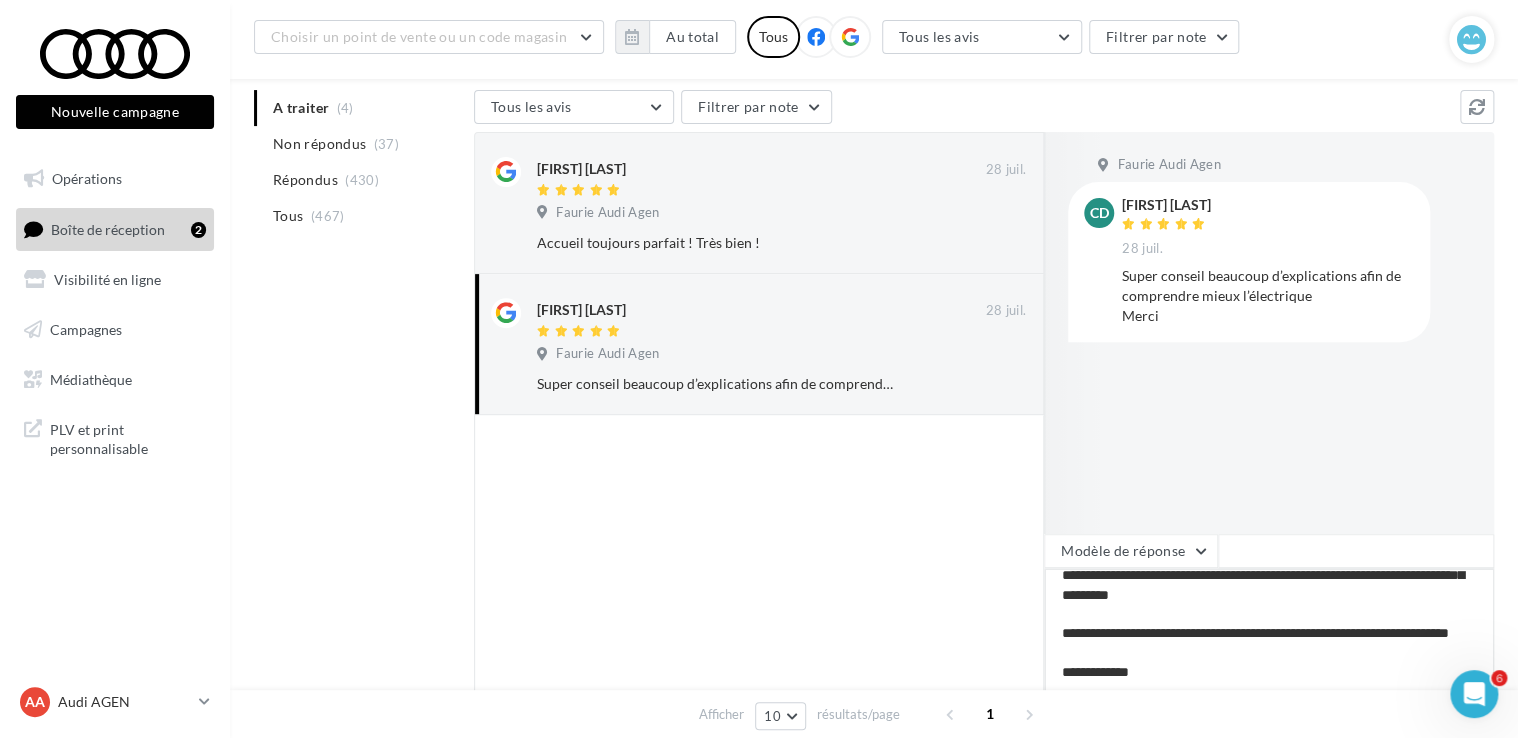 type on "**********" 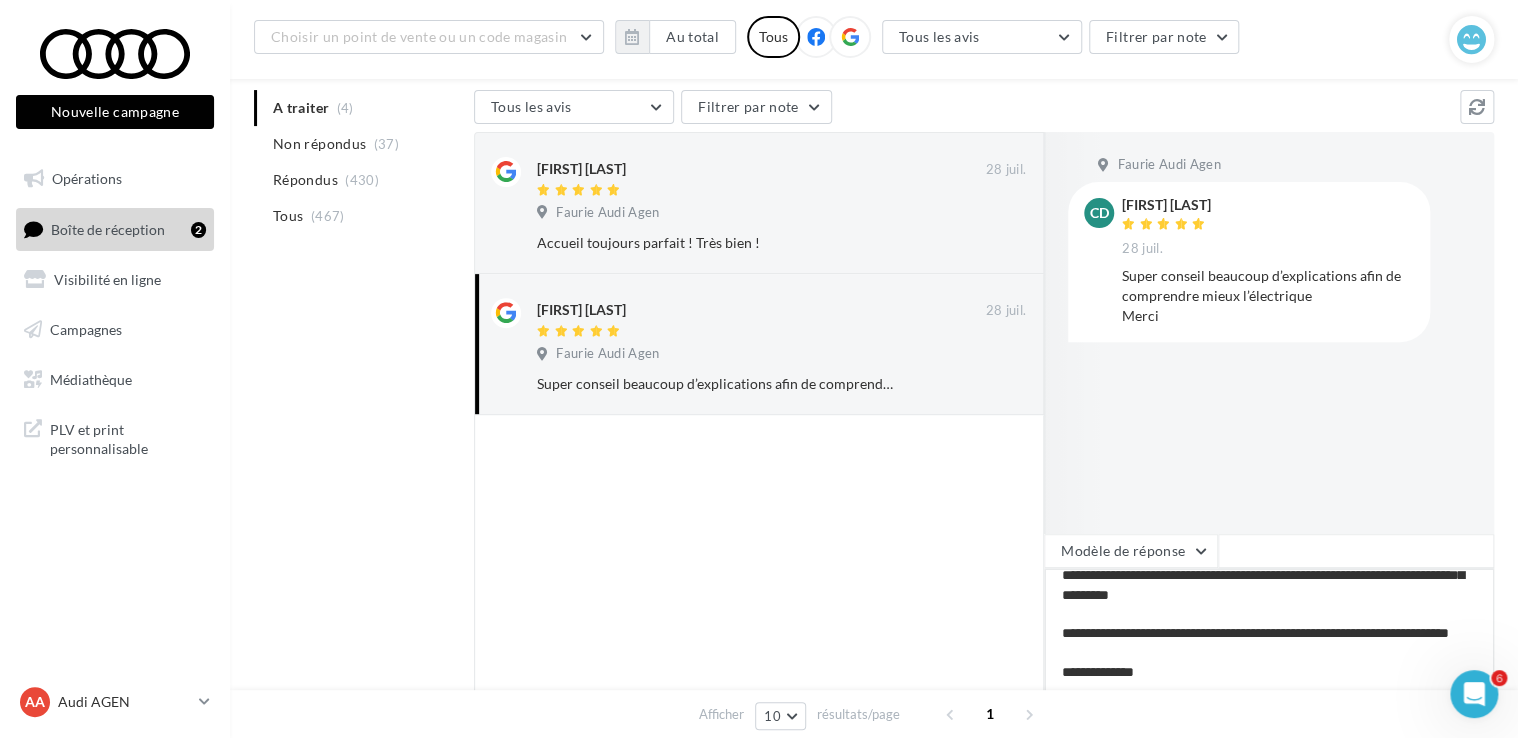 type on "**********" 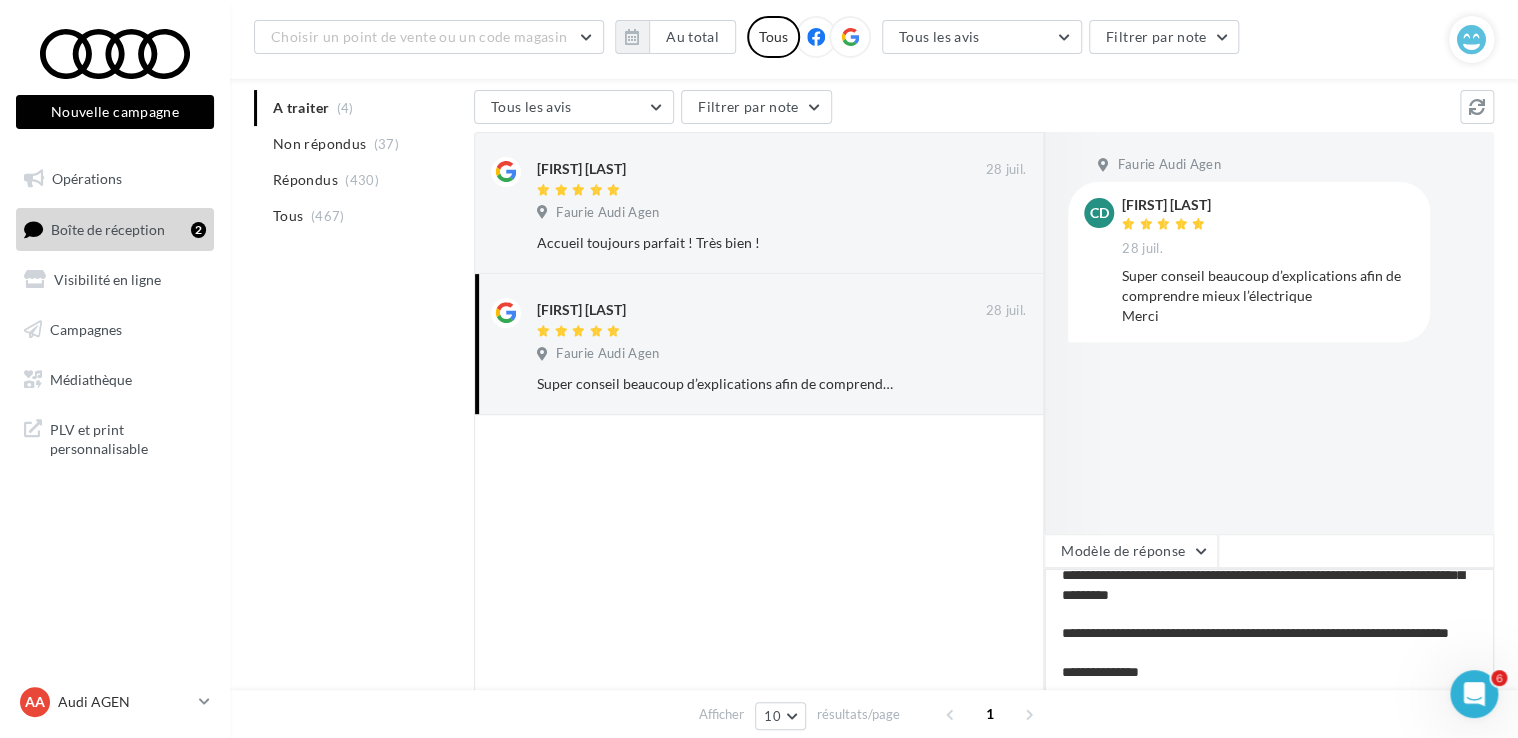 type on "**********" 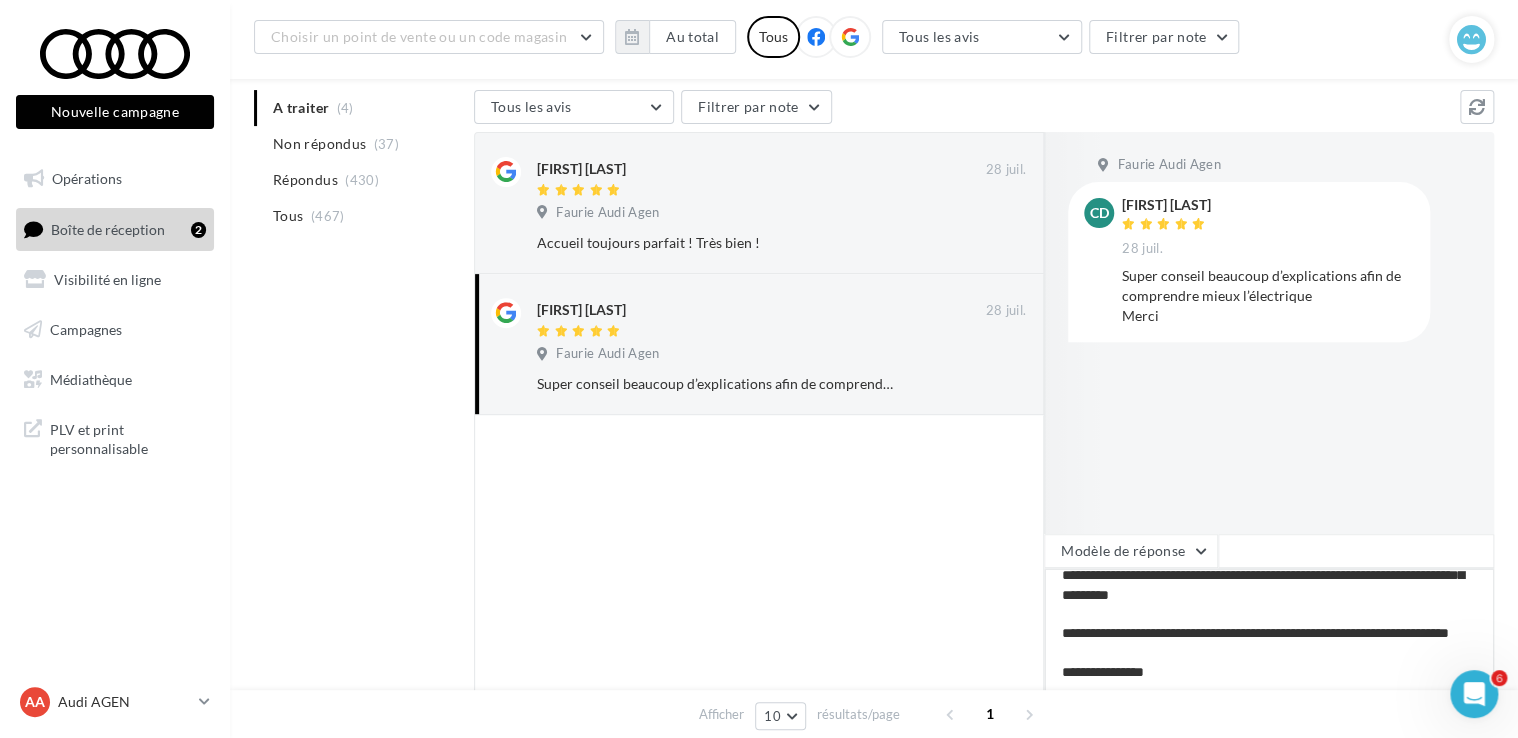 type on "**********" 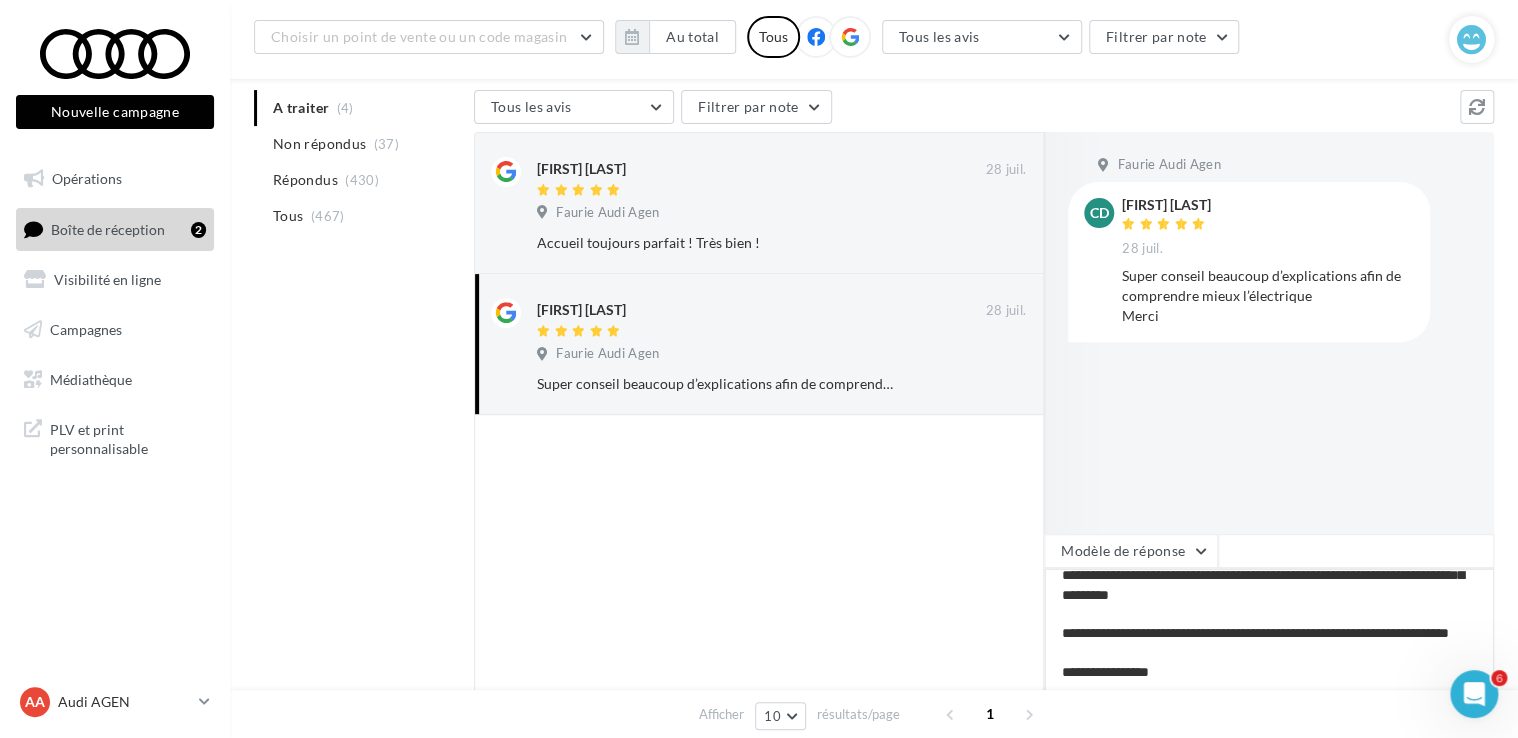 type on "**********" 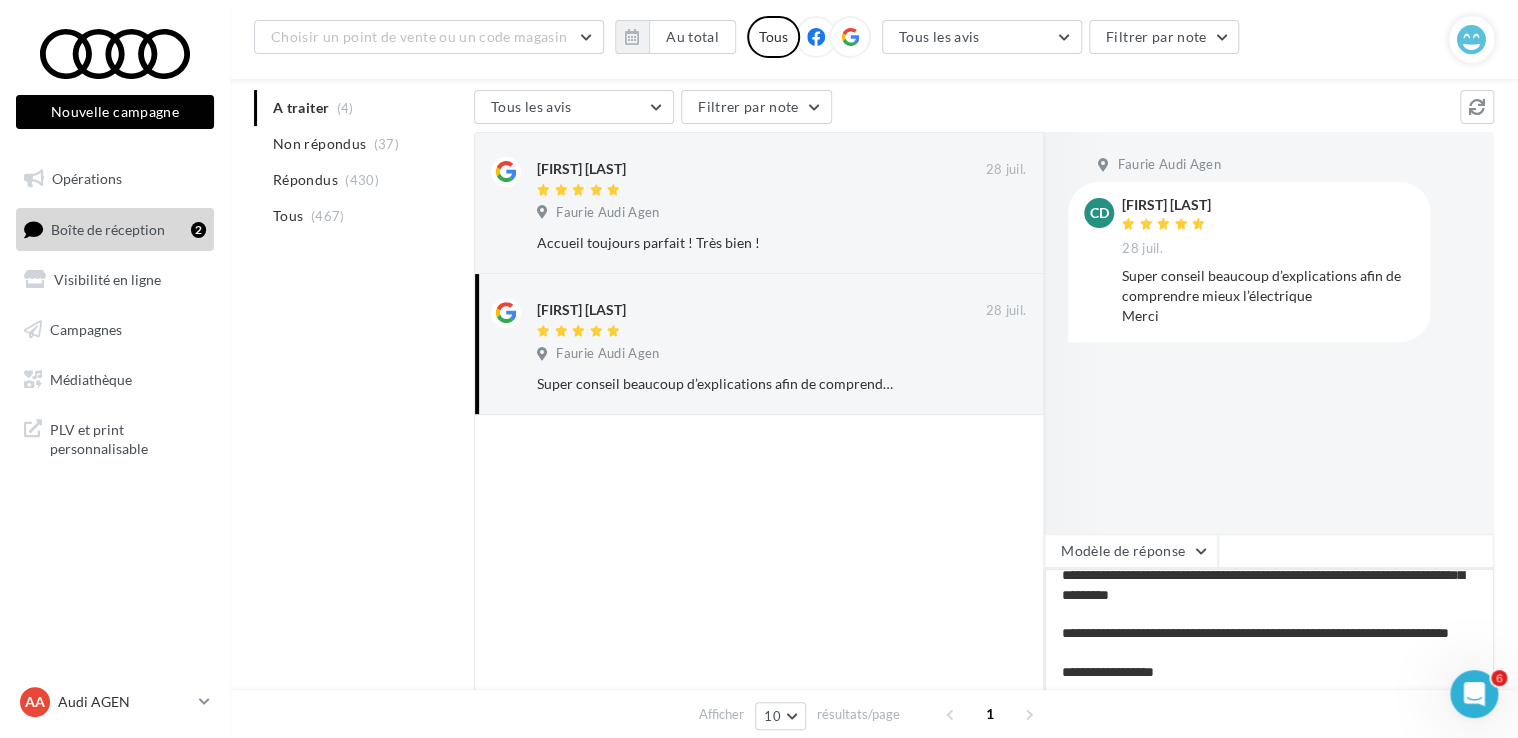 type on "**********" 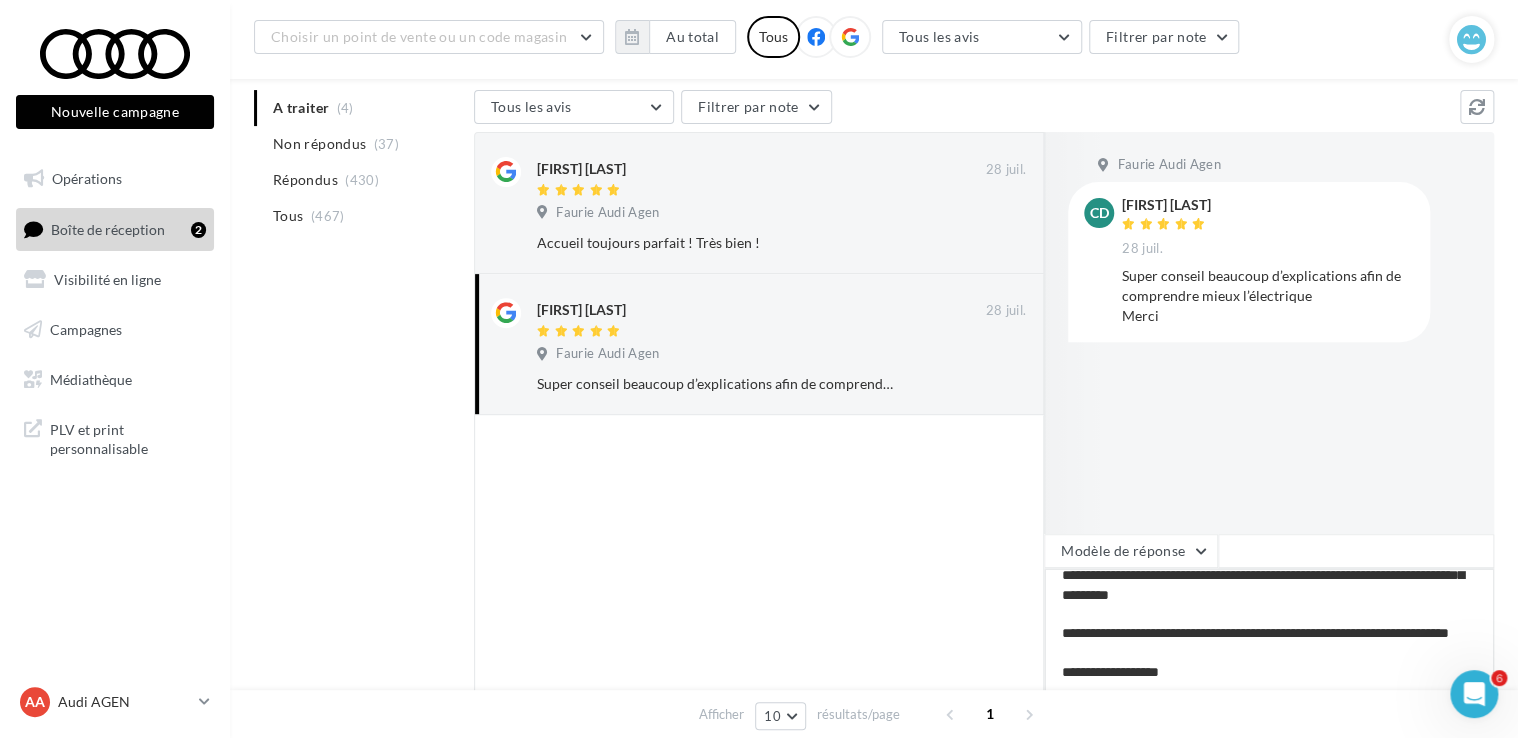 type on "**********" 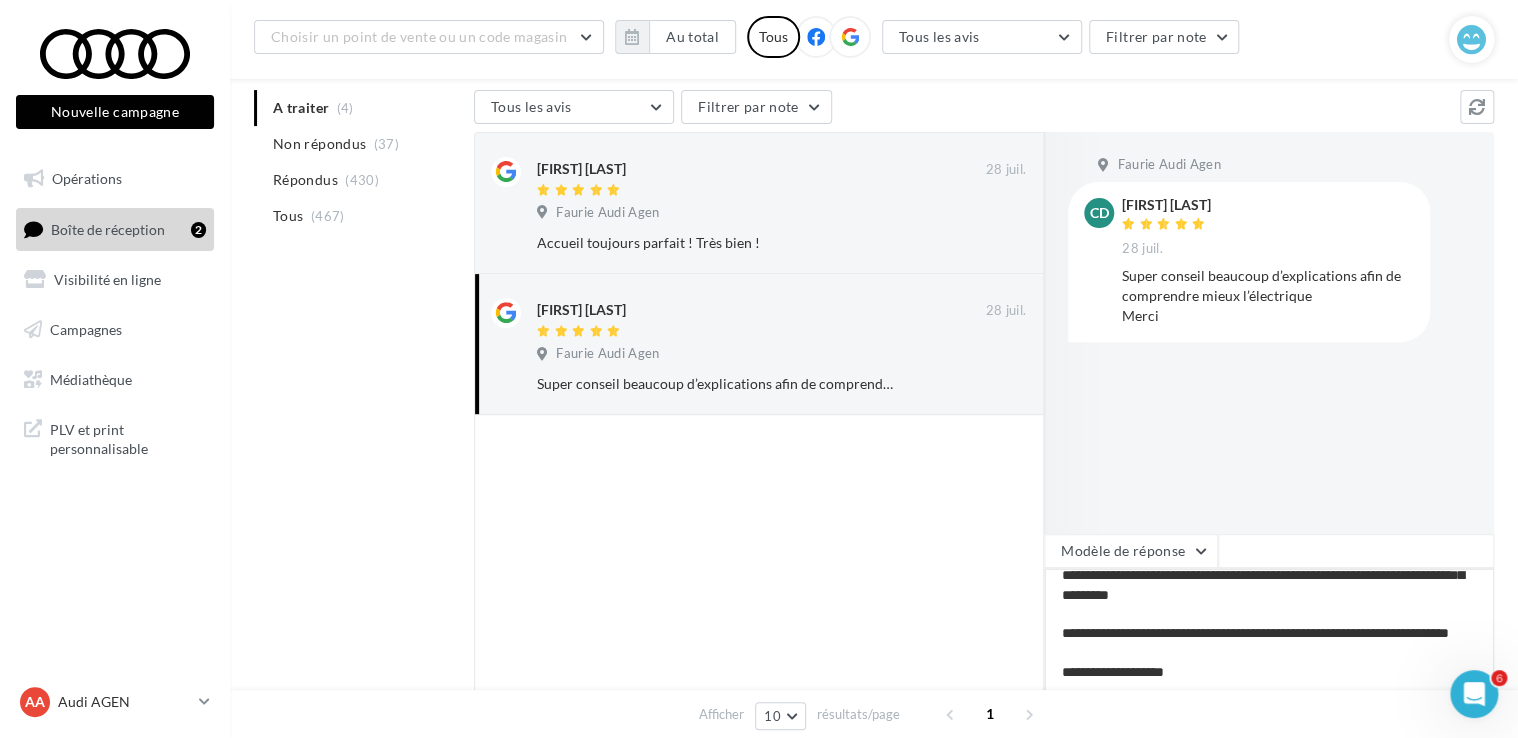 type on "**********" 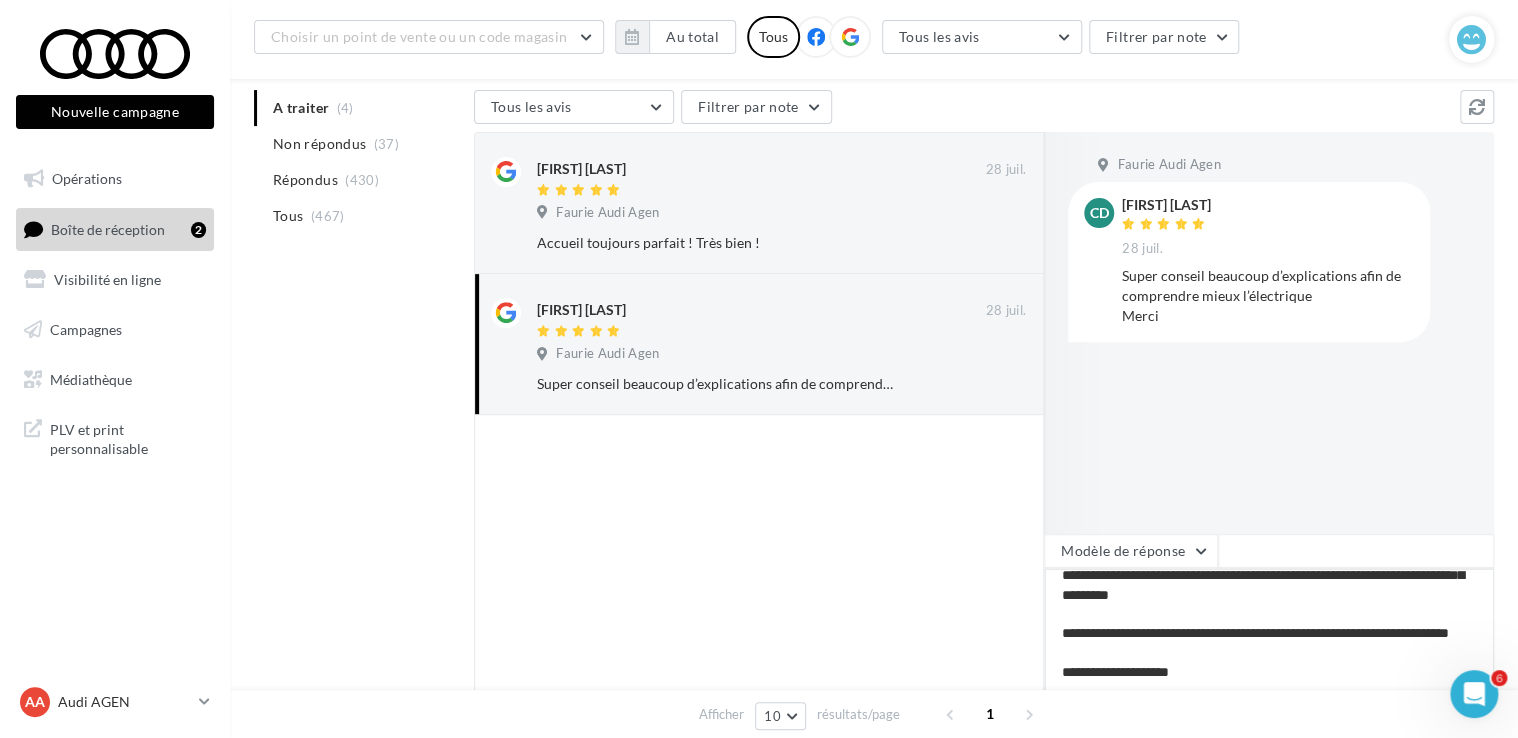 type on "**********" 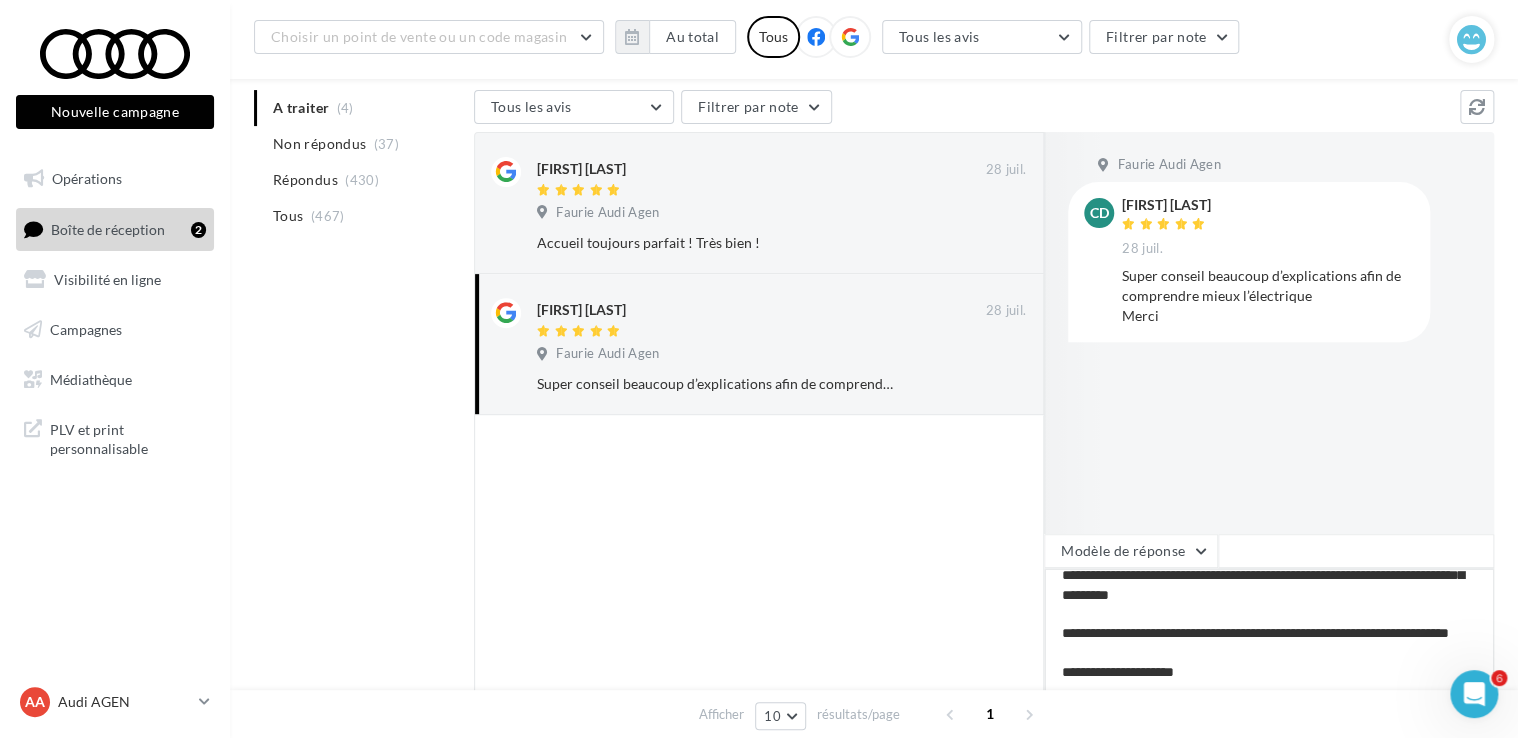 type on "**********" 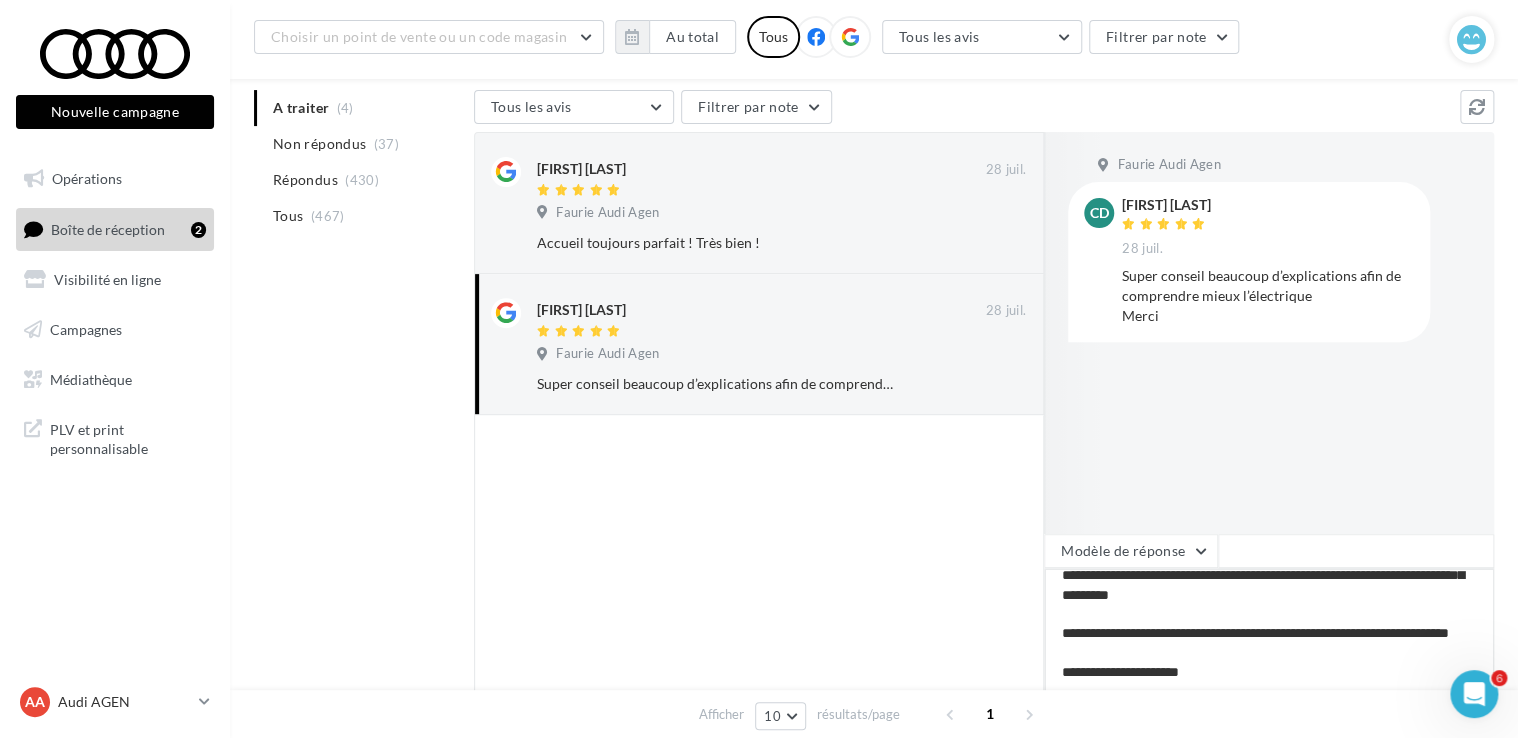 type on "**********" 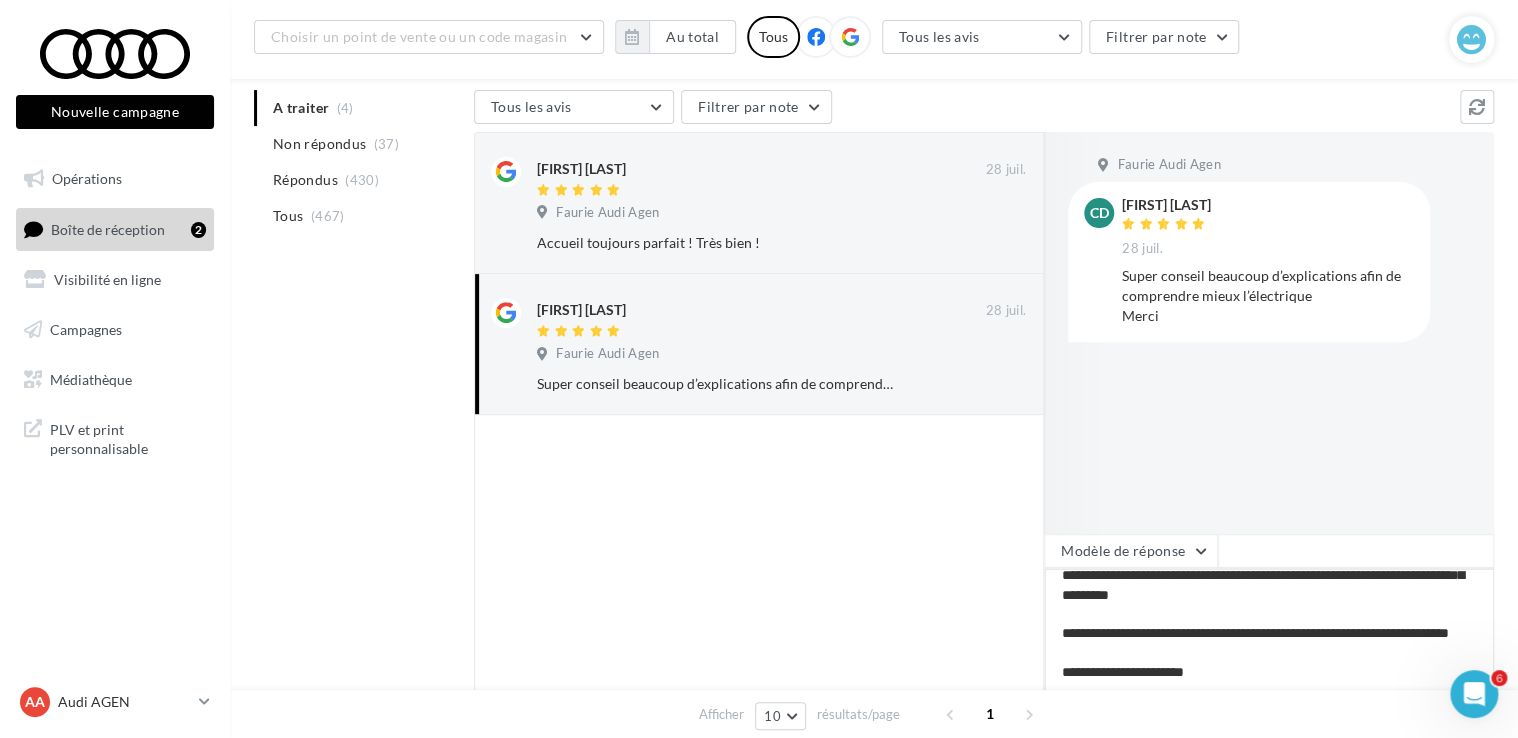 type on "**********" 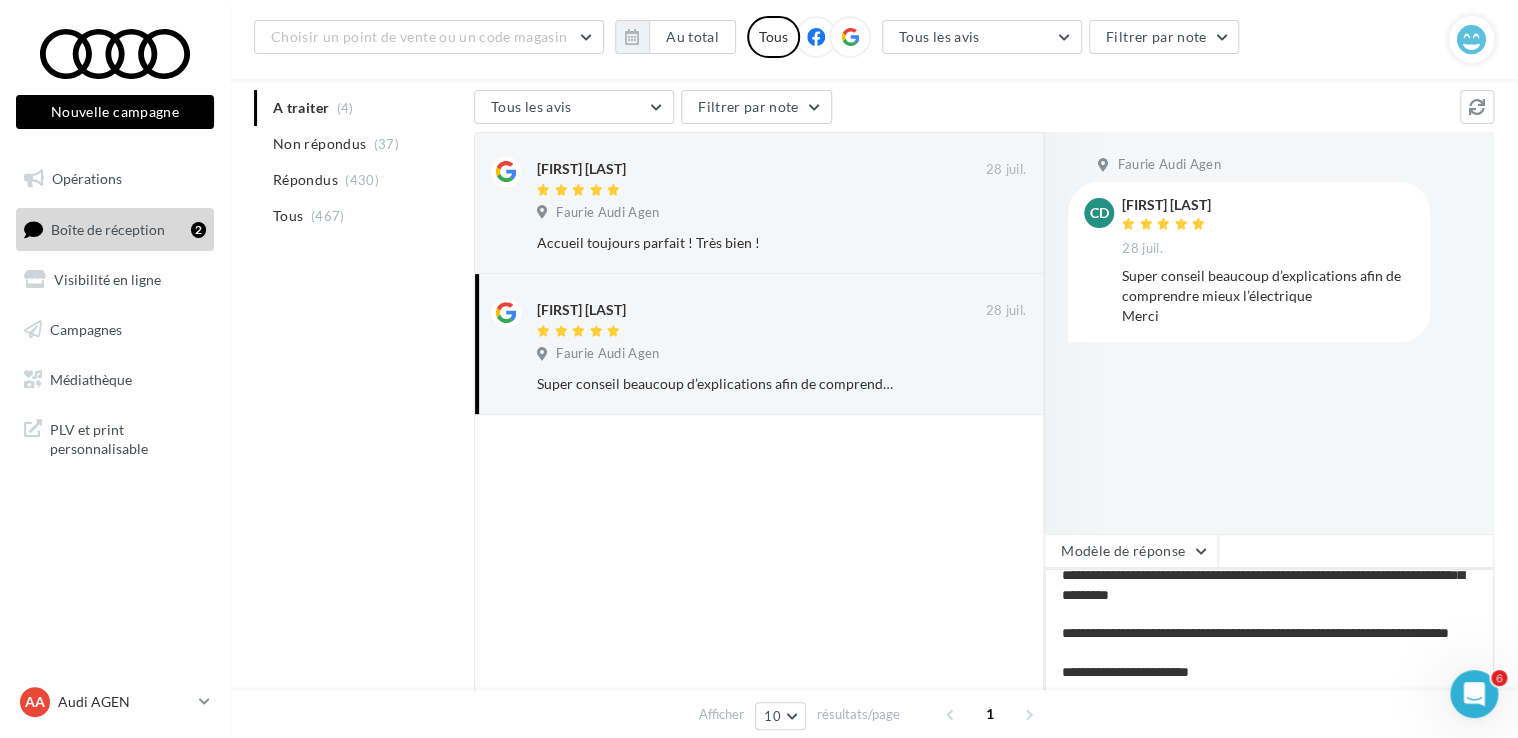 click on "**********" at bounding box center [1269, 630] 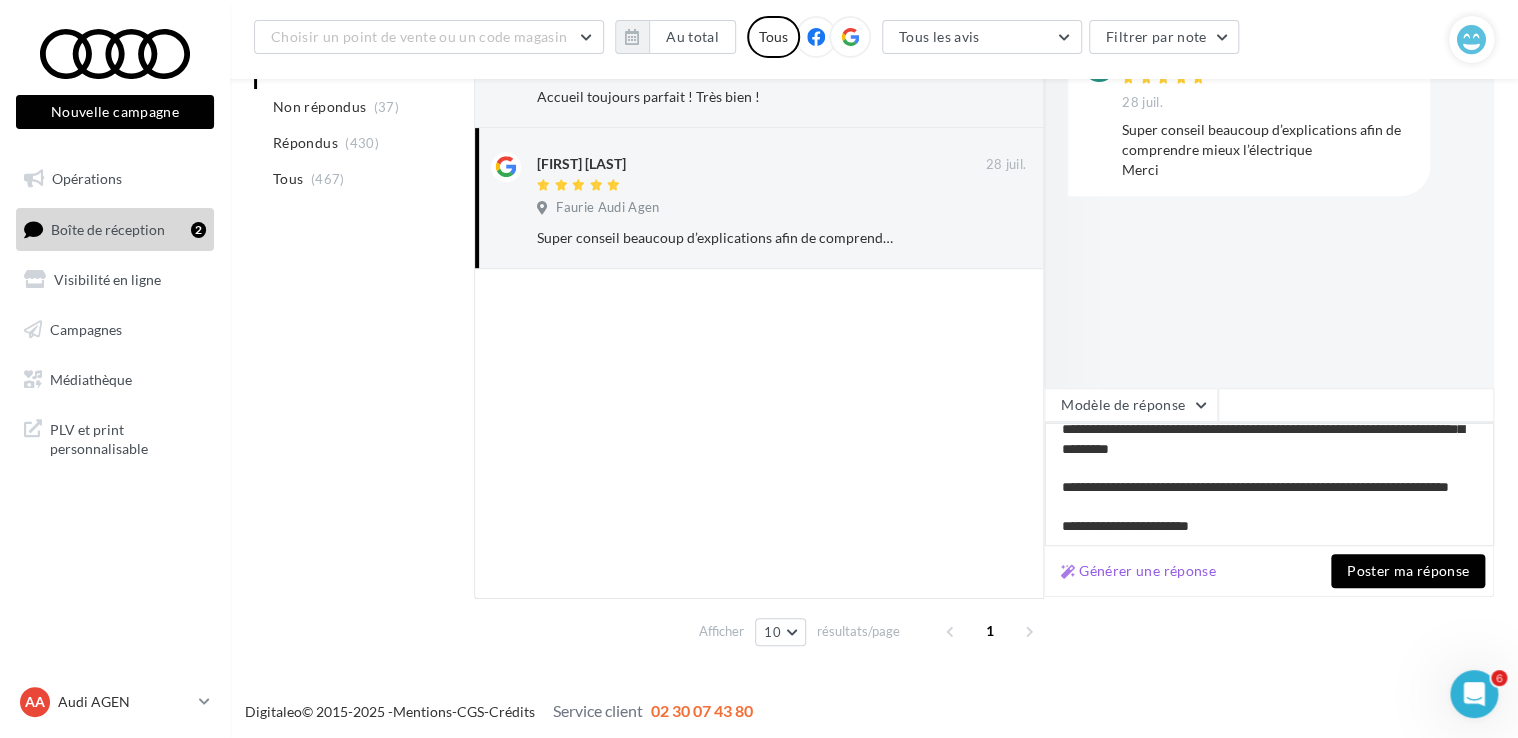 scroll, scrollTop: 348, scrollLeft: 0, axis: vertical 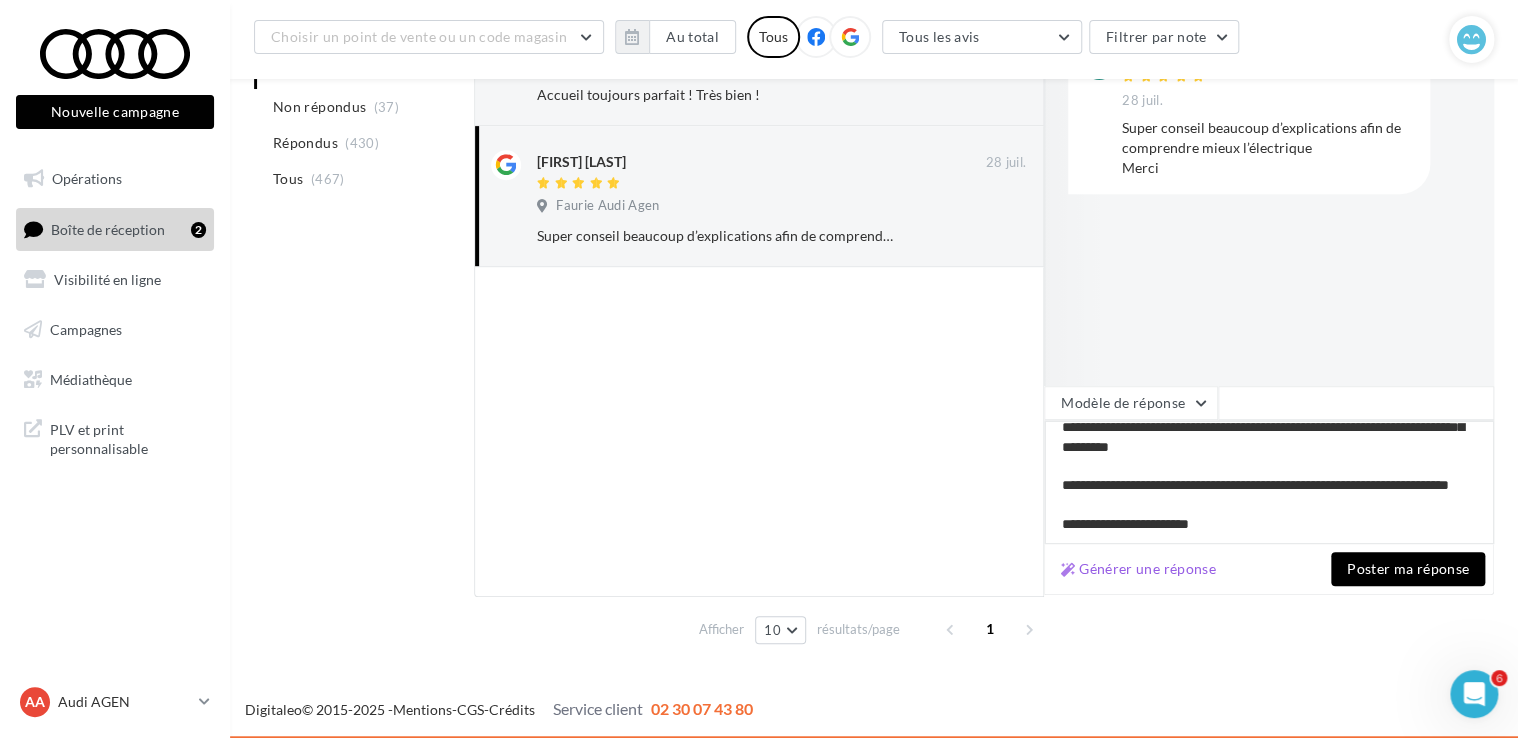 type on "**********" 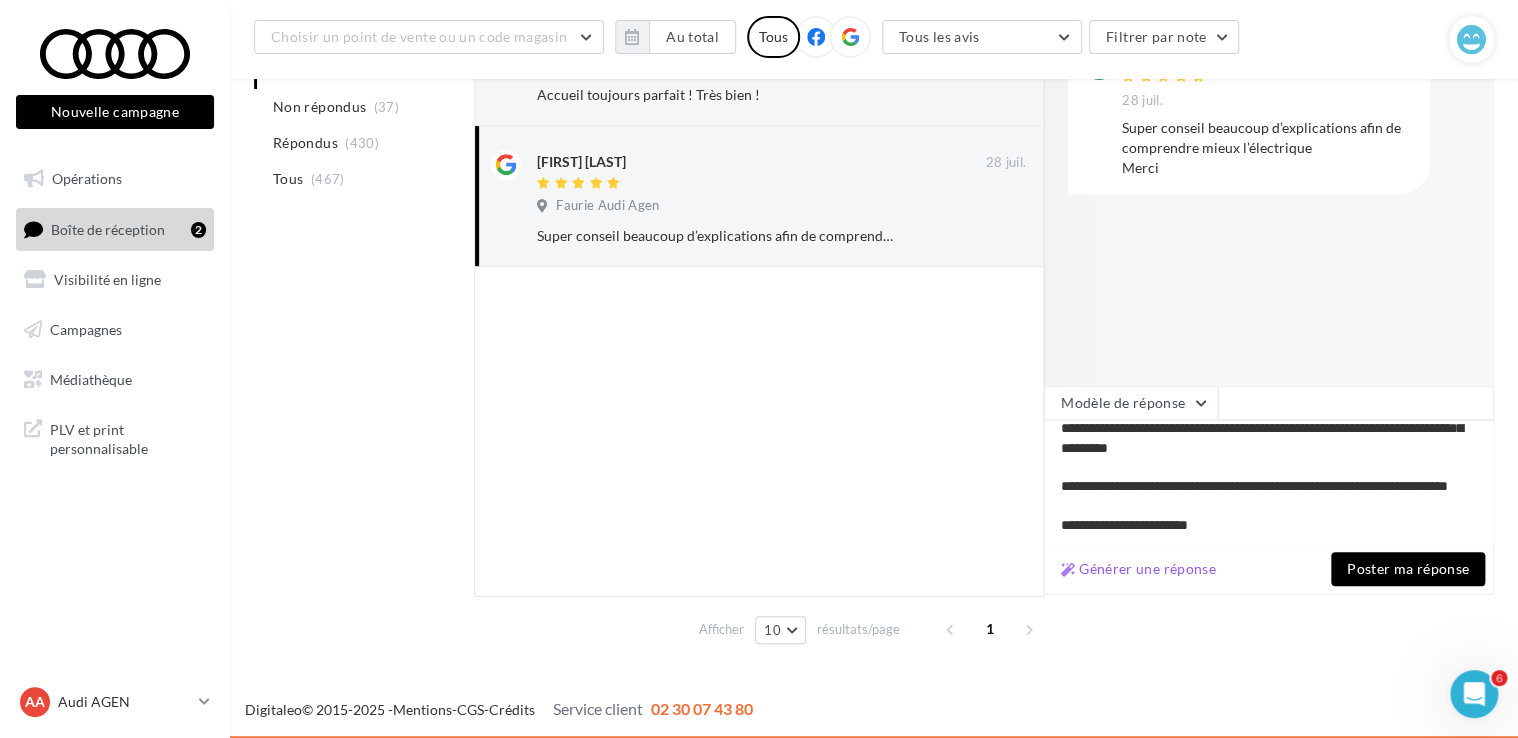 click on "Poster ma réponse" at bounding box center [1408, 569] 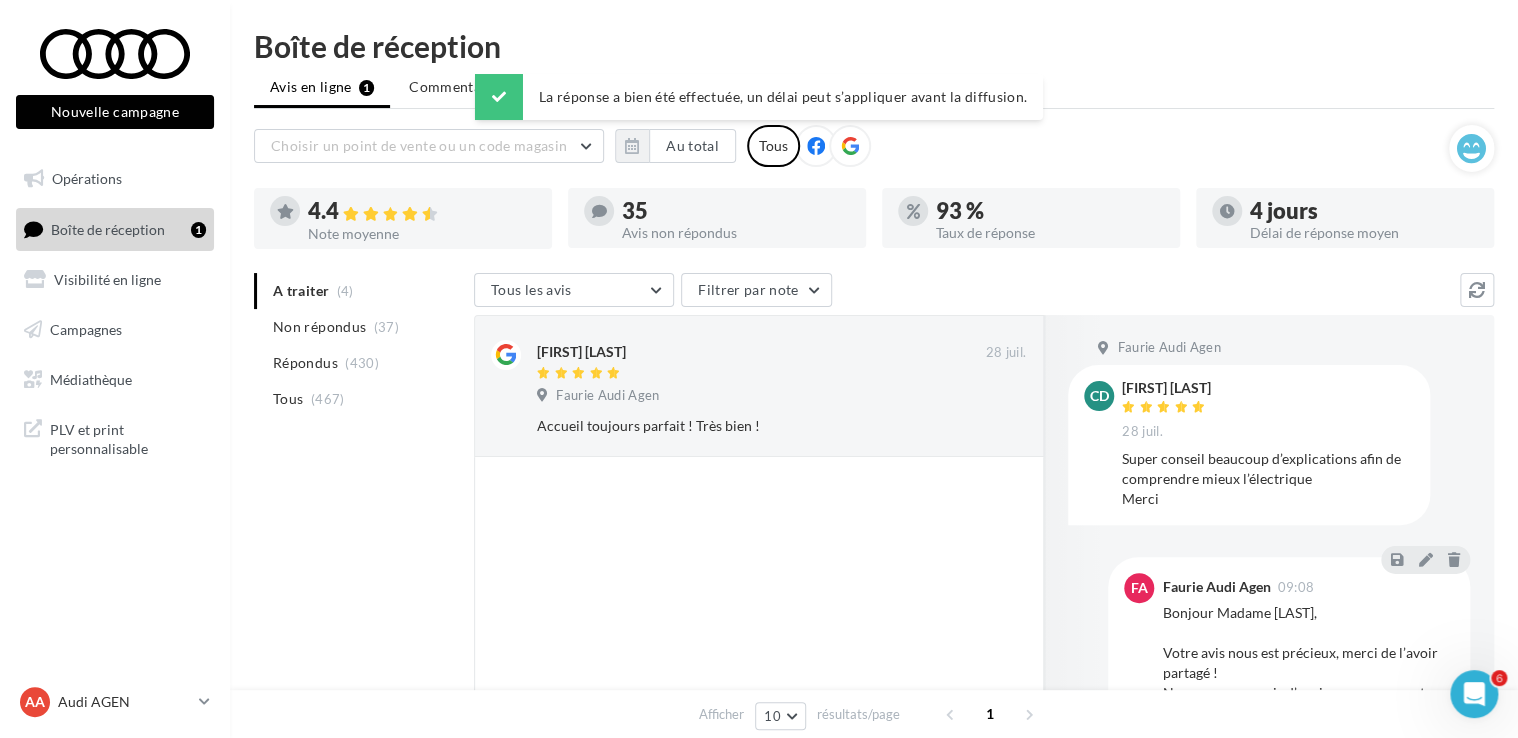 scroll, scrollTop: 0, scrollLeft: 0, axis: both 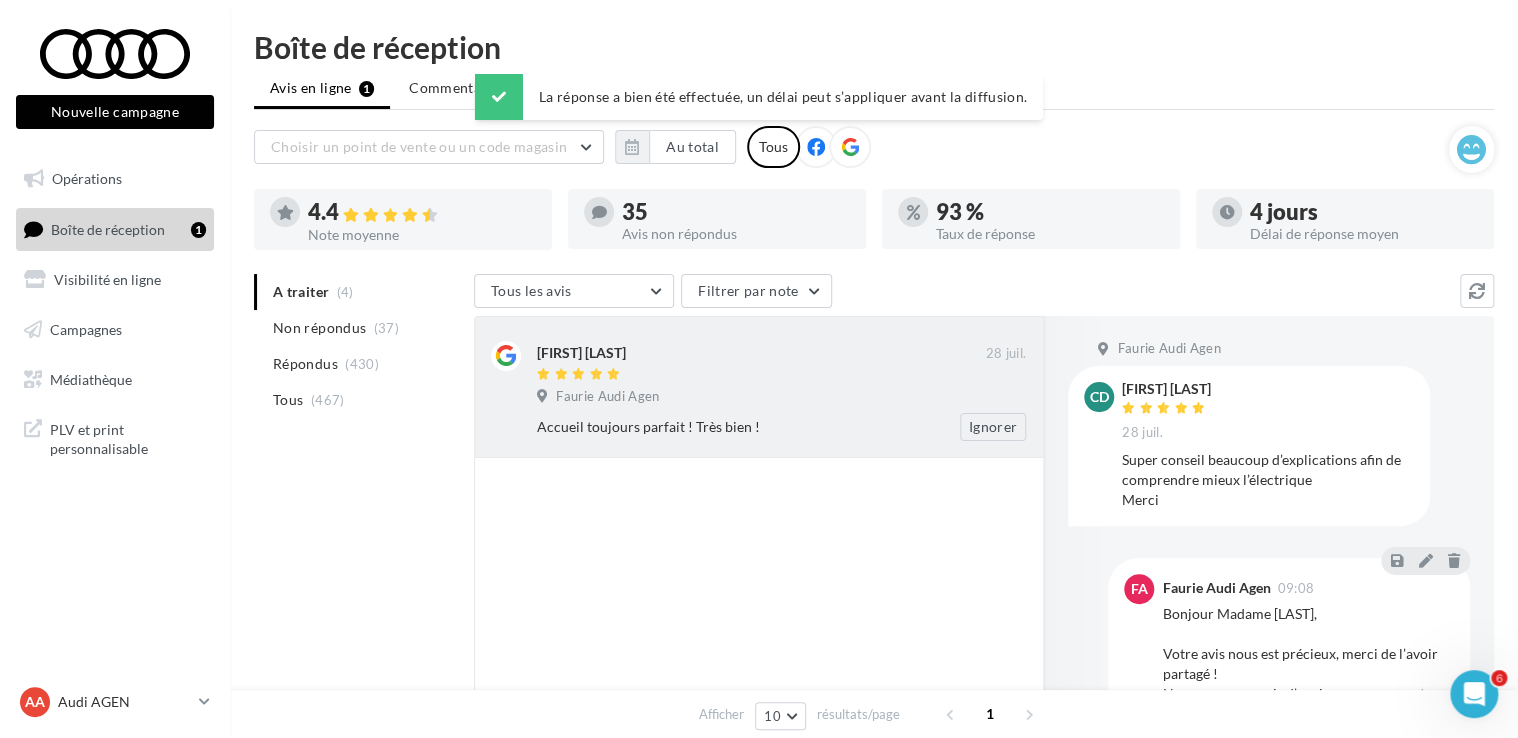 click on "Faurie Audi Agen" at bounding box center (607, 397) 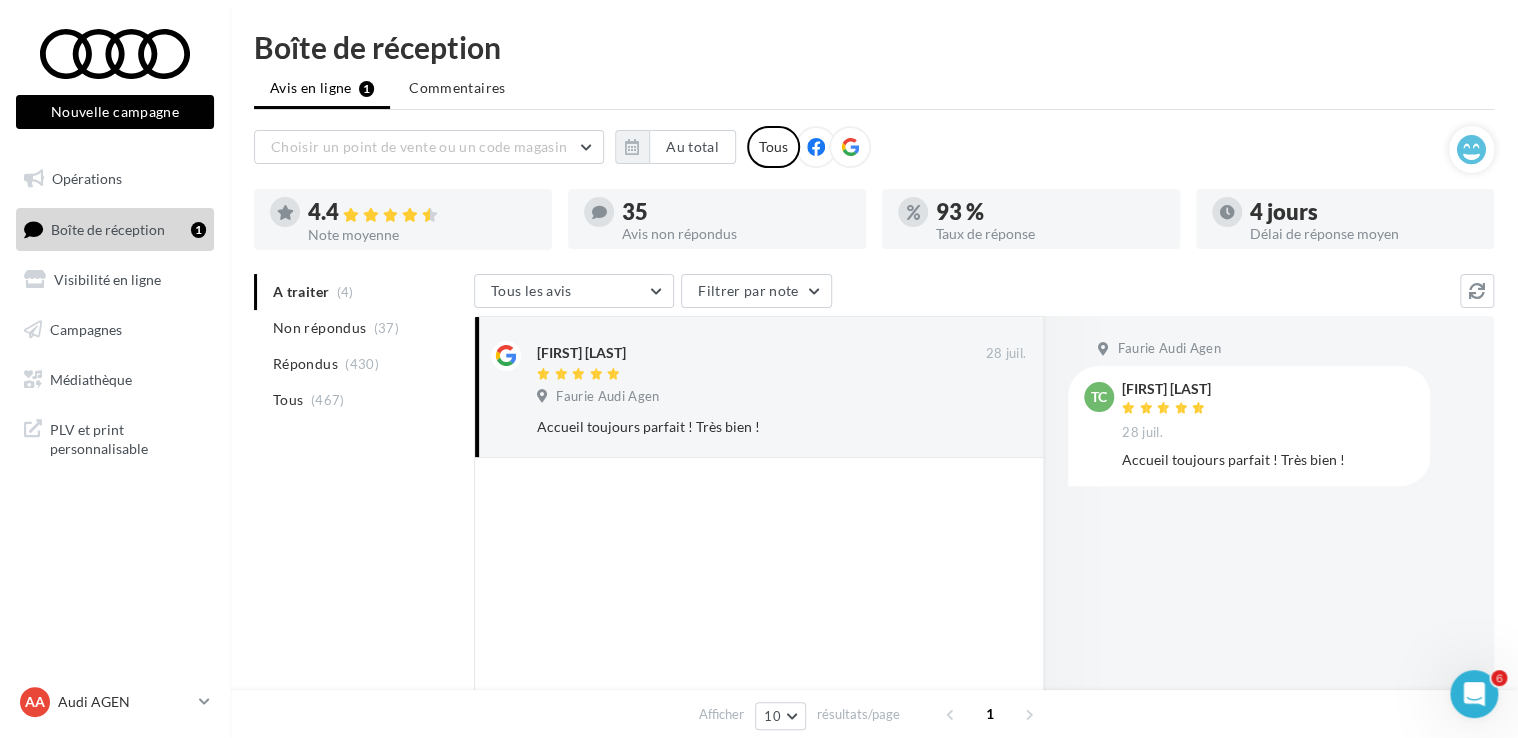 click on "TC
[FIRST] [LAST]
28 juil.
Accueil toujours parfait ! Très bien !" at bounding box center (1249, 425) 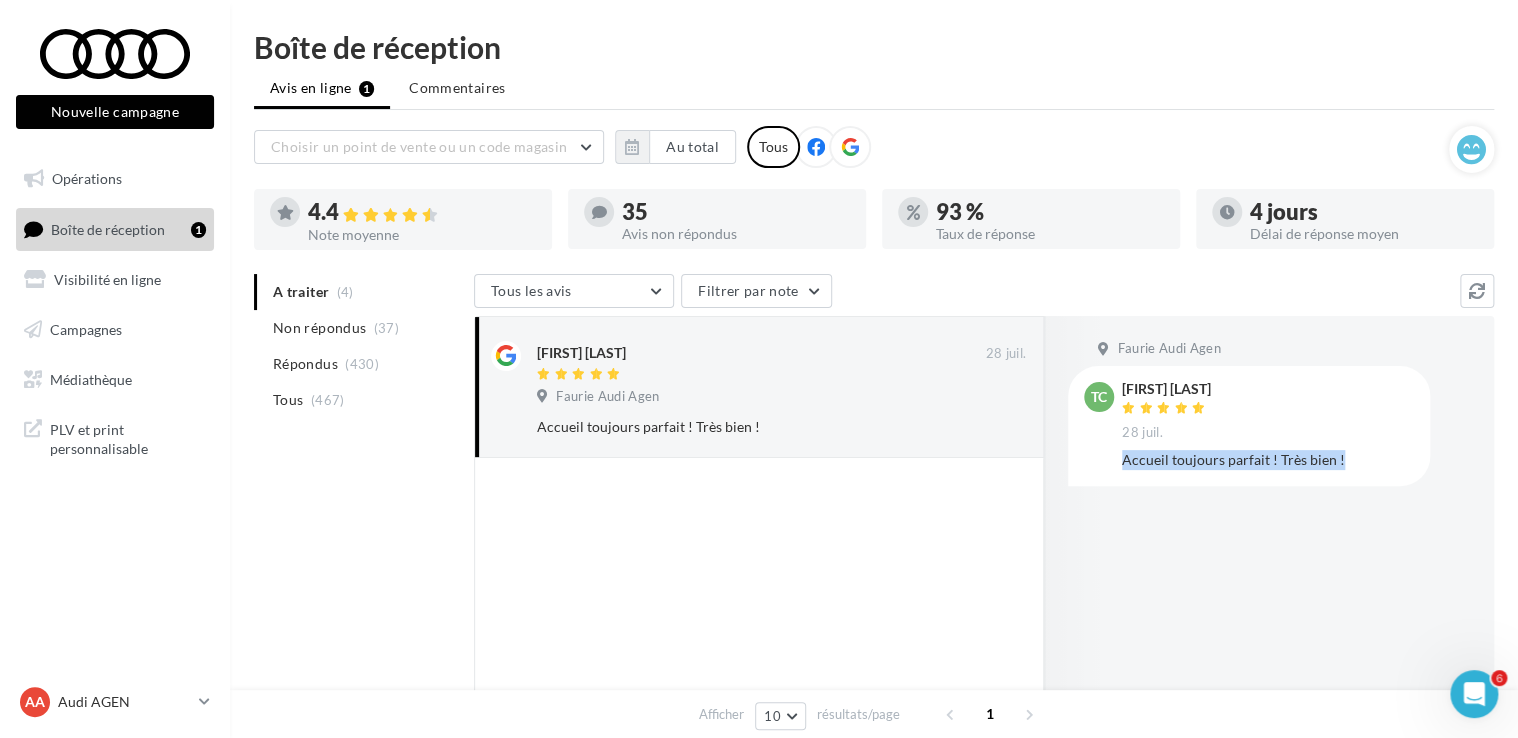 drag, startPoint x: 1348, startPoint y: 461, endPoint x: 1122, endPoint y: 453, distance: 226.14156 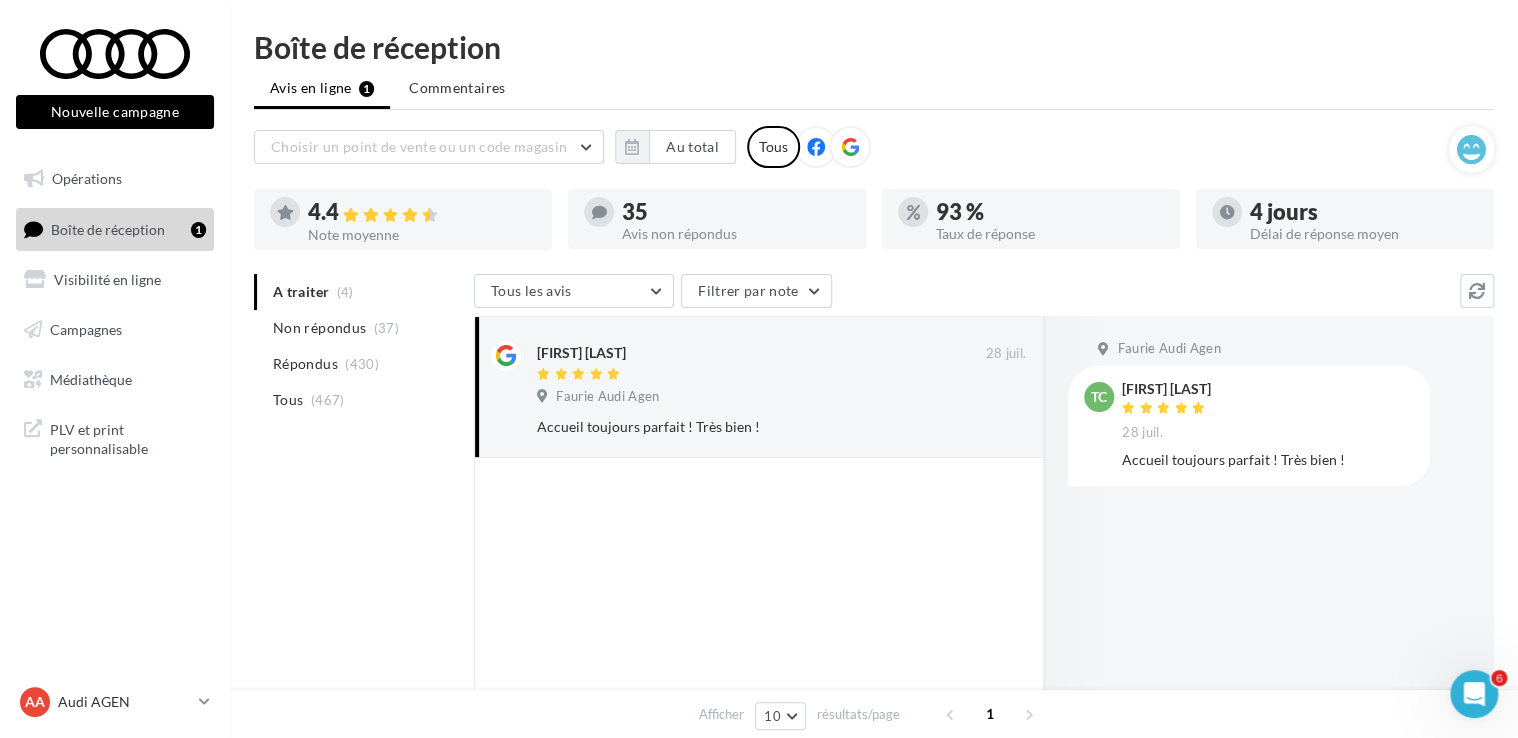 click on "Faurie Audi Agen         TC
[FIRST] [LAST]
28 juil.
Accueil toujours parfait ! Très bien !" at bounding box center (1269, 525) 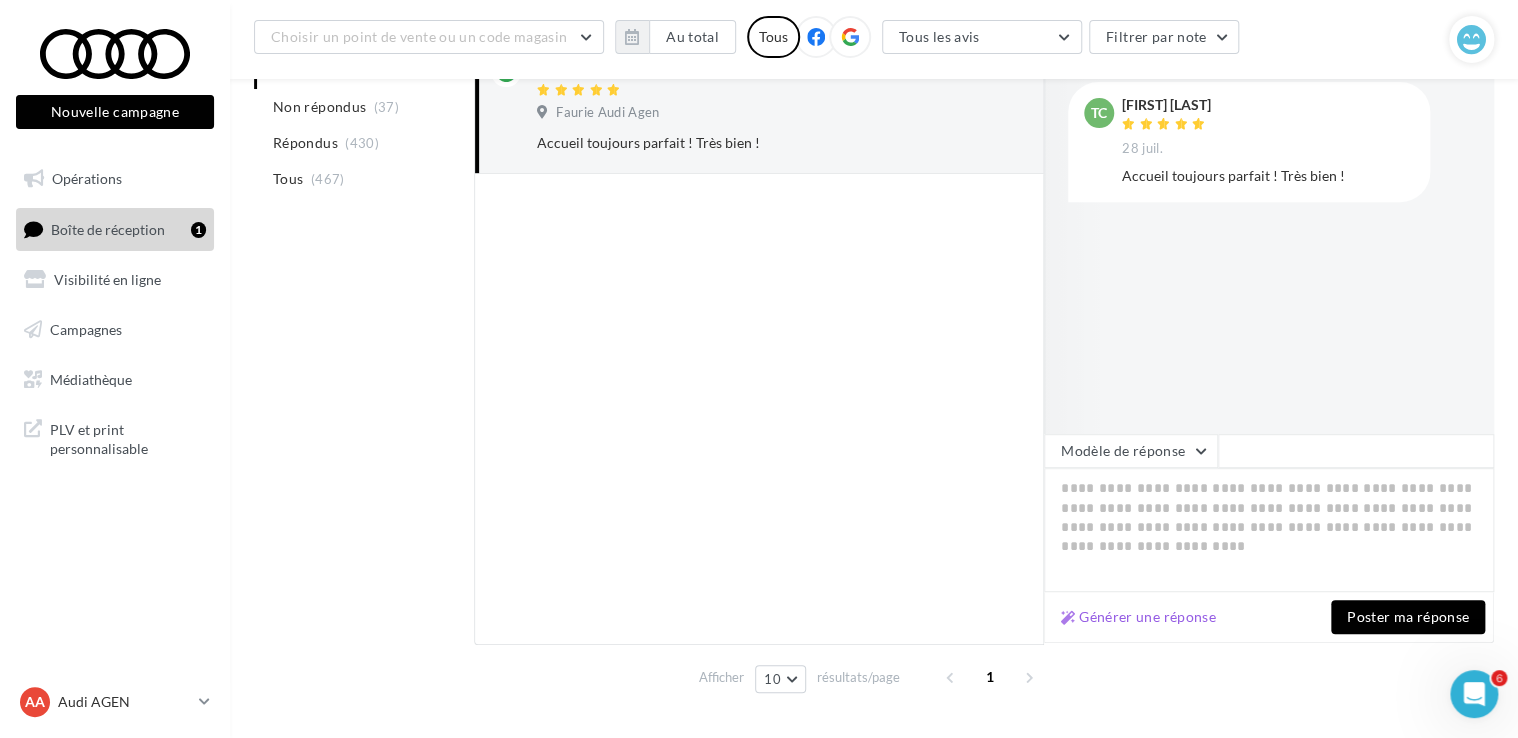 scroll, scrollTop: 348, scrollLeft: 0, axis: vertical 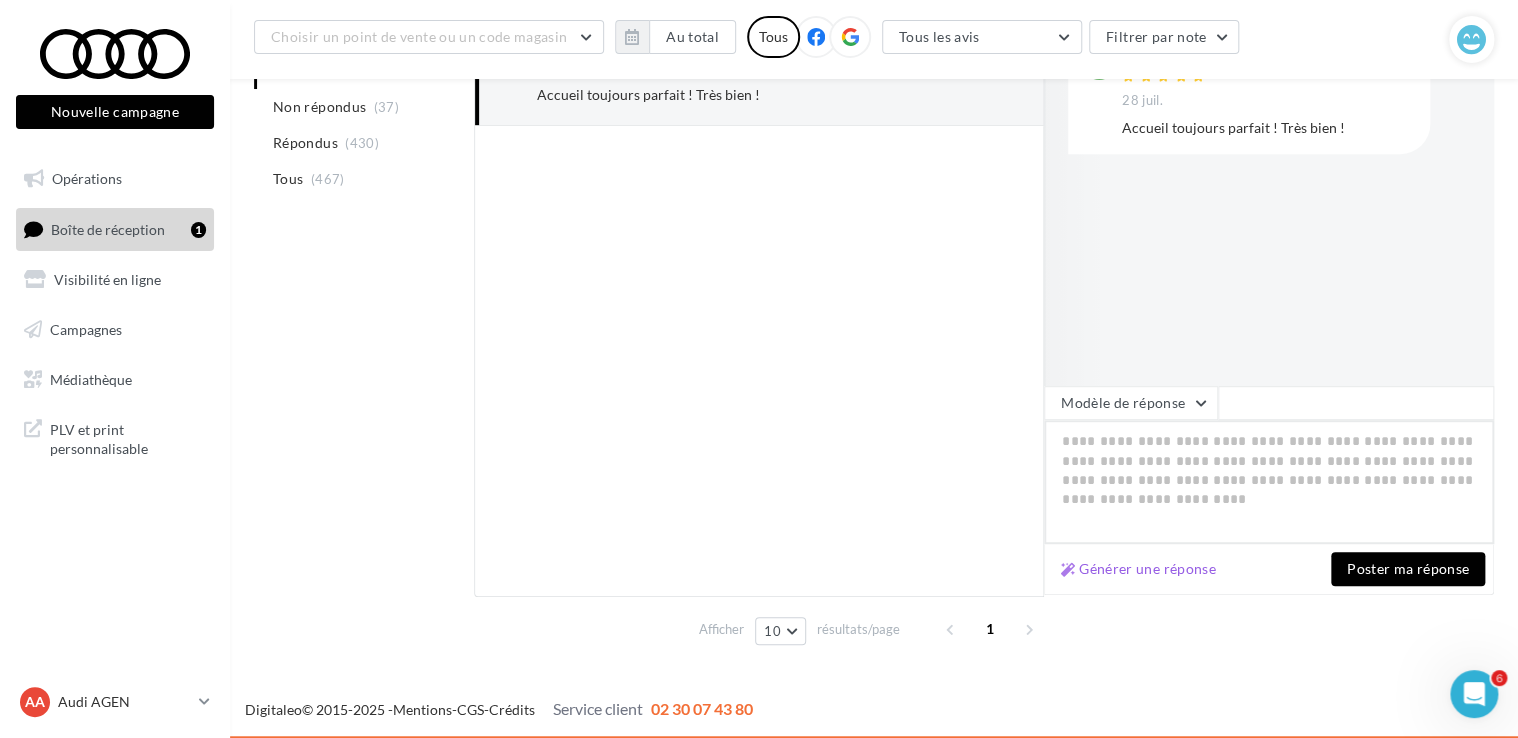click at bounding box center (1269, 482) 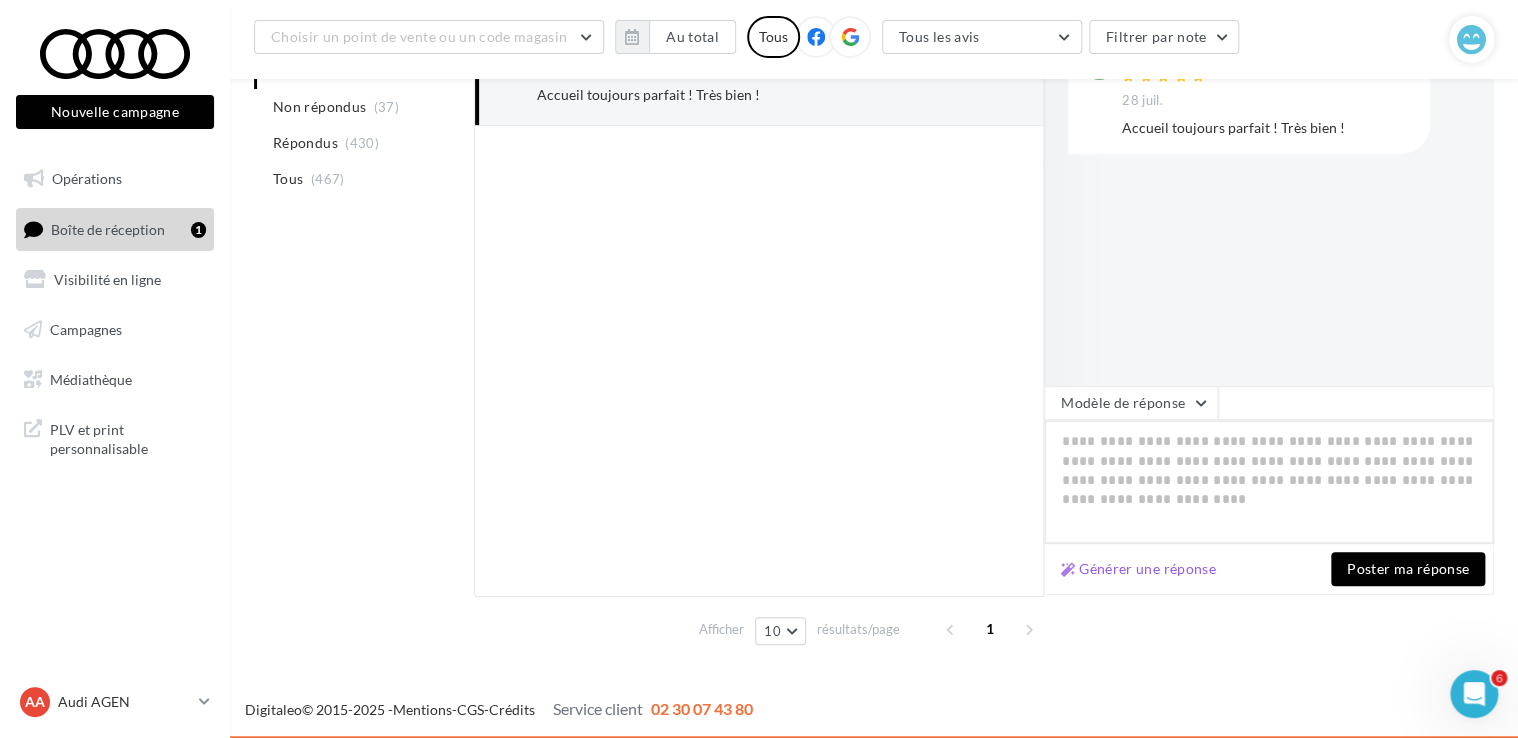 paste on "**********" 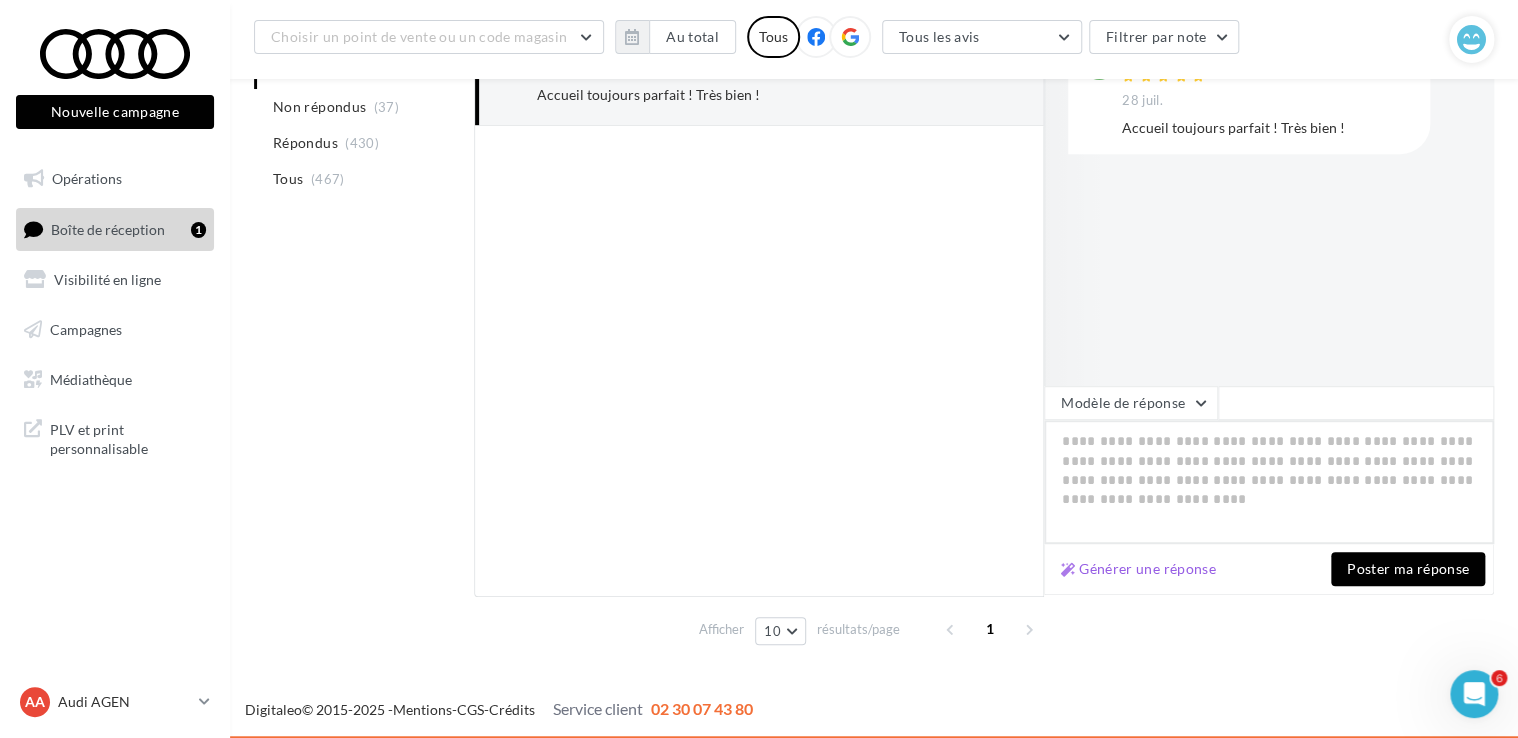 type on "**********" 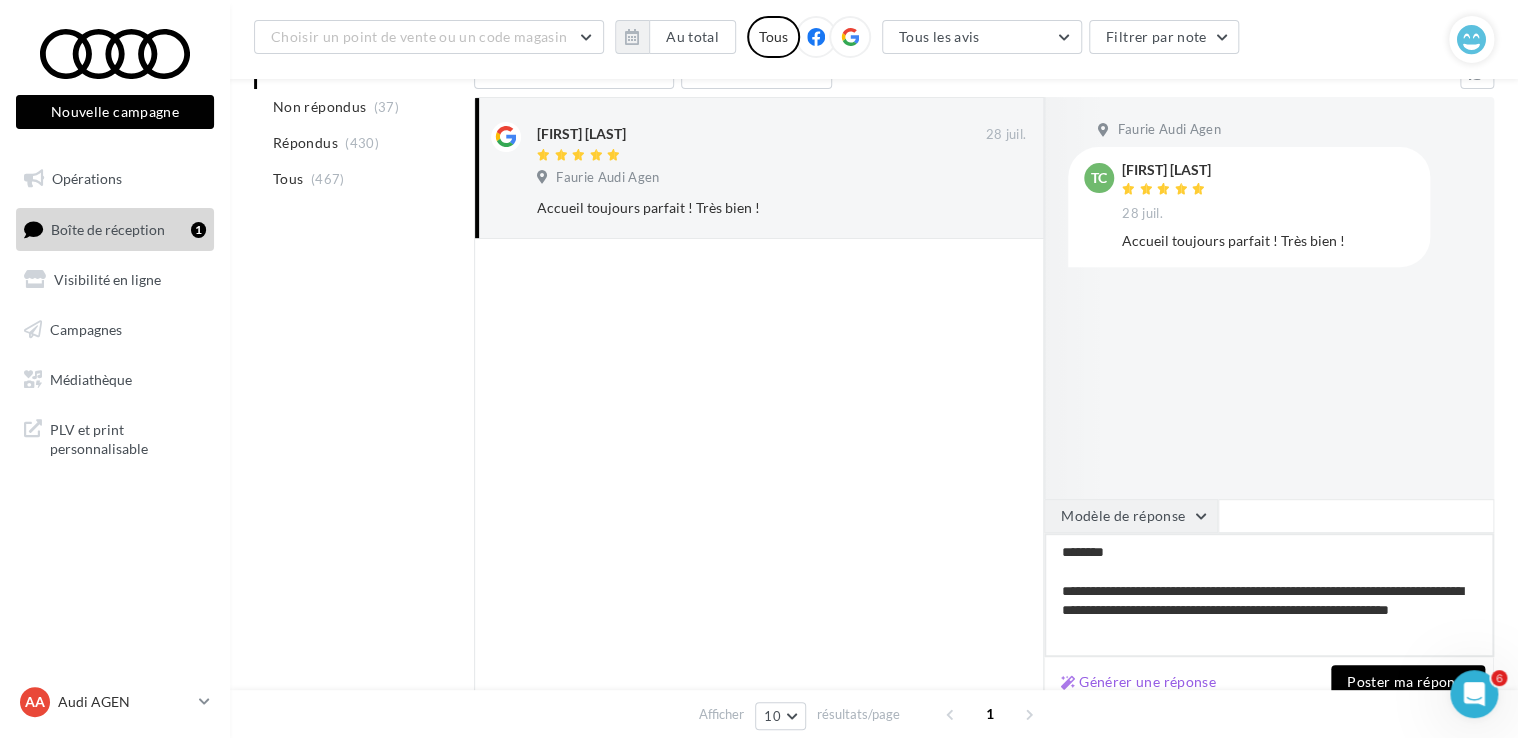 scroll, scrollTop: 248, scrollLeft: 0, axis: vertical 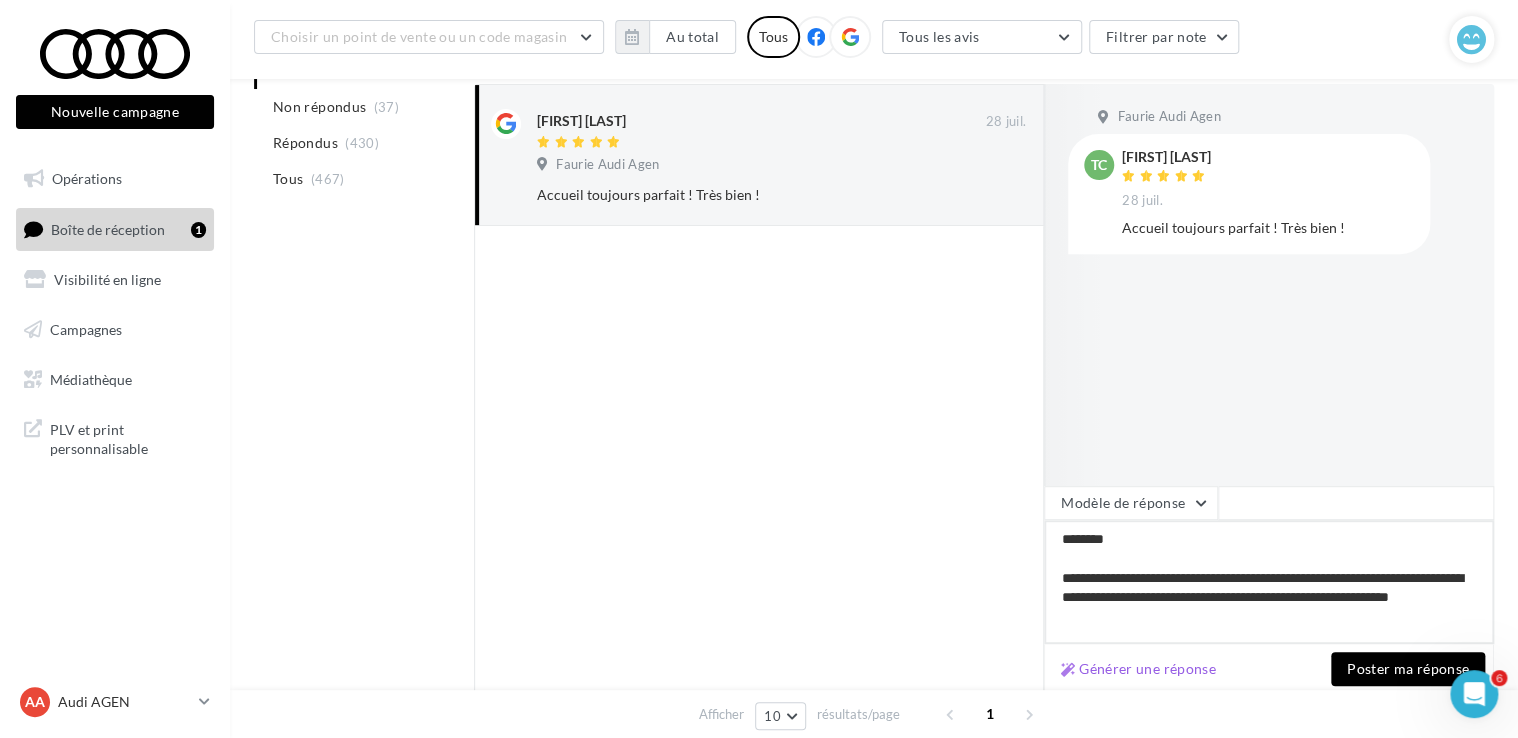 click on "**********" at bounding box center (1269, 582) 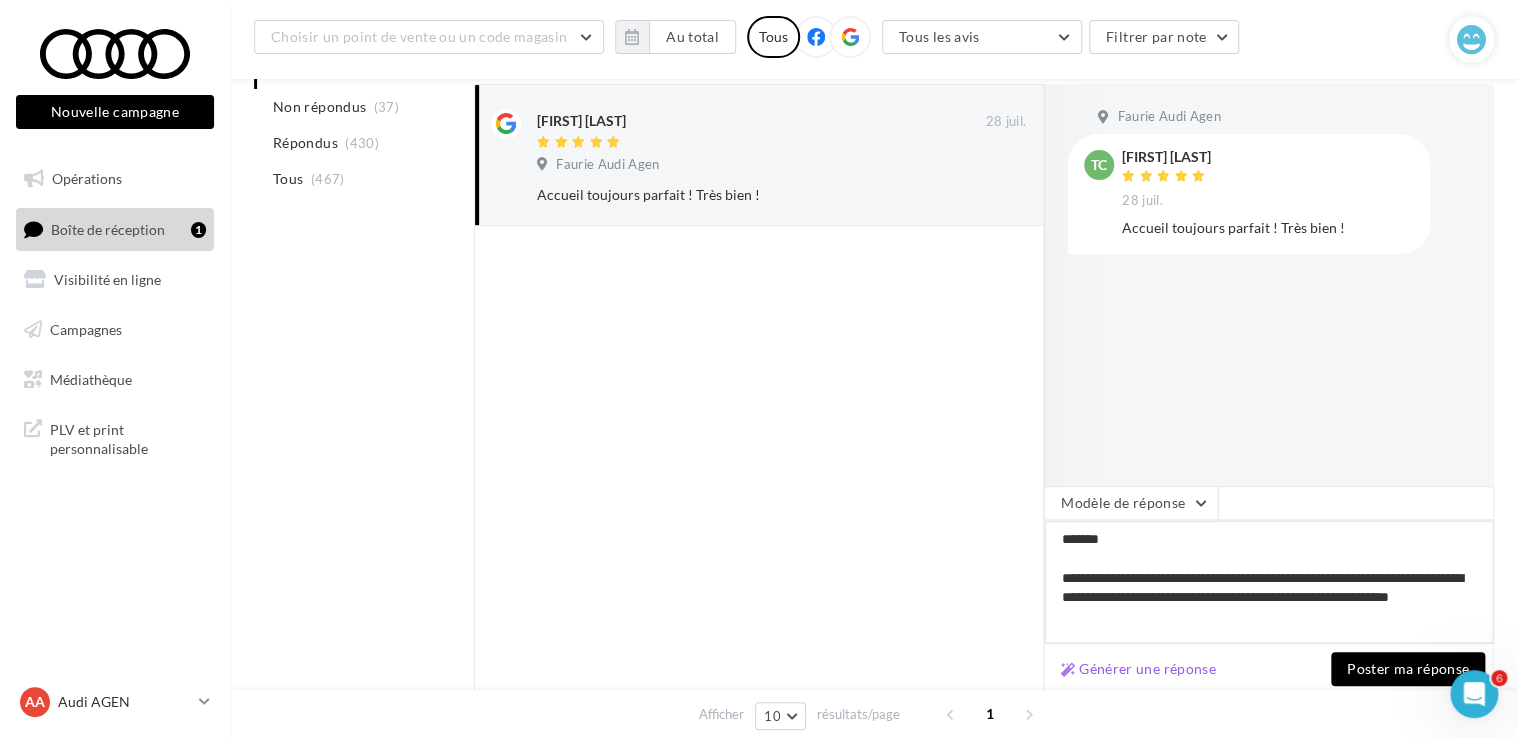 type on "**********" 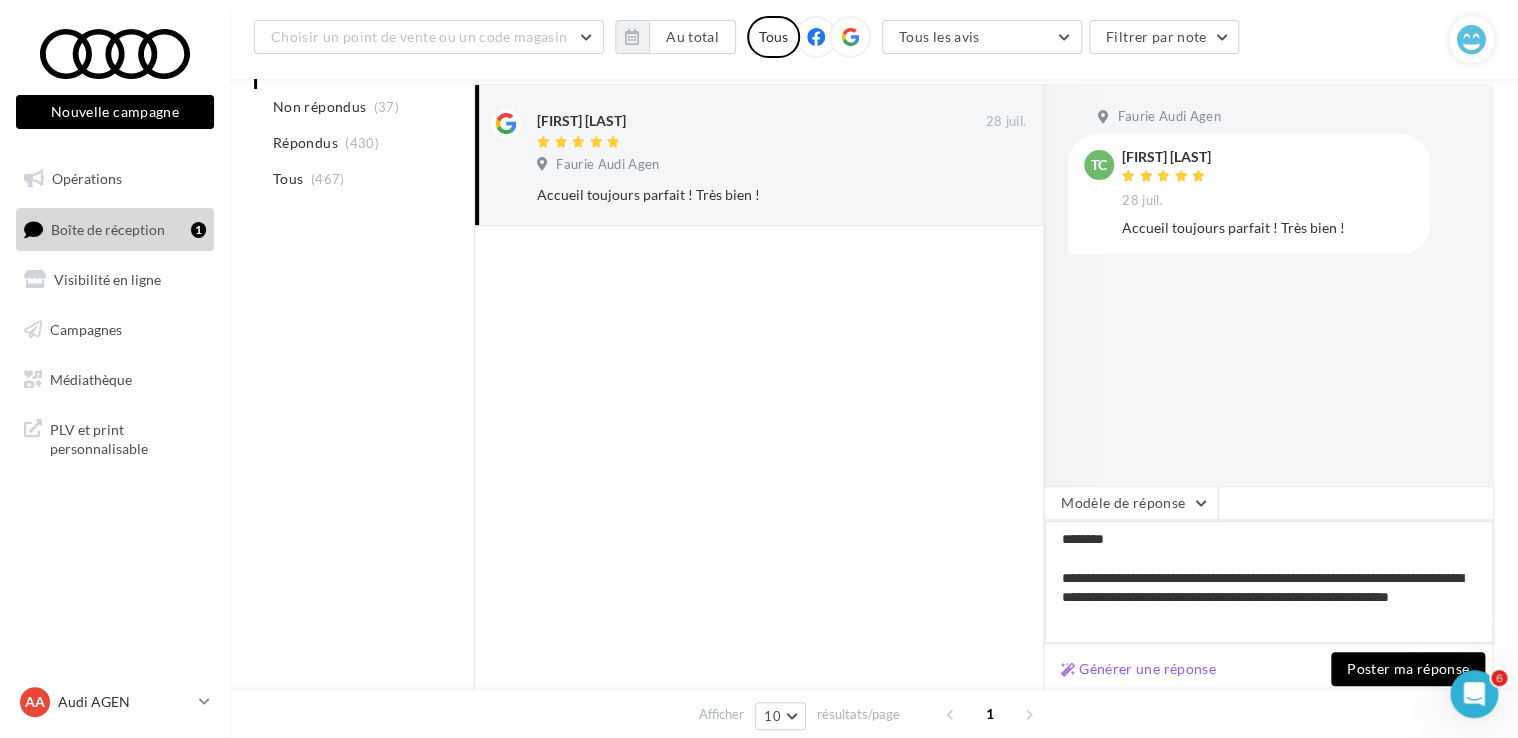 type on "**********" 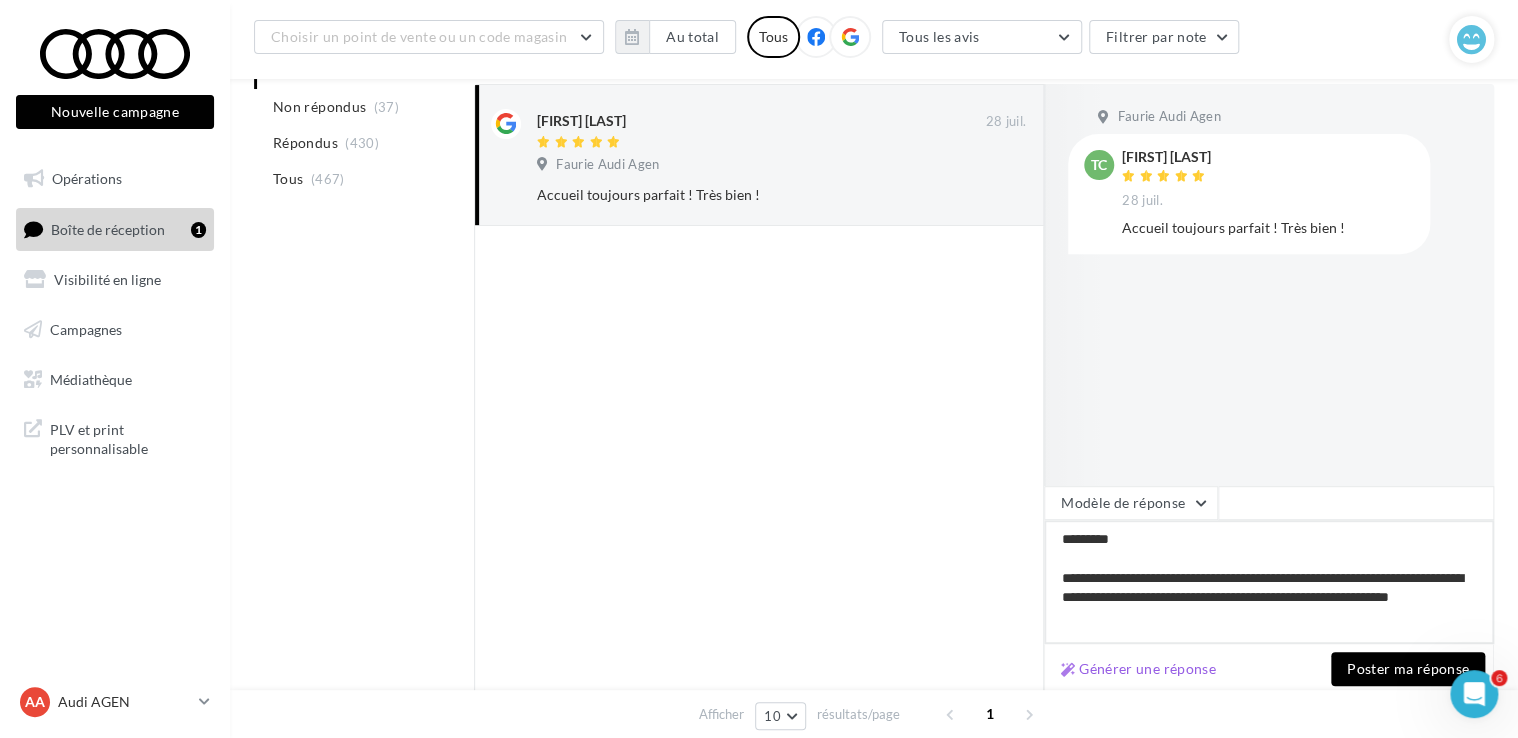 type on "**********" 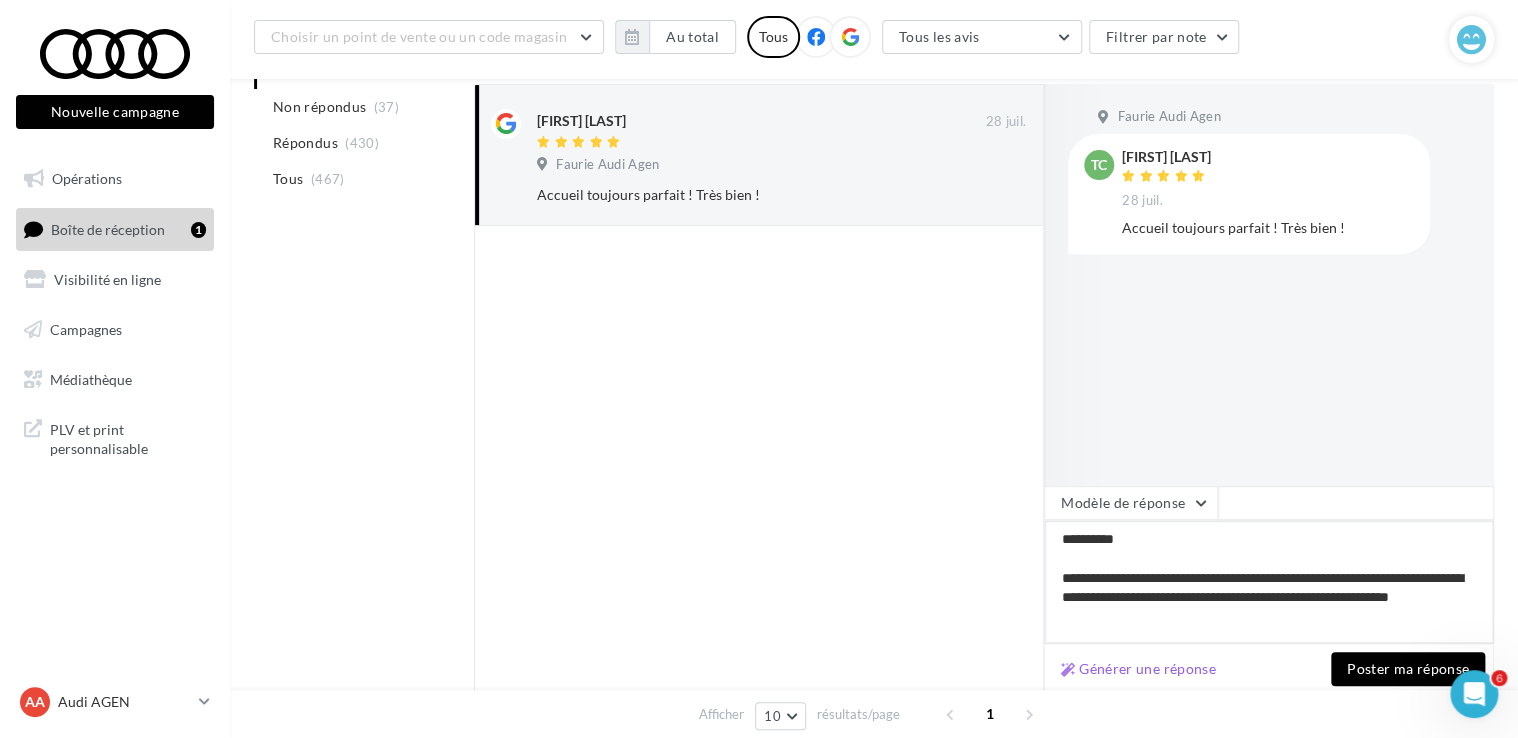 type on "**********" 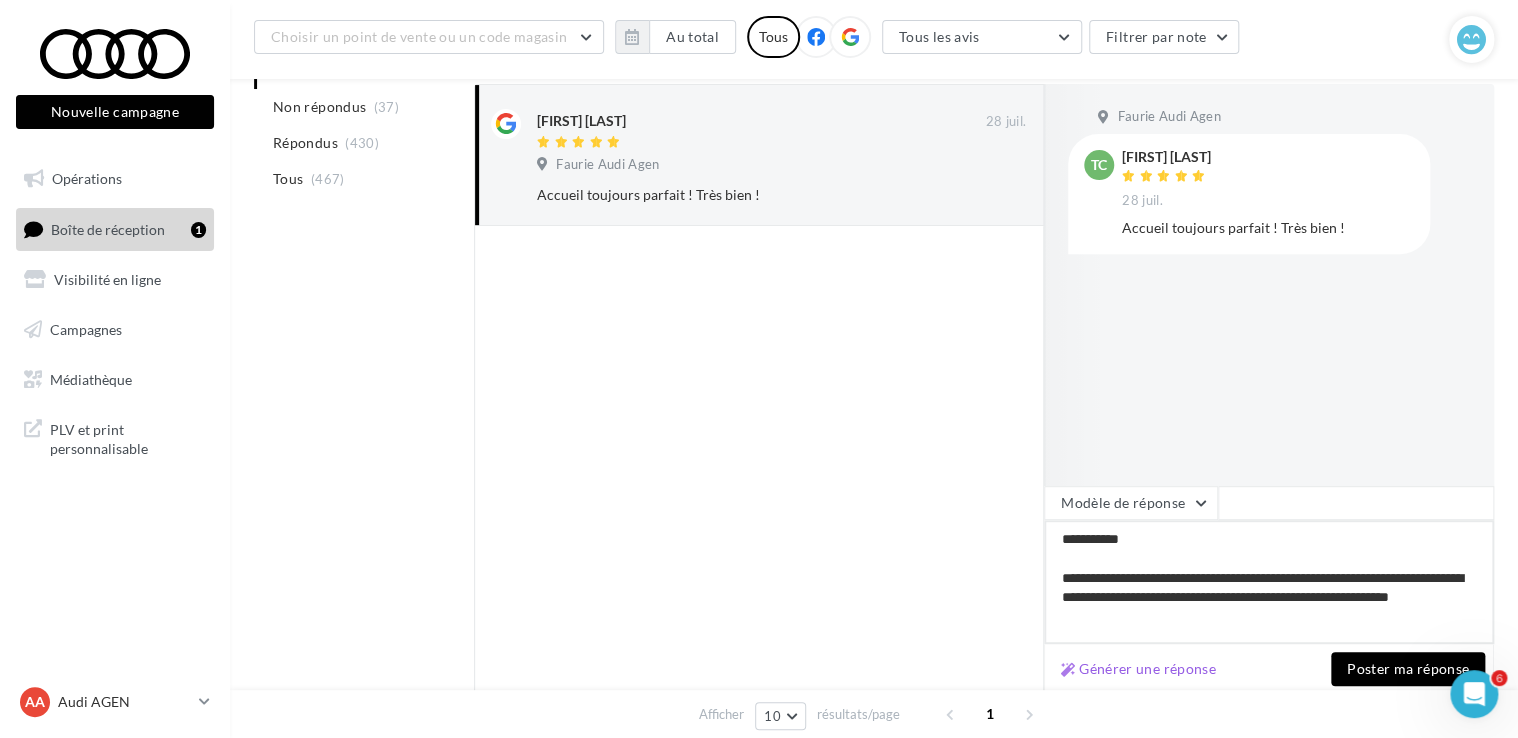 type on "**********" 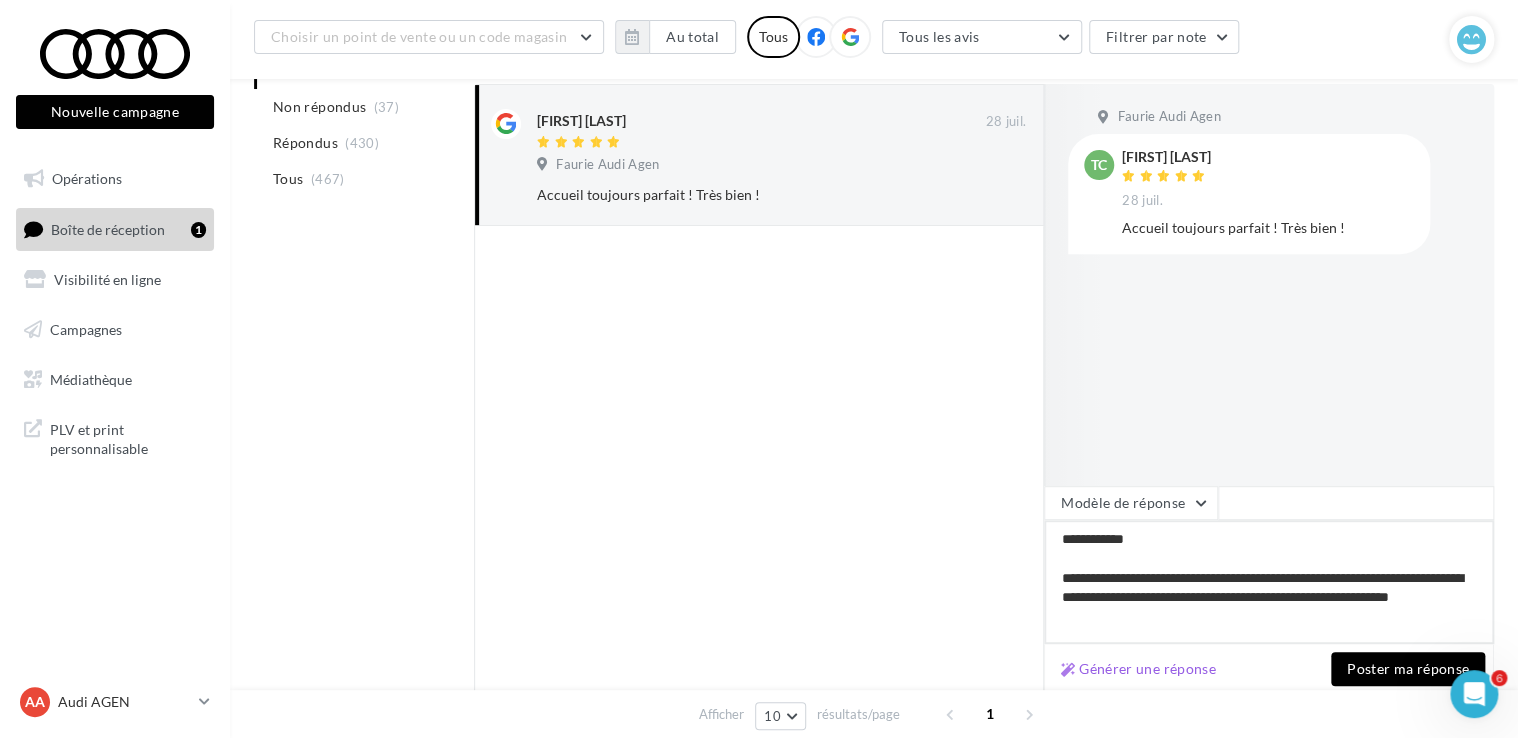 type on "**********" 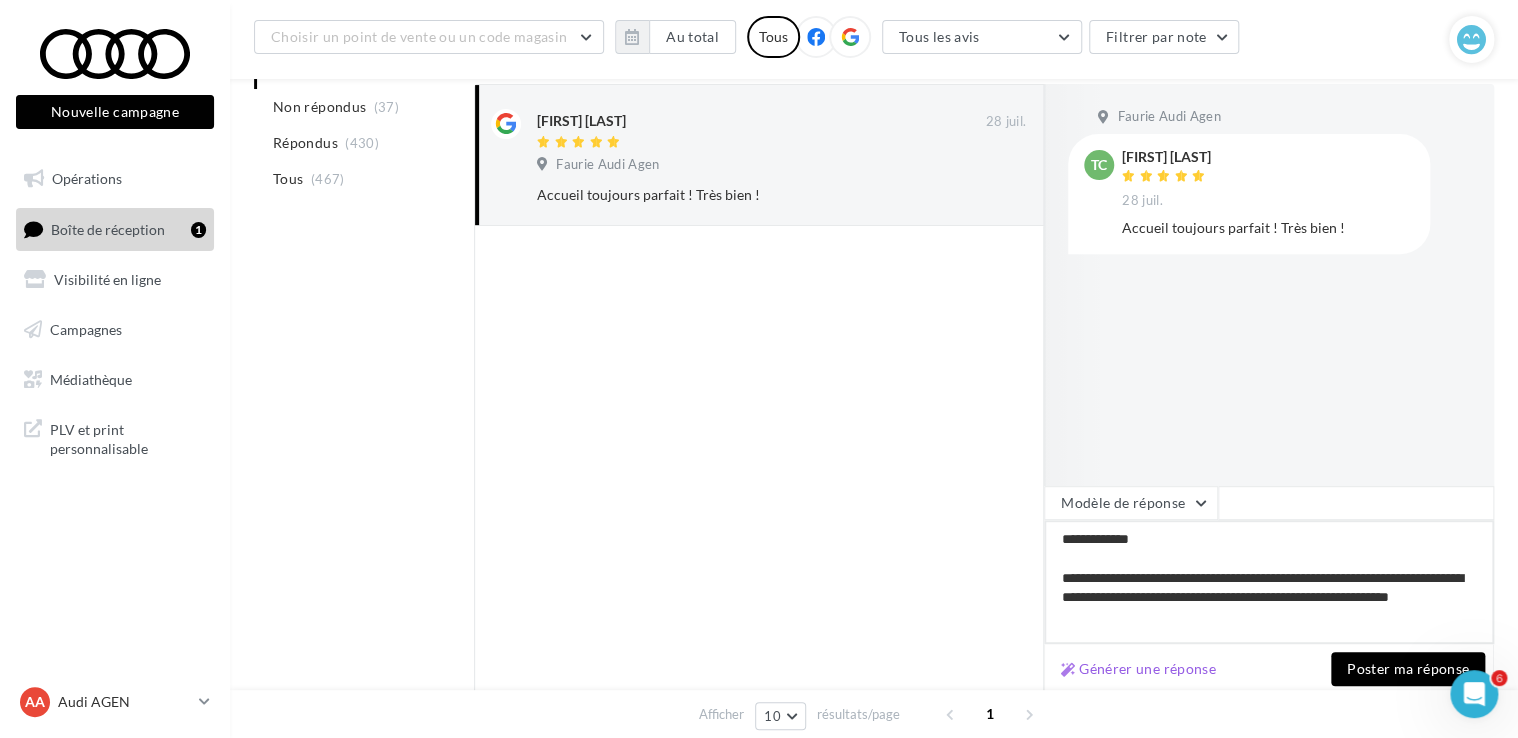 type on "**********" 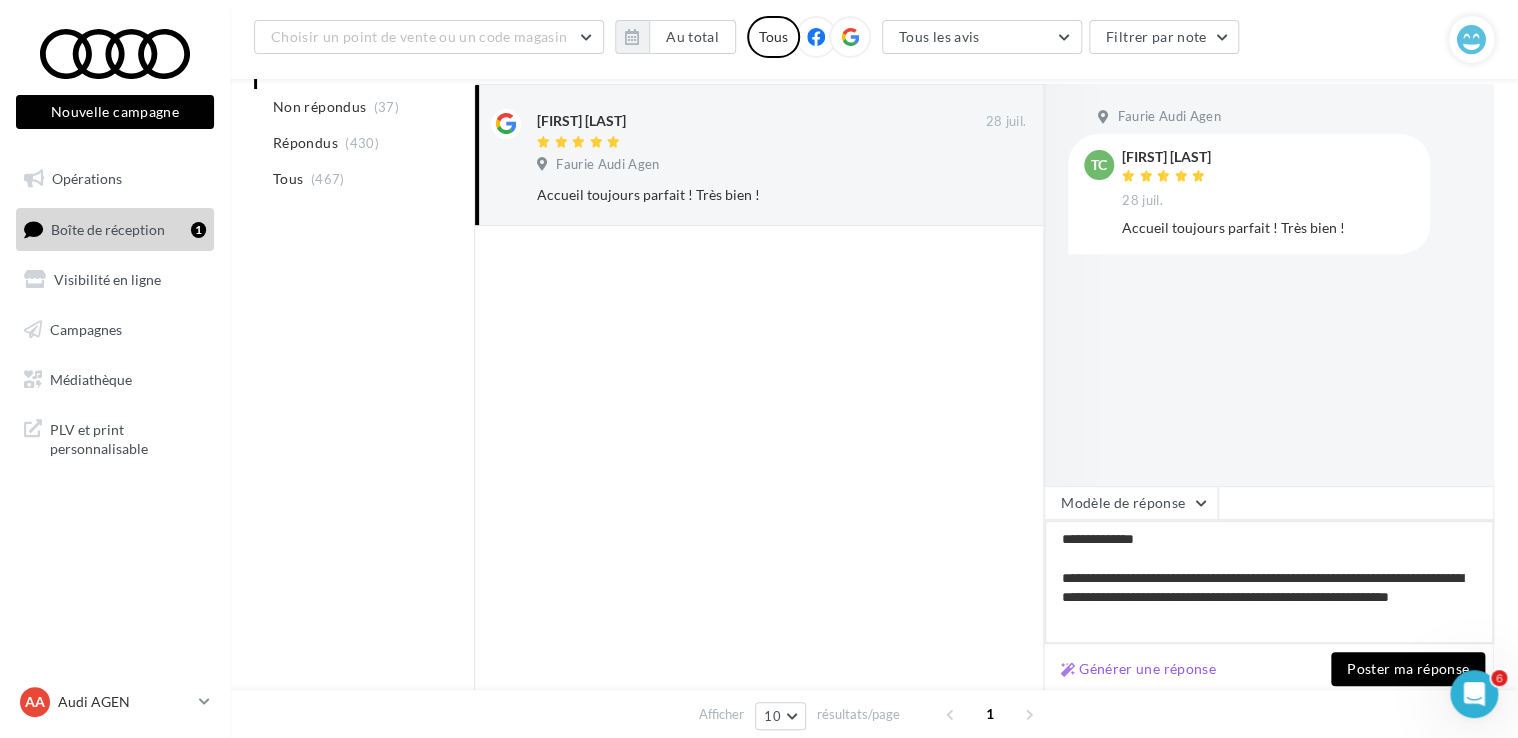 type on "**********" 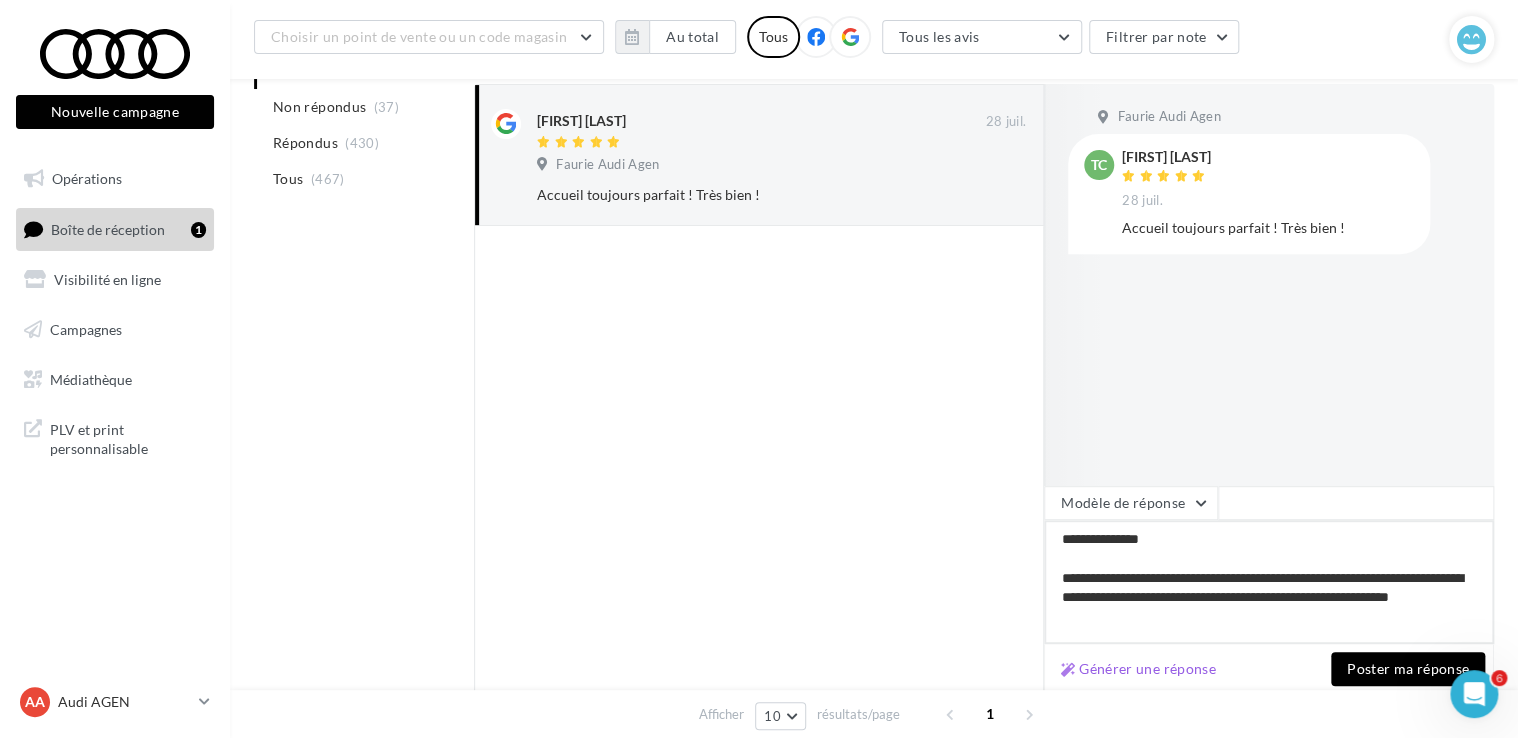 type on "**********" 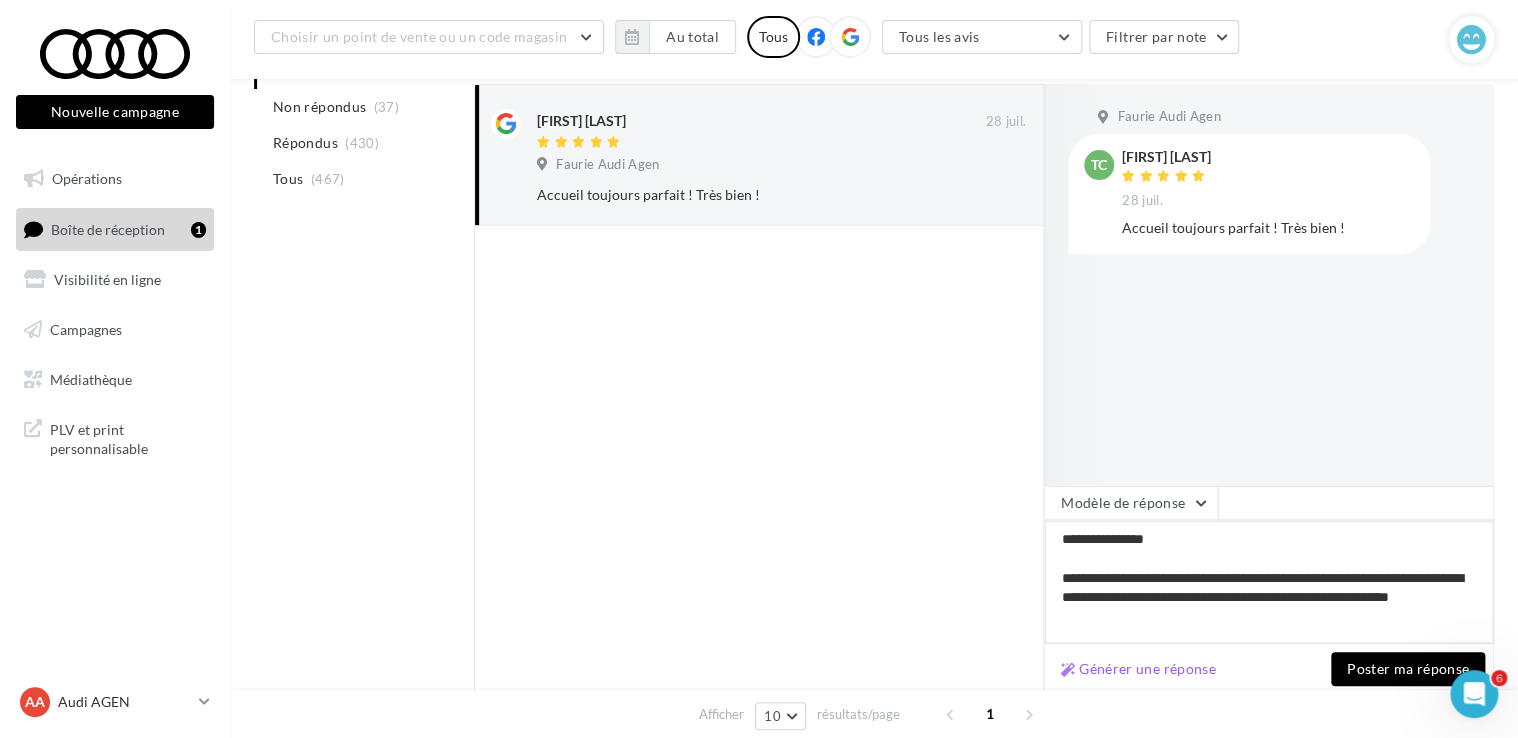 type on "**********" 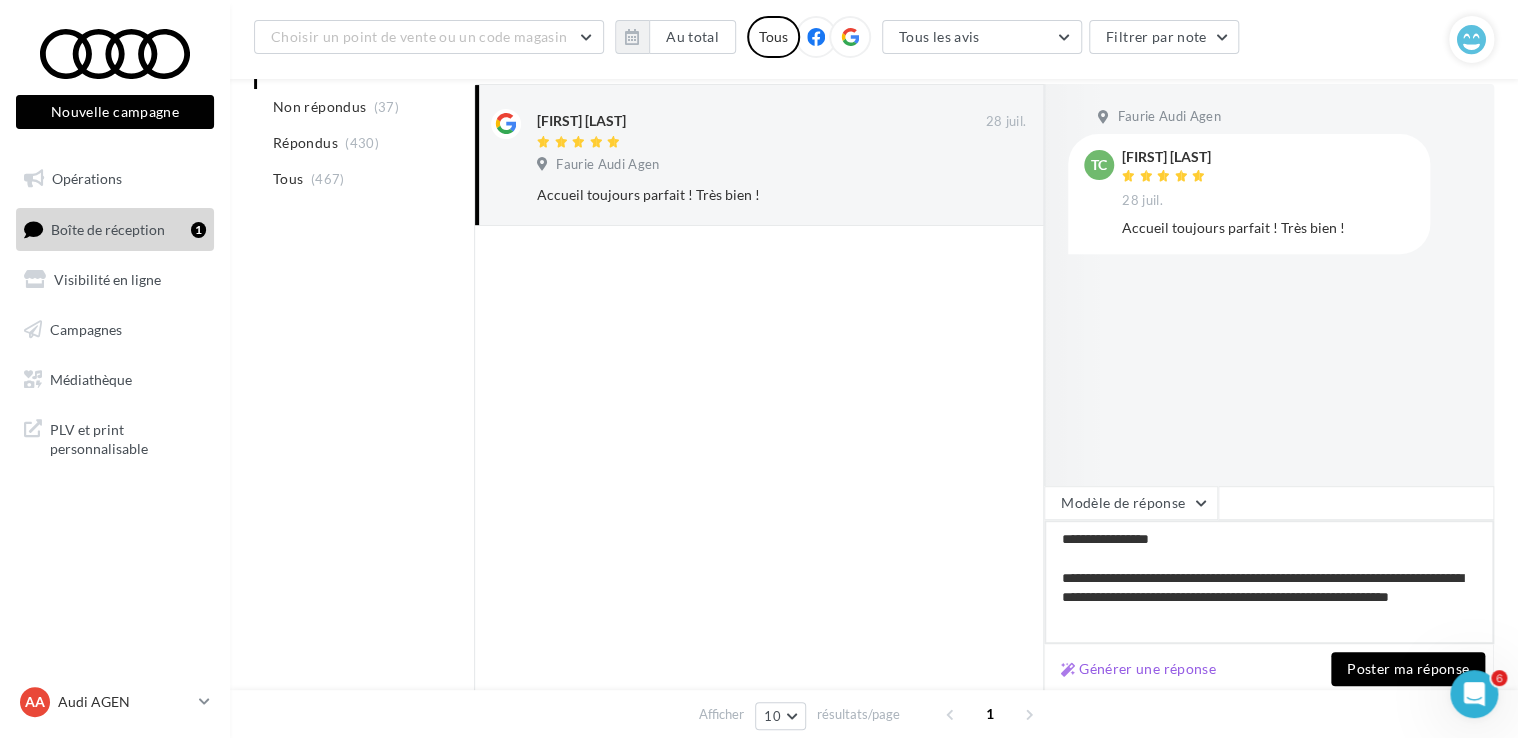 click on "**********" at bounding box center (1269, 582) 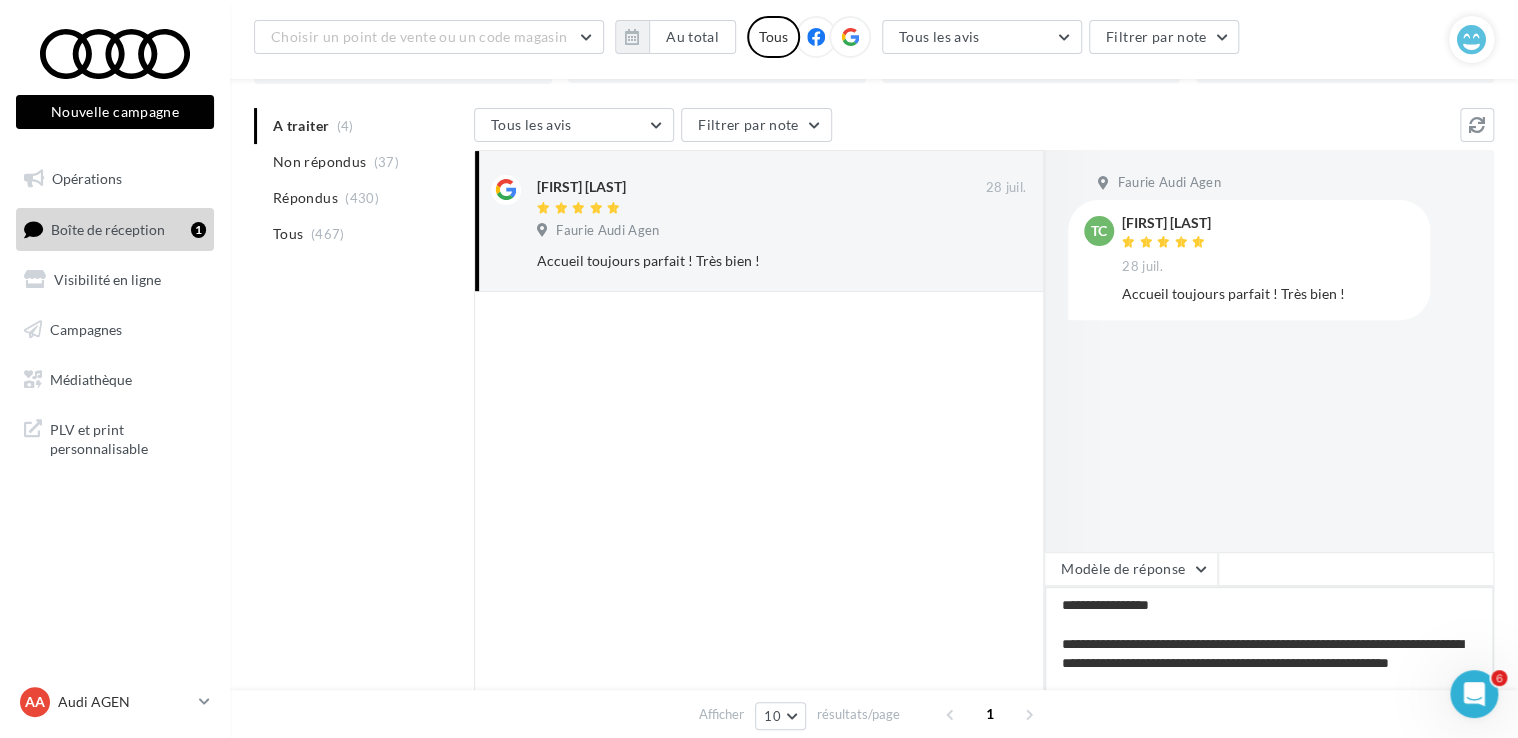 scroll, scrollTop: 148, scrollLeft: 0, axis: vertical 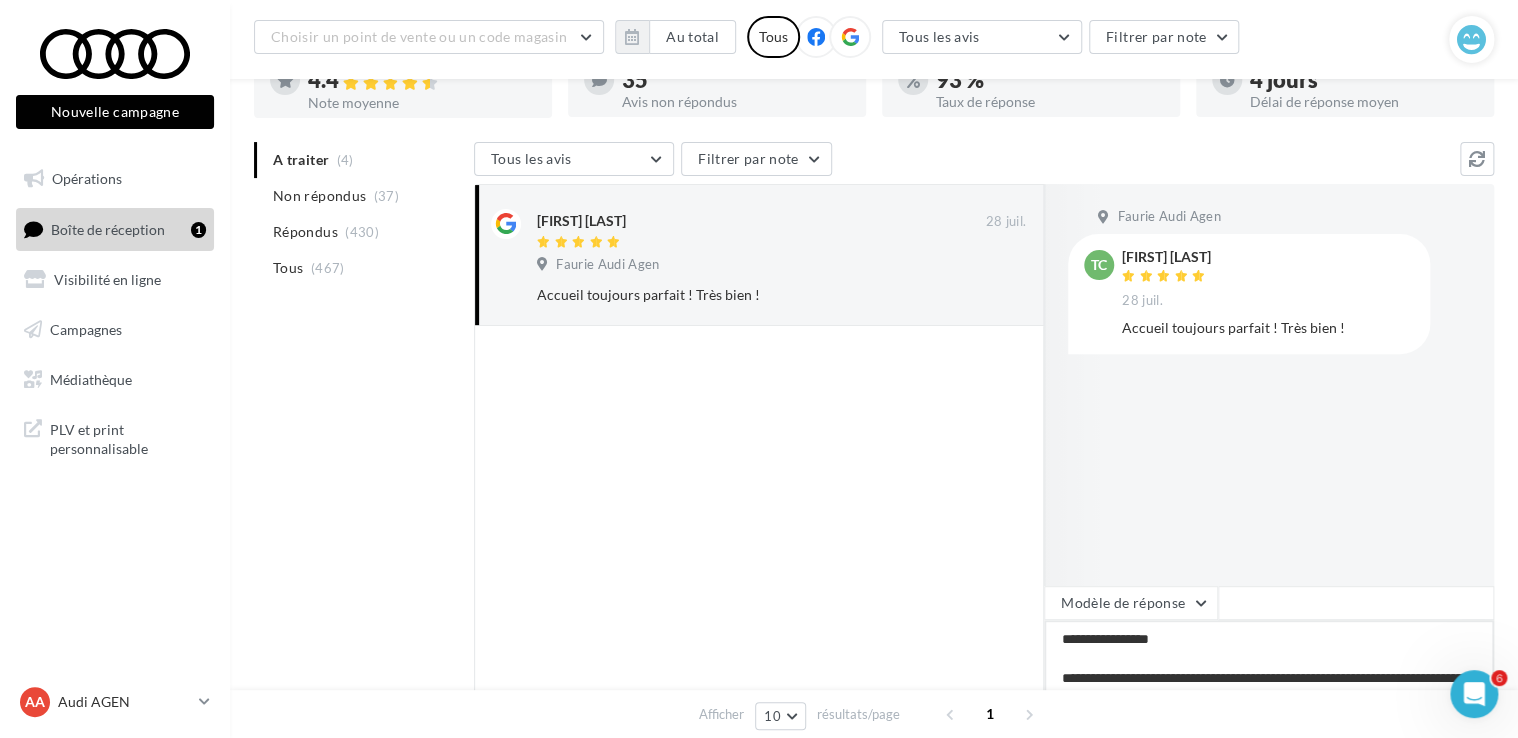 click on "**********" at bounding box center [1269, 682] 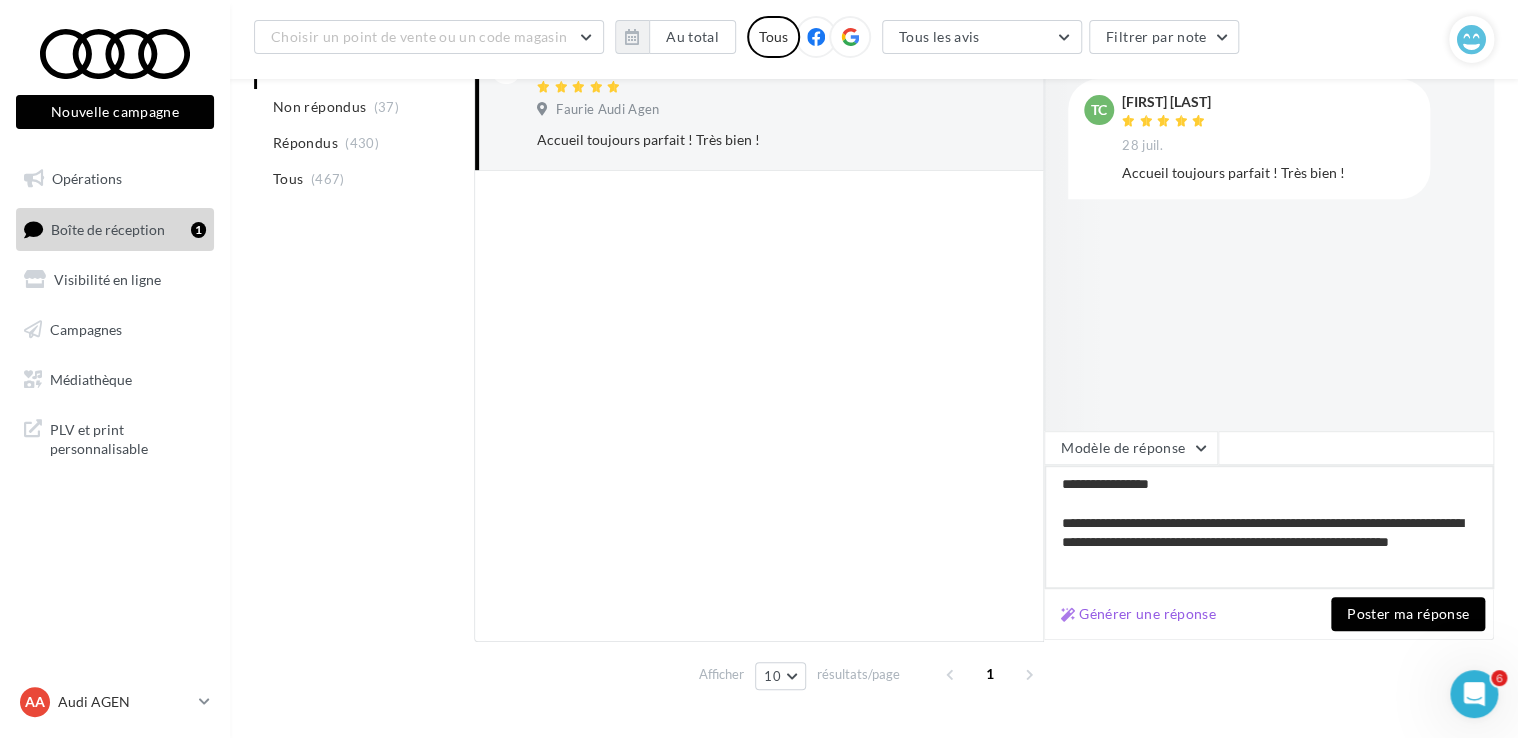 scroll, scrollTop: 348, scrollLeft: 0, axis: vertical 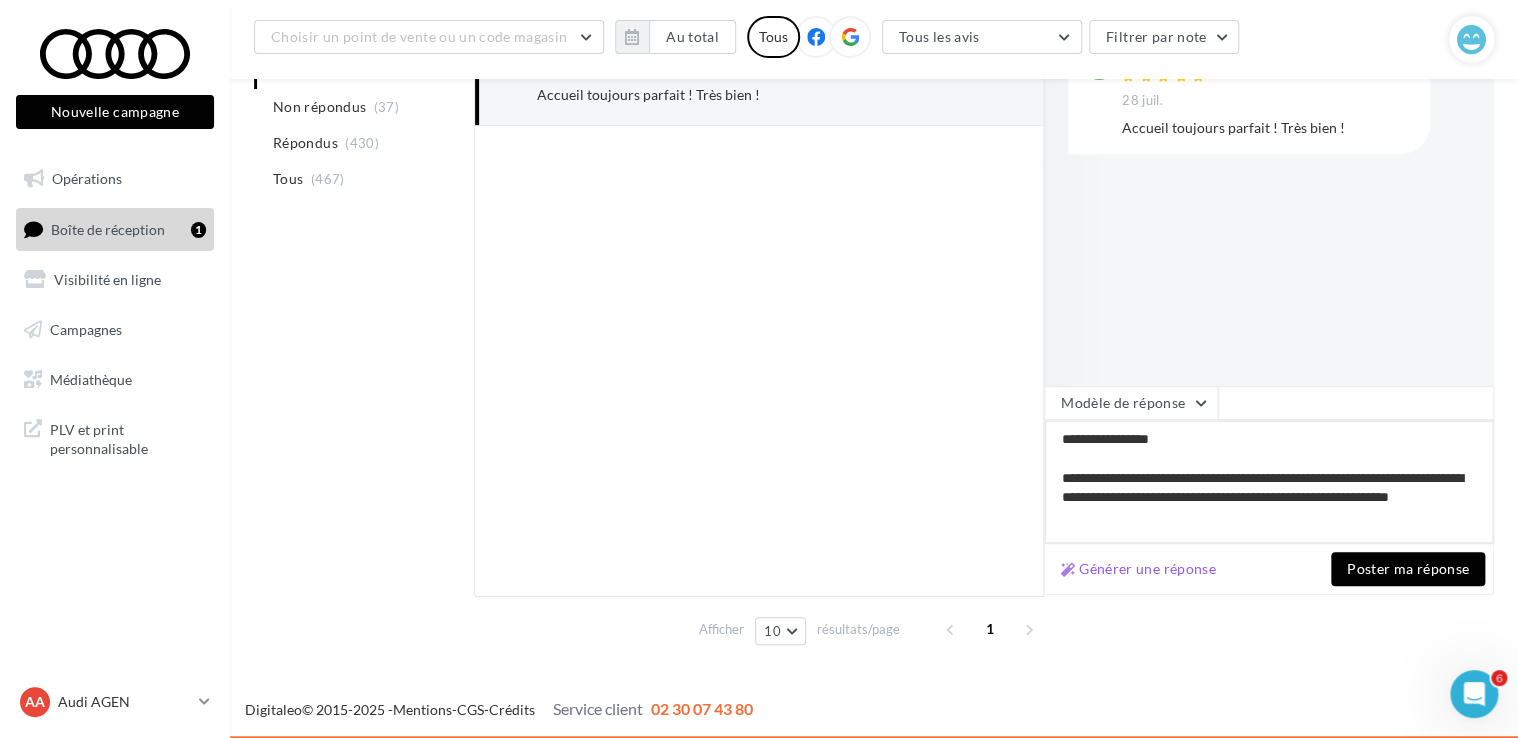 click on "**********" at bounding box center (1269, 482) 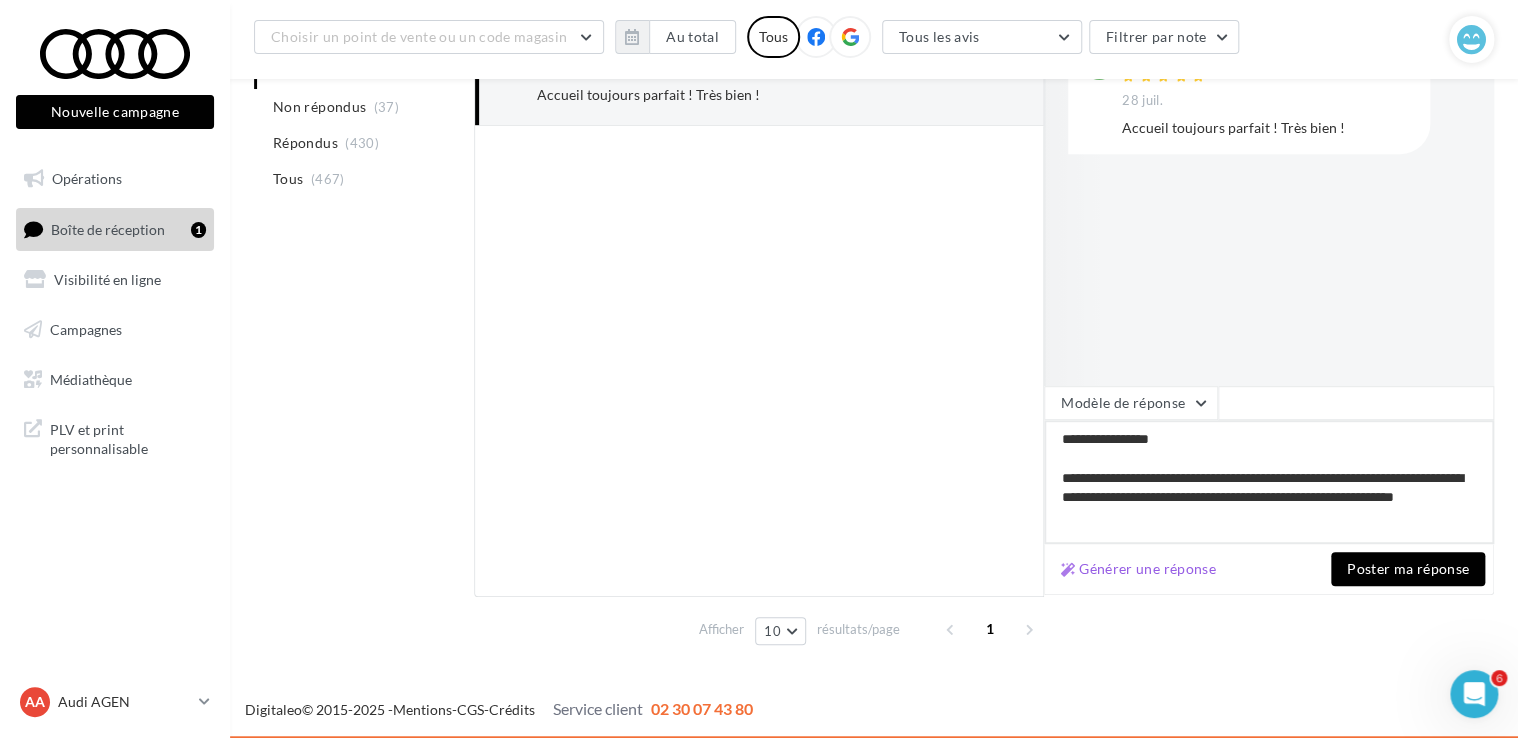 type on "**********" 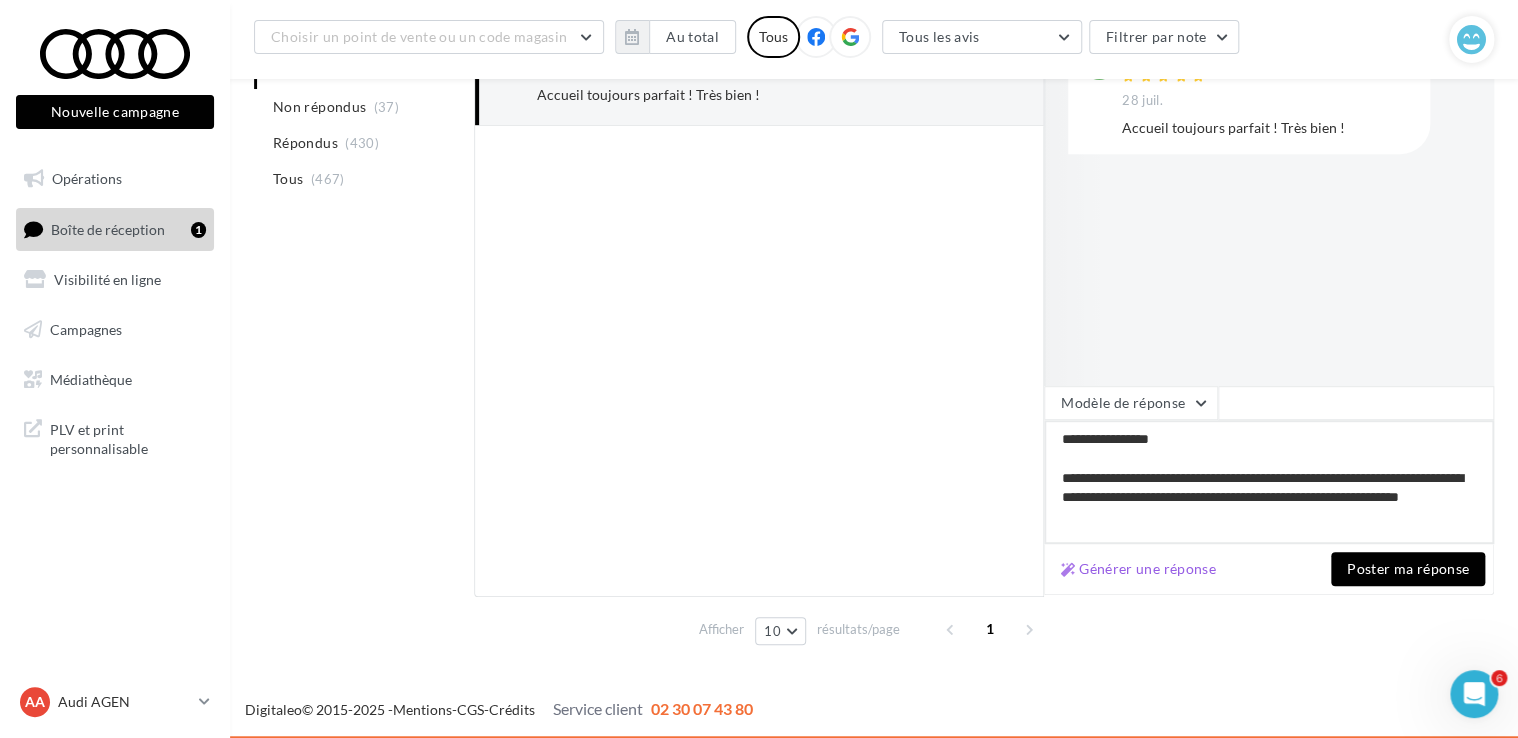 scroll, scrollTop: 20, scrollLeft: 0, axis: vertical 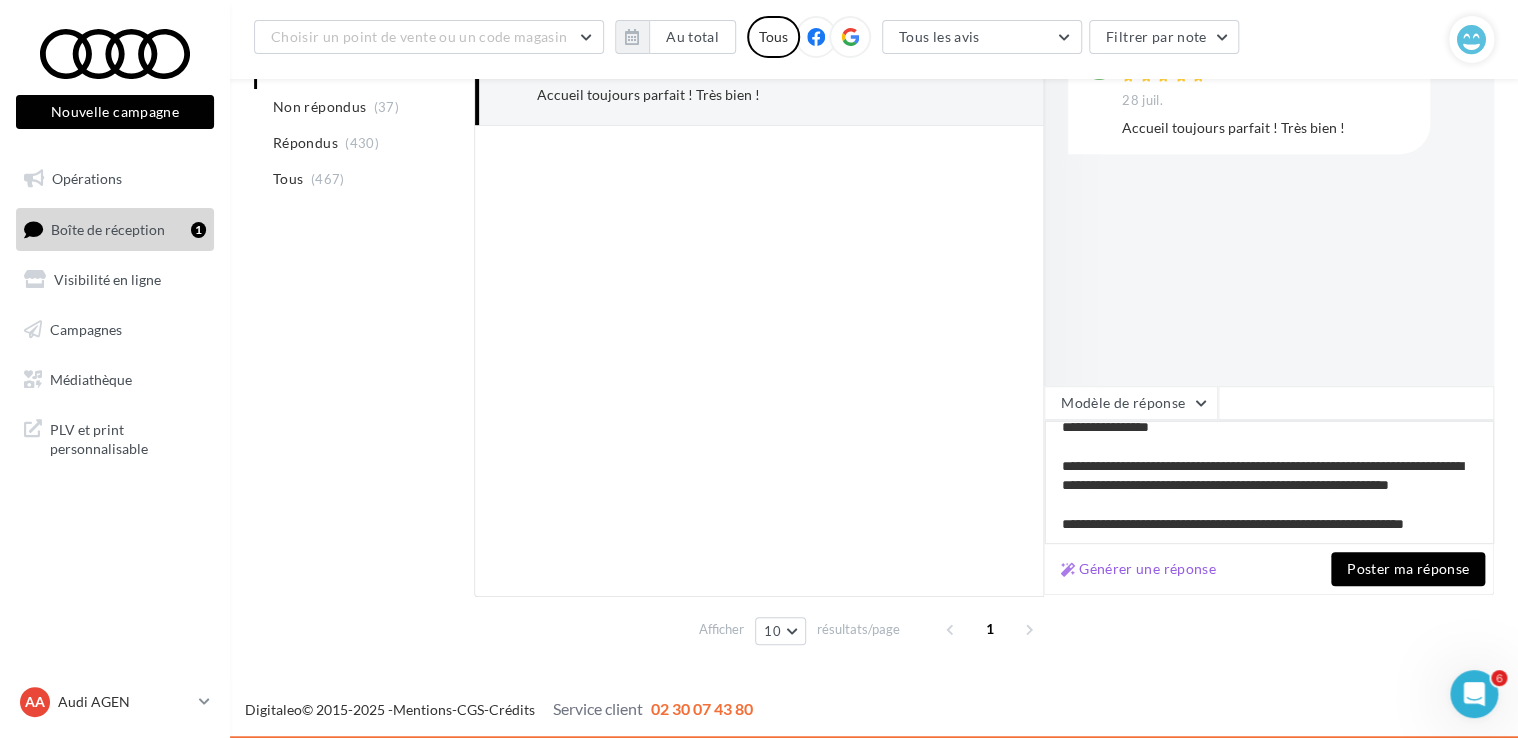 type on "**********" 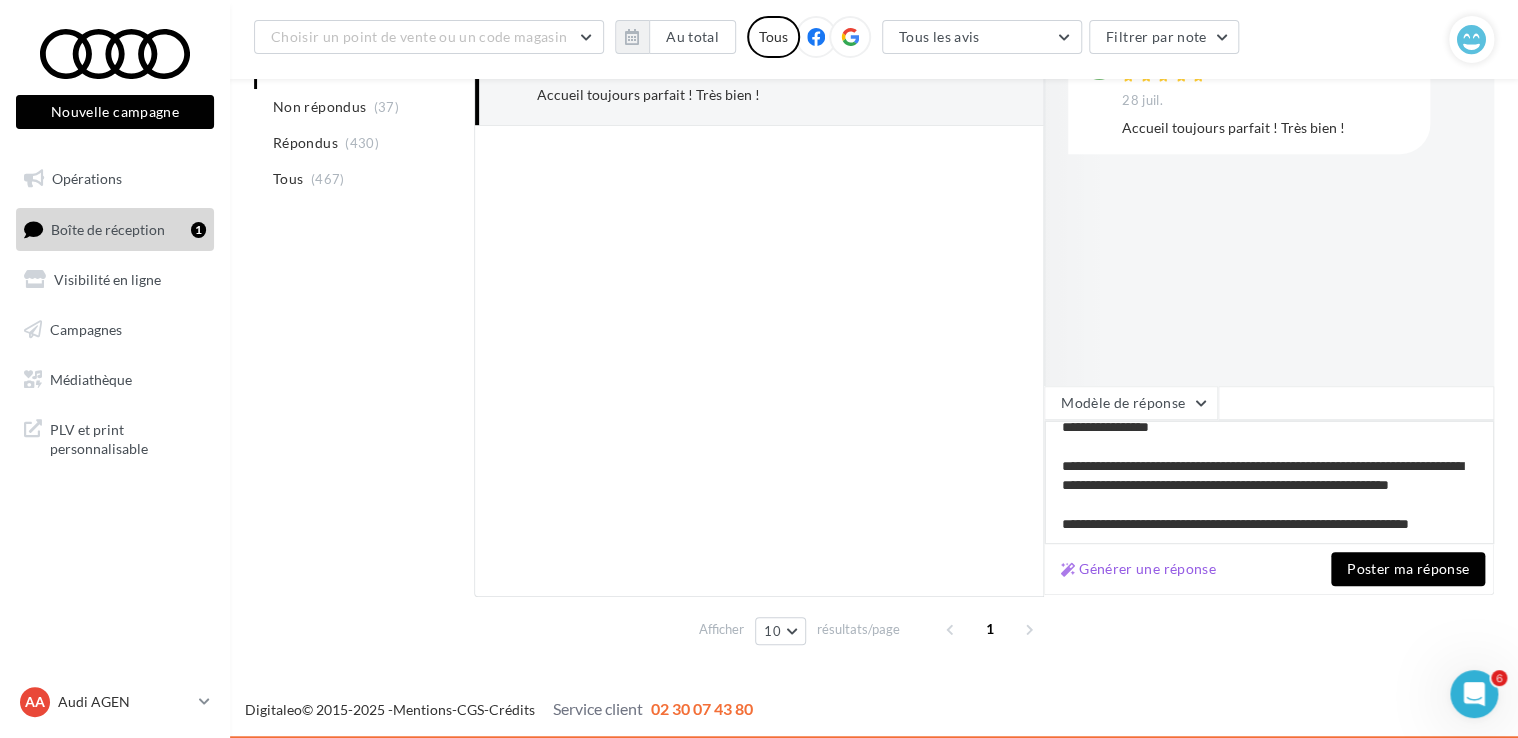 type on "**********" 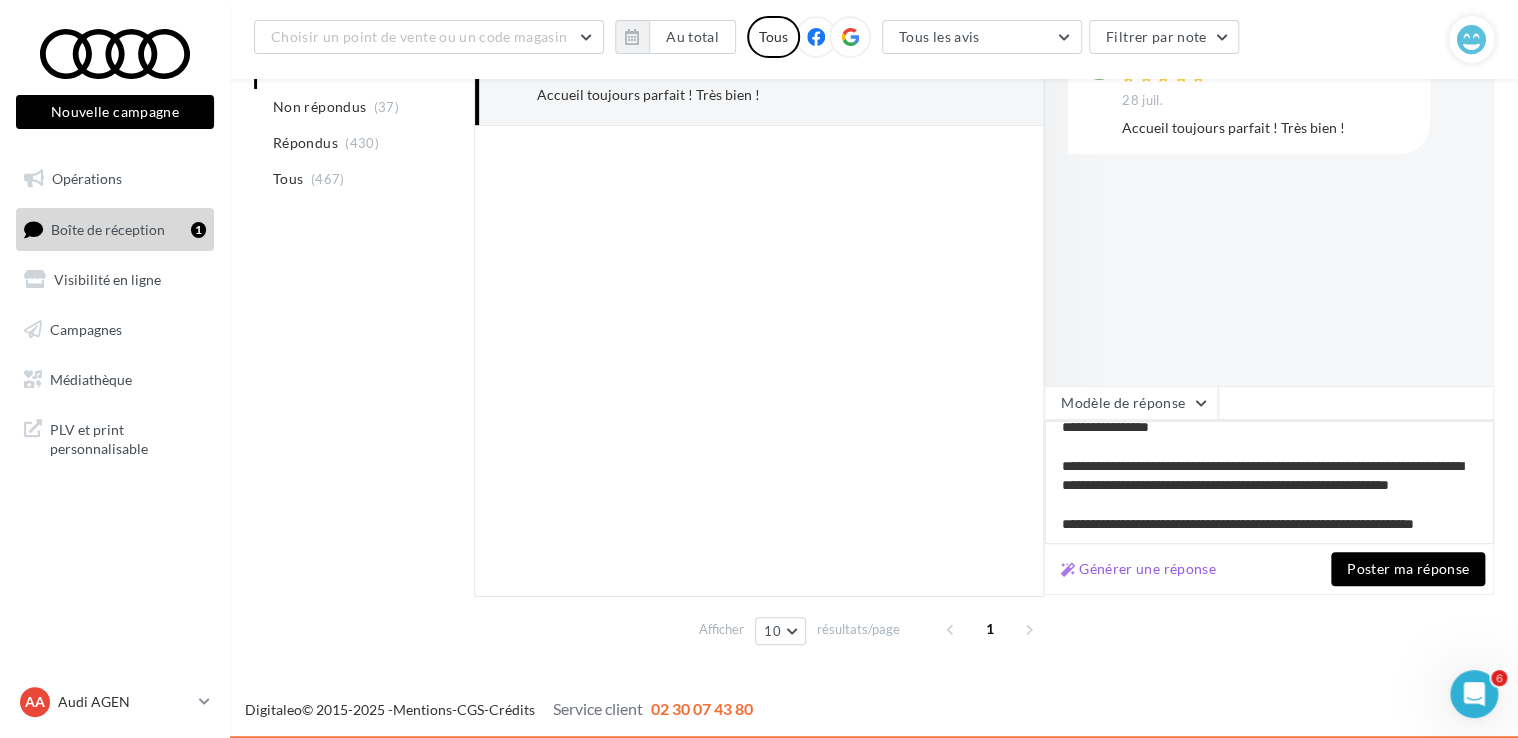 scroll, scrollTop: 59, scrollLeft: 0, axis: vertical 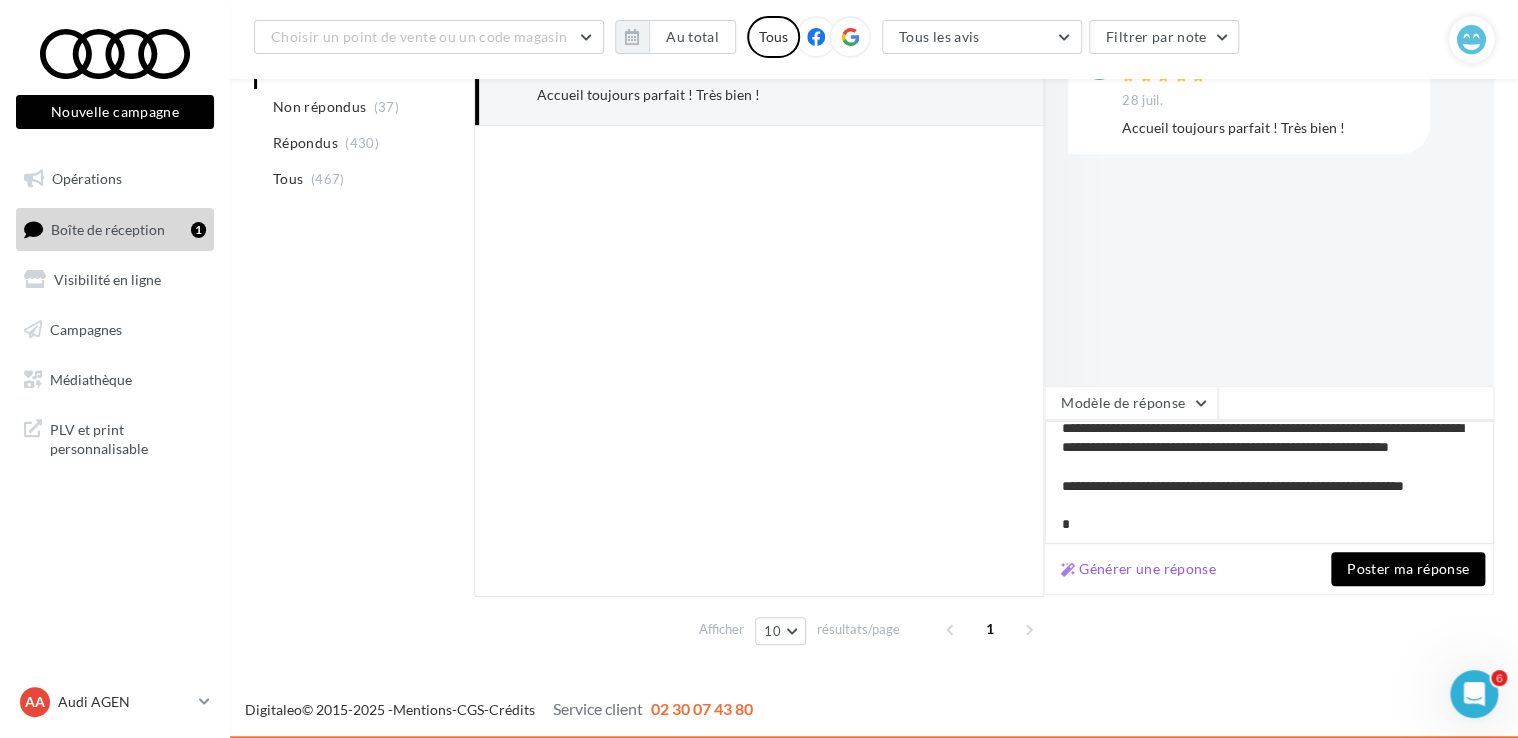 type 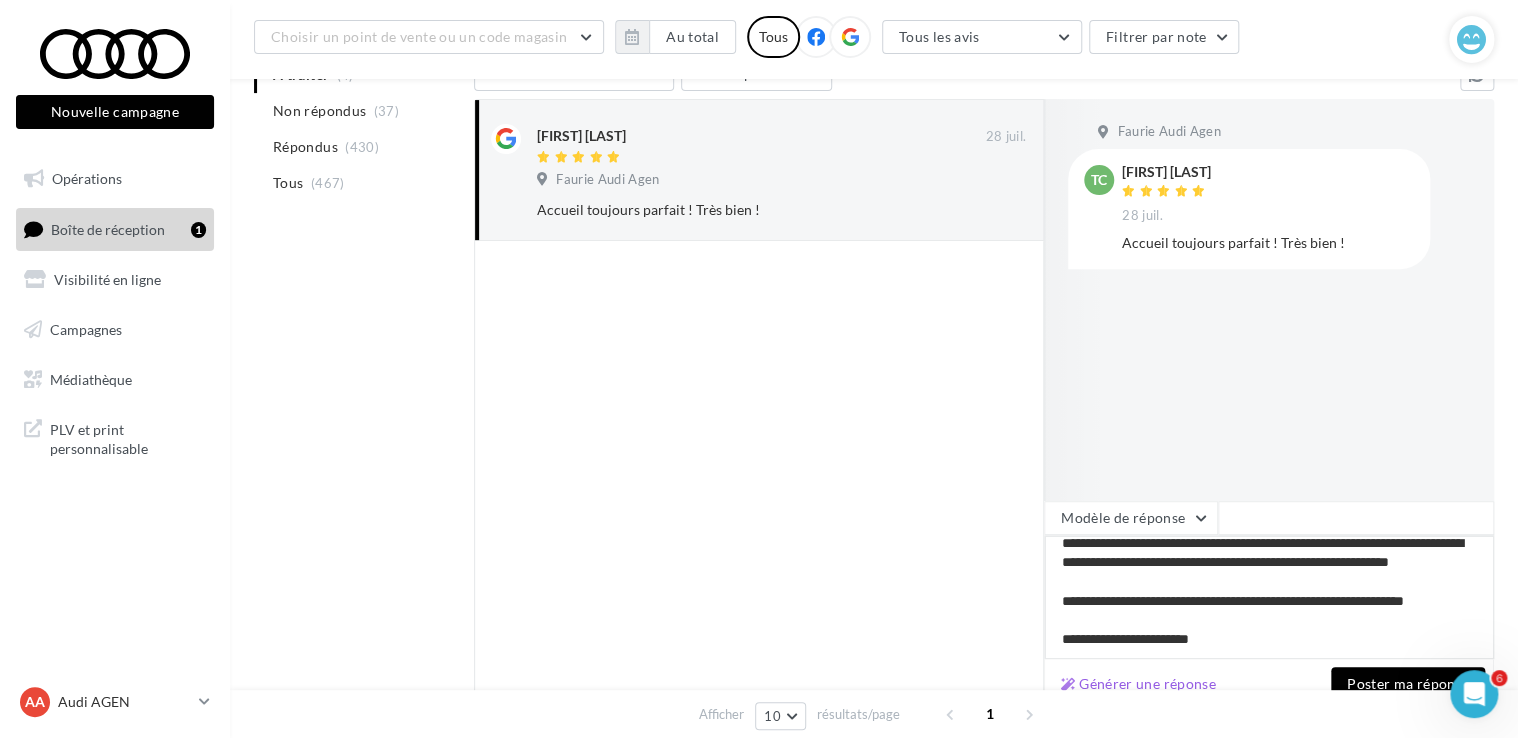 scroll, scrollTop: 348, scrollLeft: 0, axis: vertical 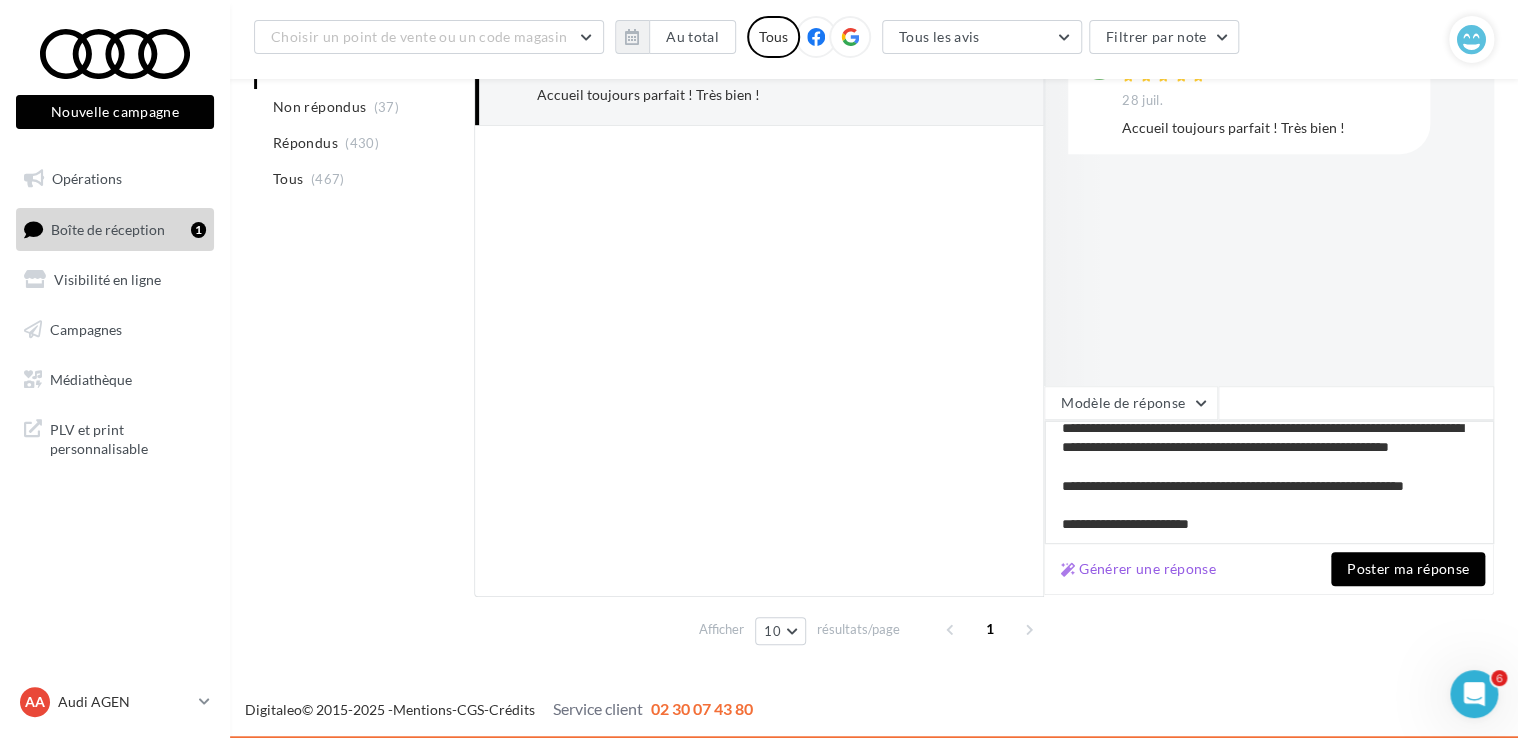 click on "**********" at bounding box center (1269, 482) 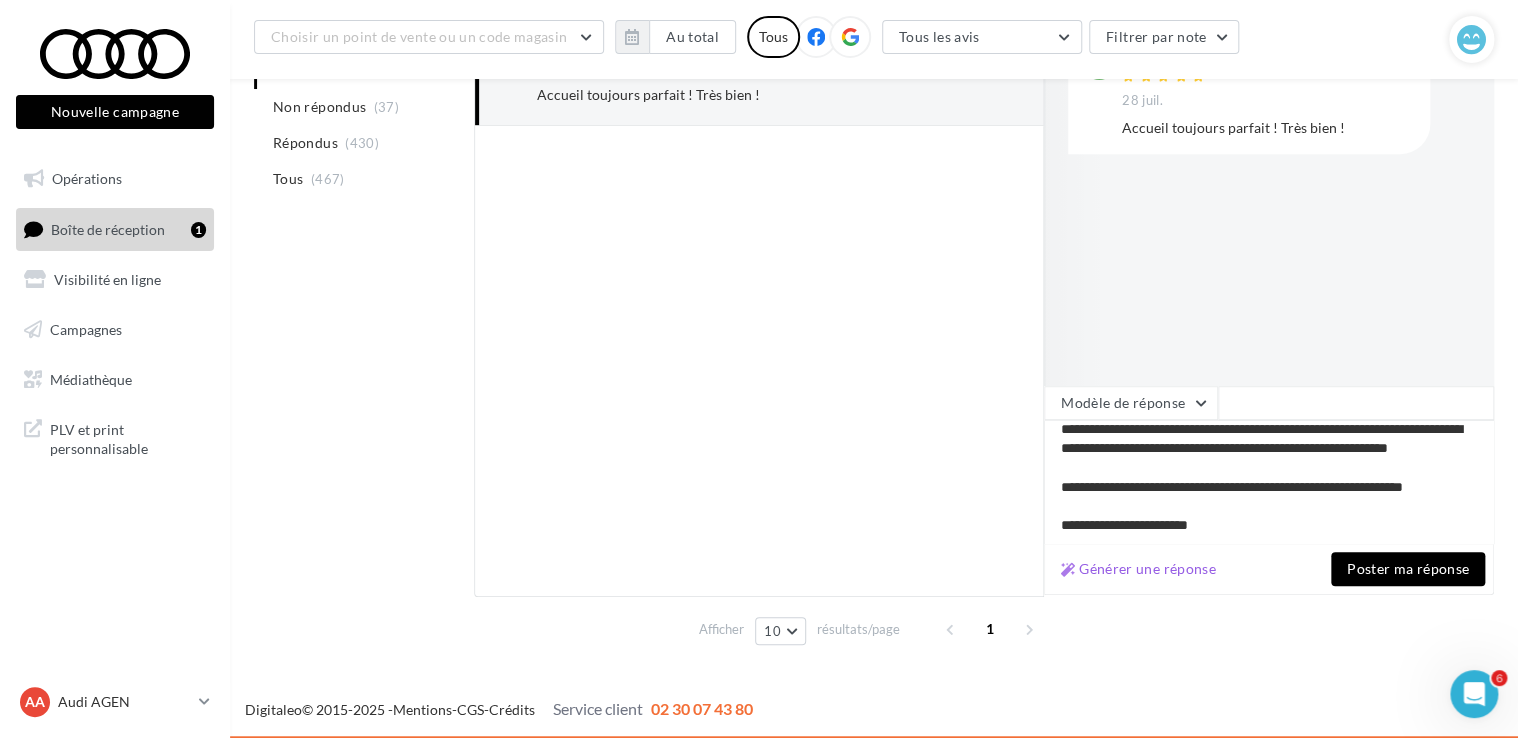 scroll, scrollTop: 67, scrollLeft: 0, axis: vertical 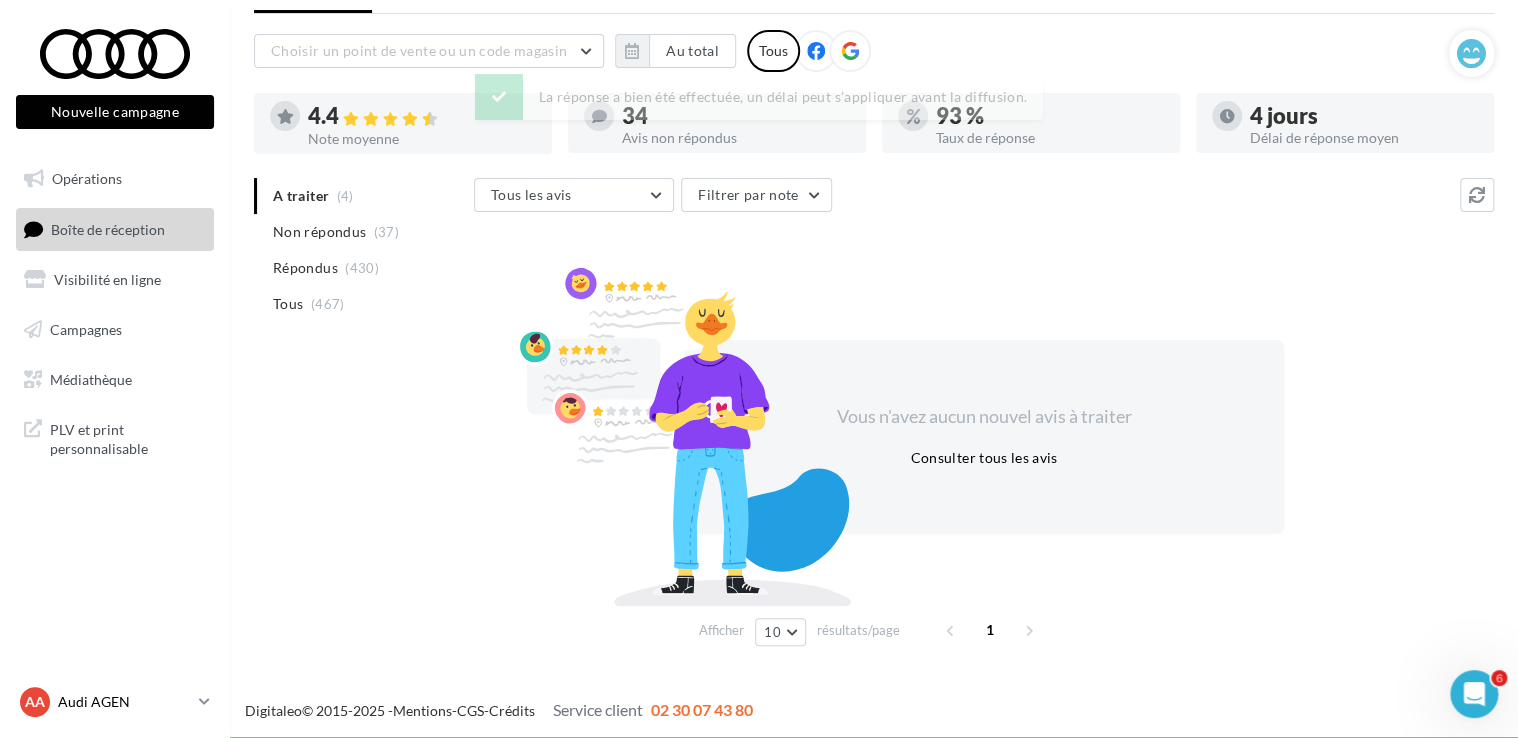 click on "AA     Audi AGEN   audi-agen-lab" at bounding box center [105, 702] 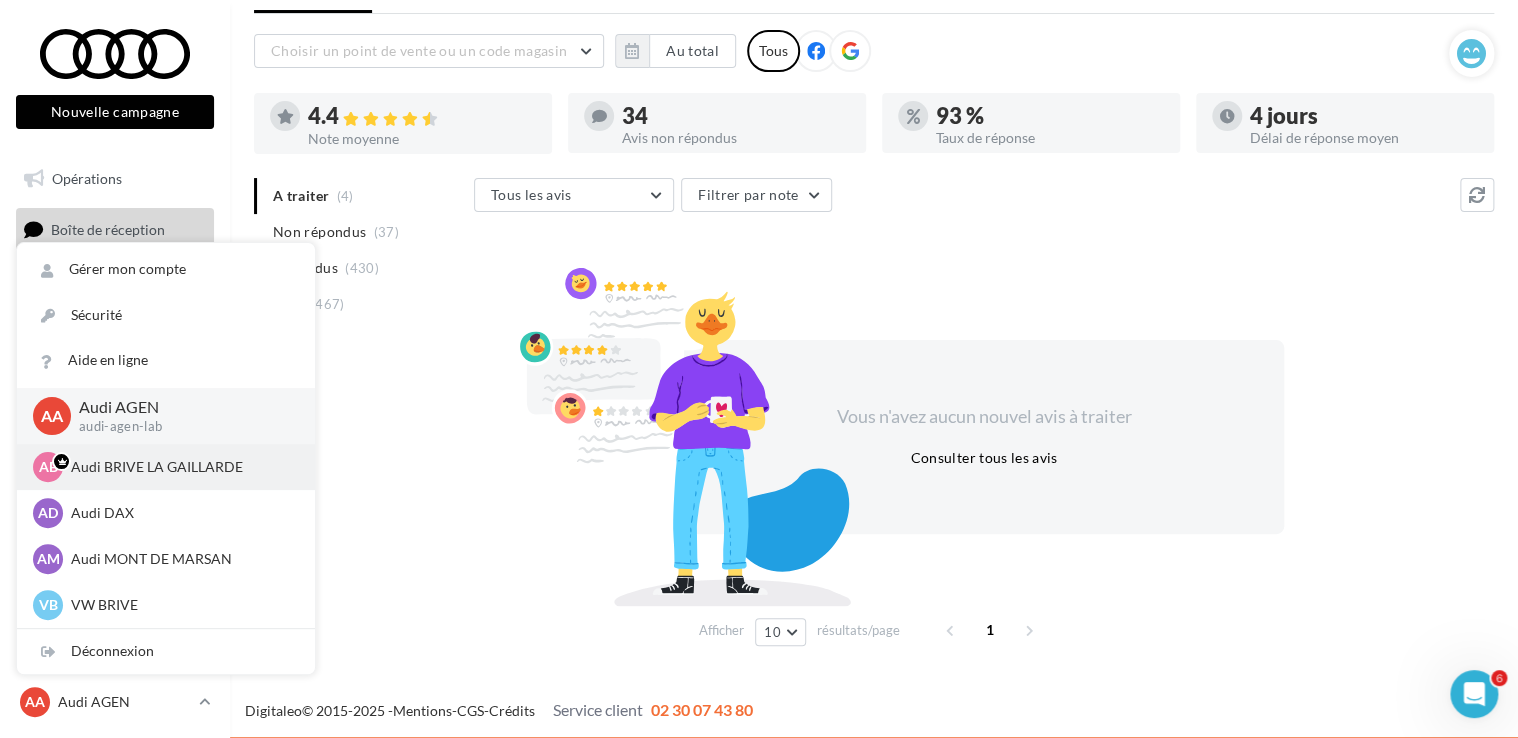 click on "Audi BRIVE LA GAILLARDE" at bounding box center [181, 467] 